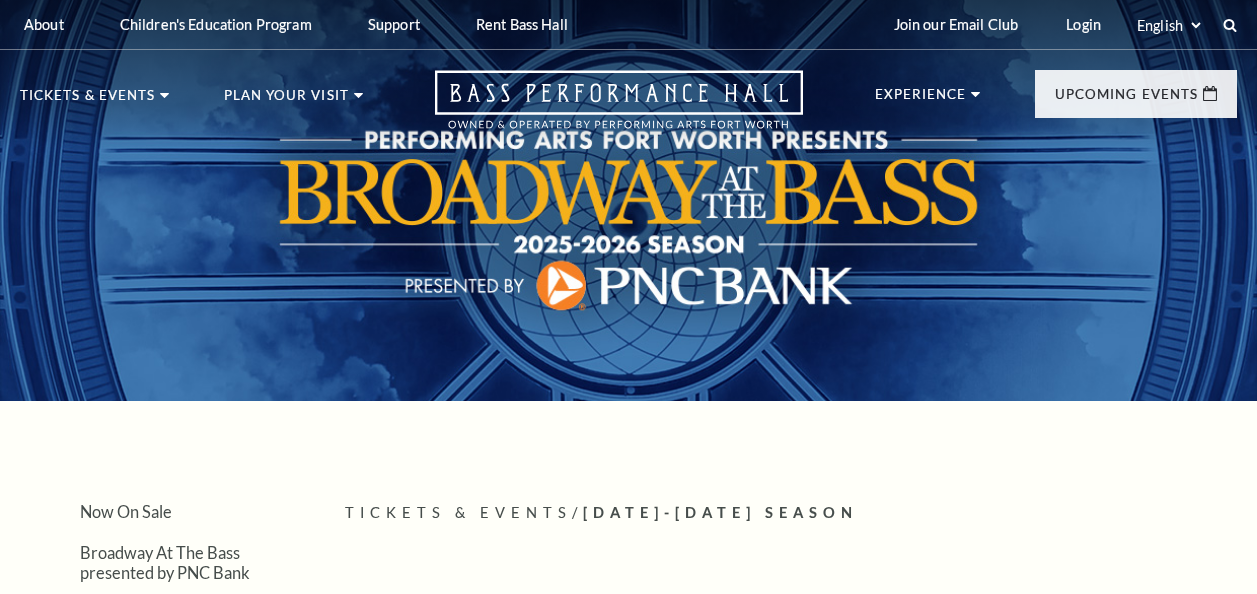 scroll, scrollTop: 0, scrollLeft: 0, axis: both 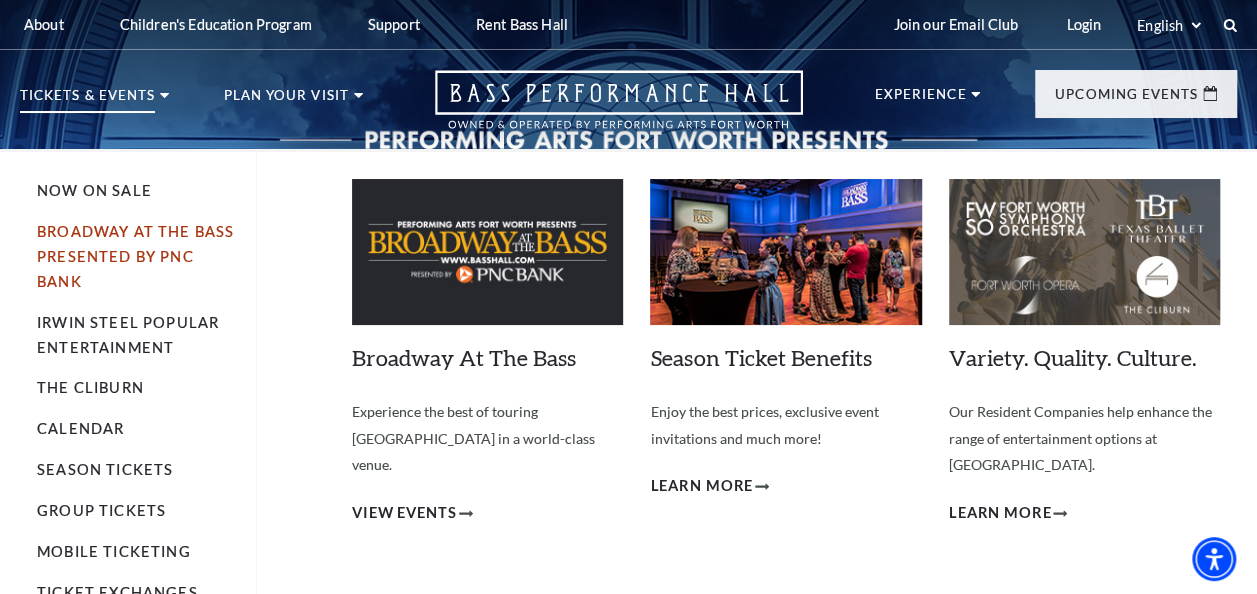 click on "Broadway At The Bass presented by PNC Bank" at bounding box center (135, 256) 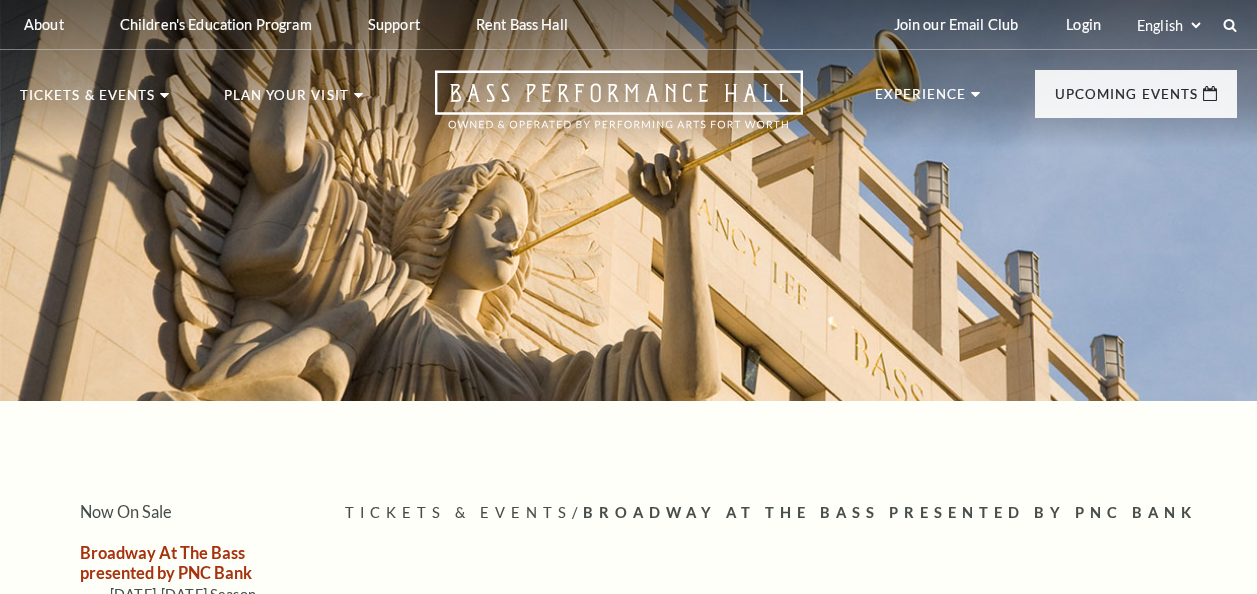 scroll, scrollTop: 0, scrollLeft: 0, axis: both 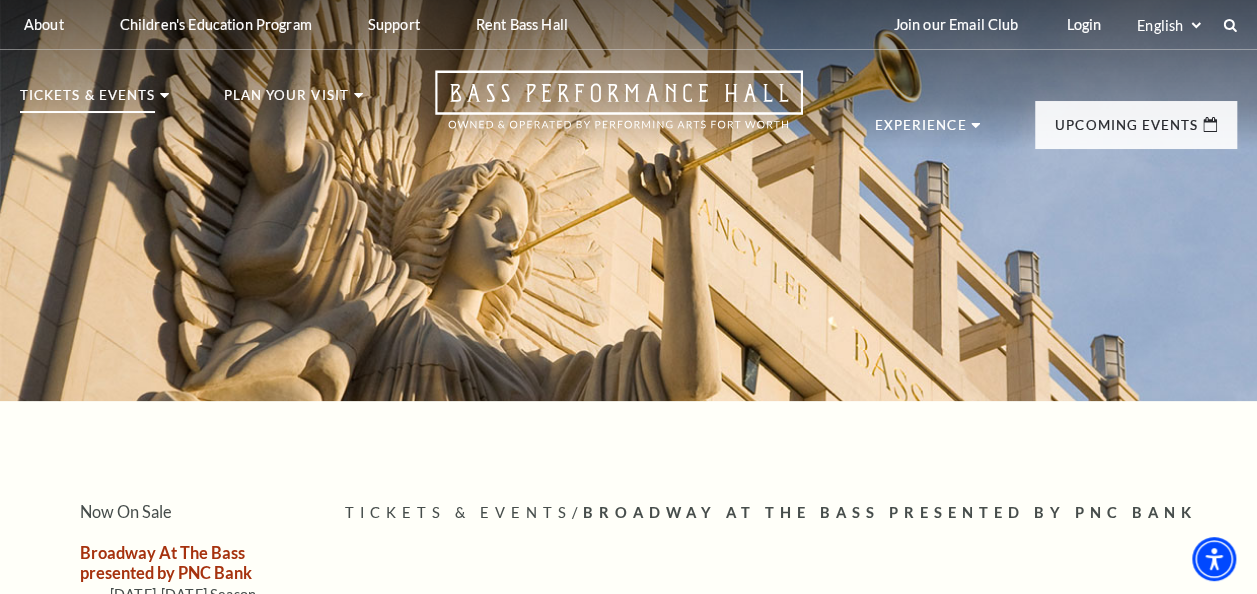 click on "Tickets & Events" at bounding box center [87, 101] 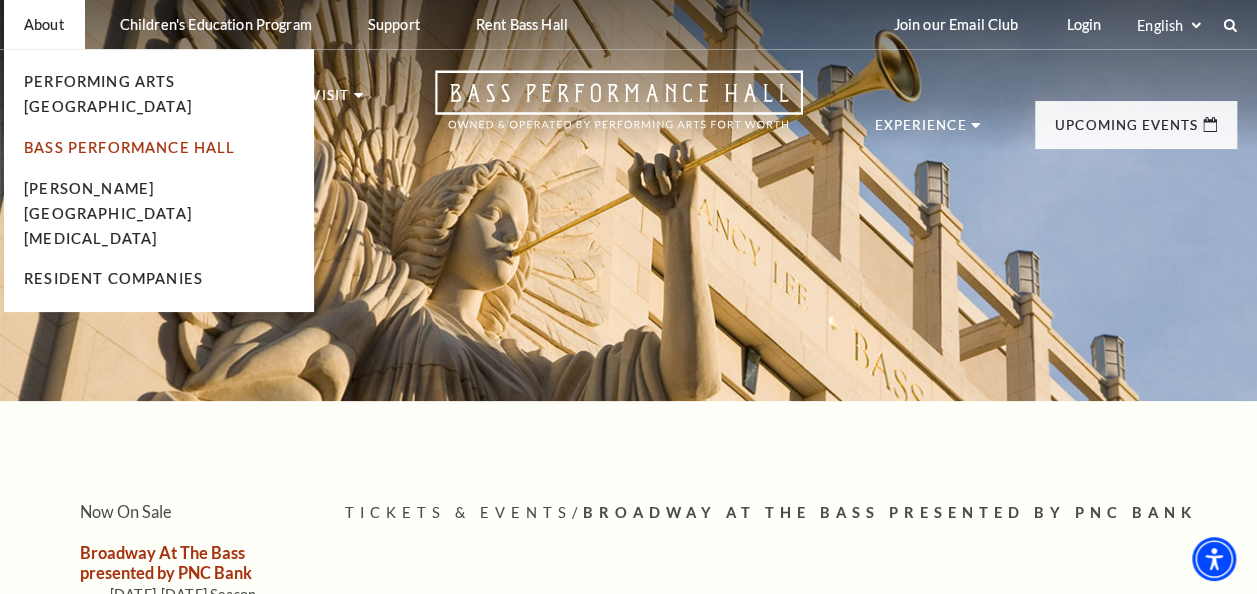 click on "Bass Performance Hall" at bounding box center (130, 147) 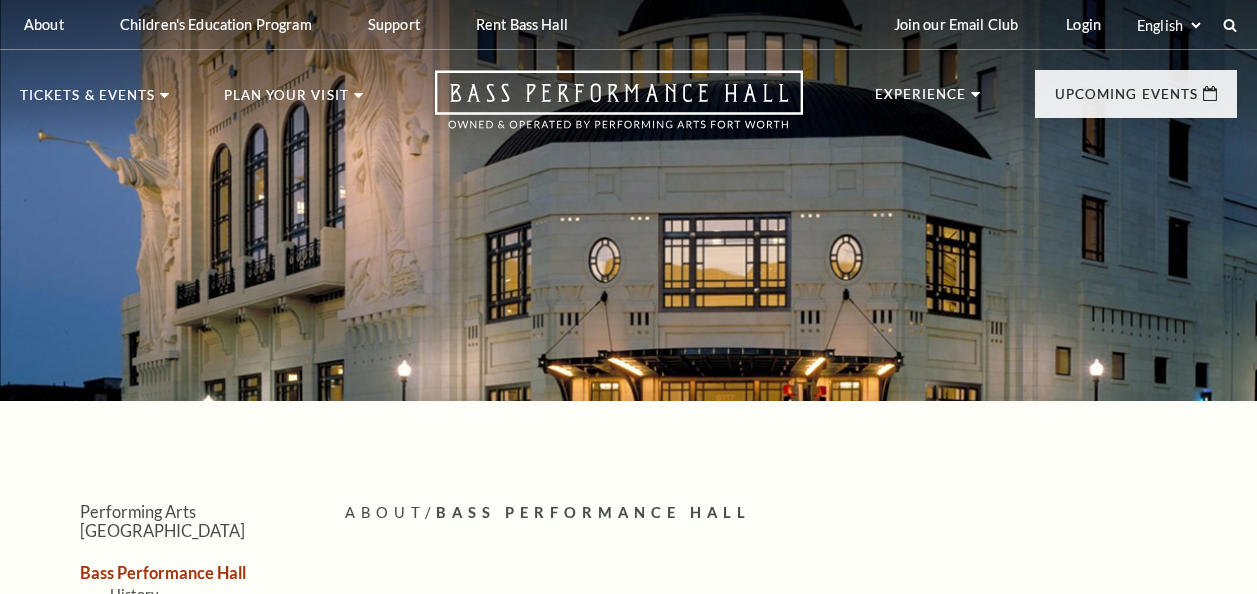 scroll, scrollTop: 0, scrollLeft: 0, axis: both 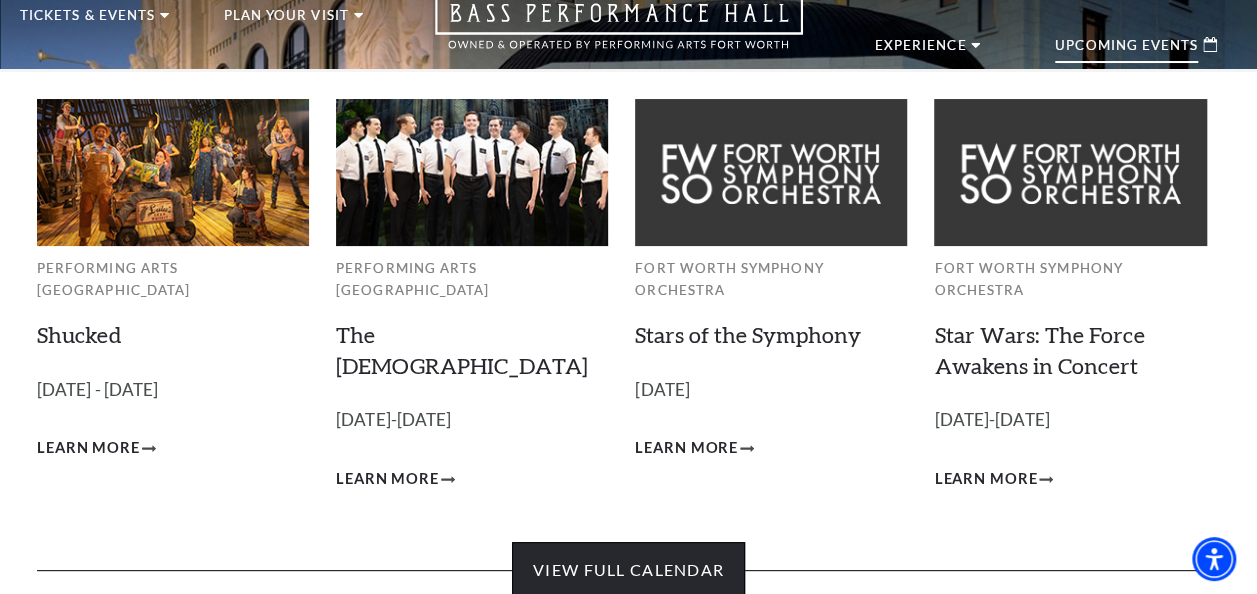 click on "View Full Calendar" at bounding box center (628, 570) 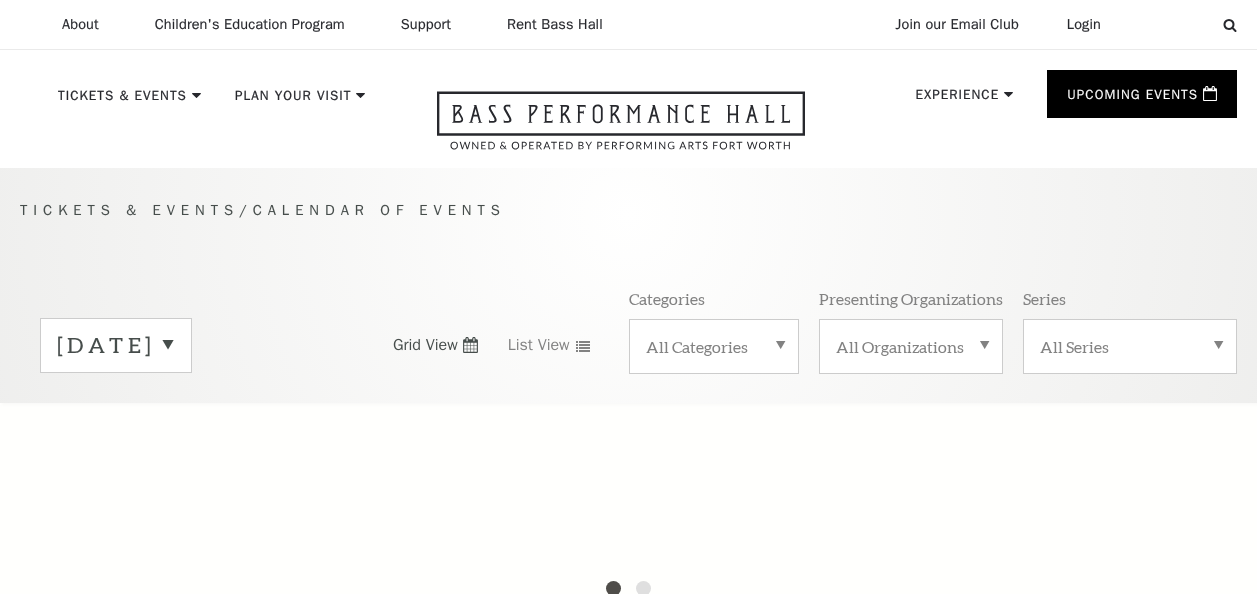 scroll, scrollTop: 0, scrollLeft: 0, axis: both 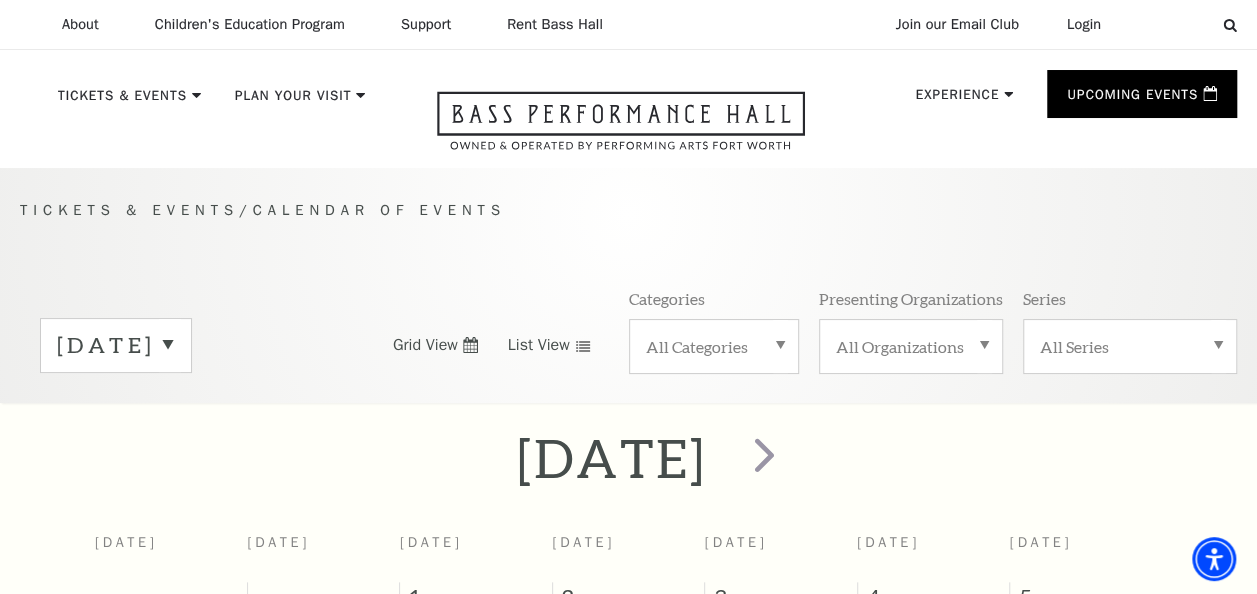 click on "List View" at bounding box center [539, 345] 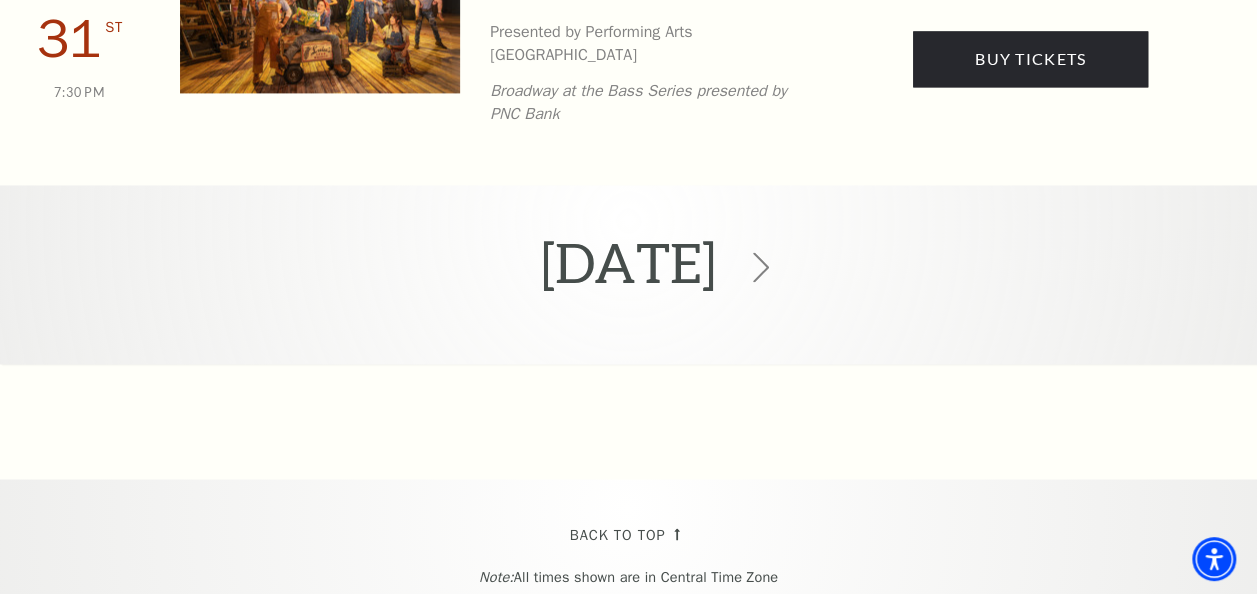 scroll, scrollTop: 1520, scrollLeft: 0, axis: vertical 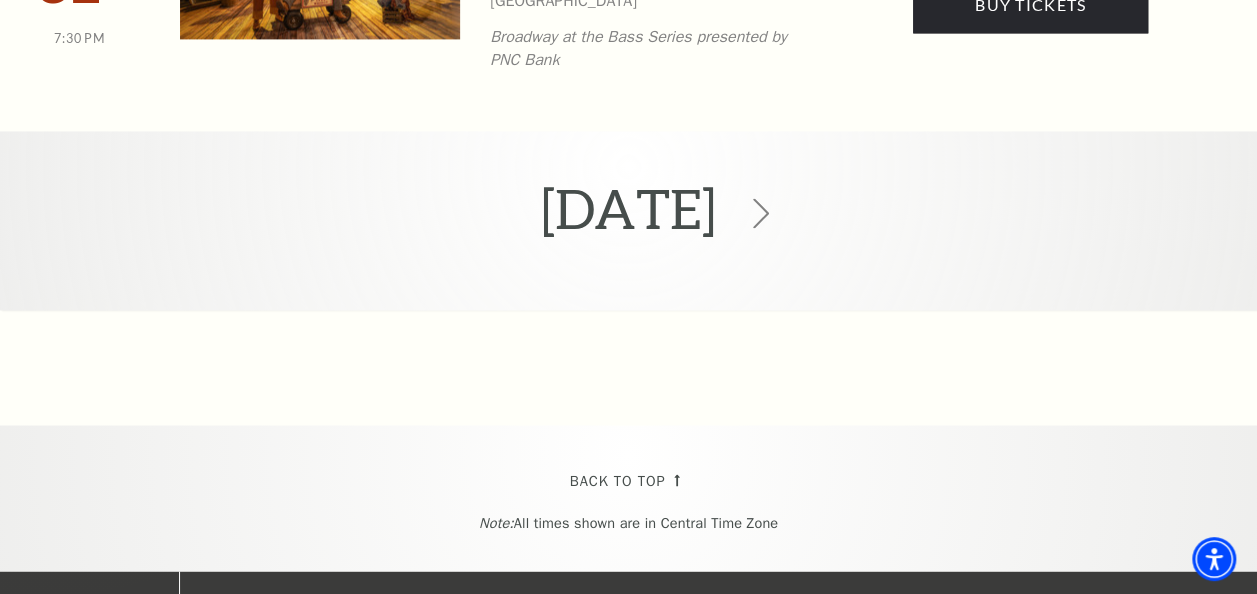 click on "July 2025" at bounding box center (628, -1058) 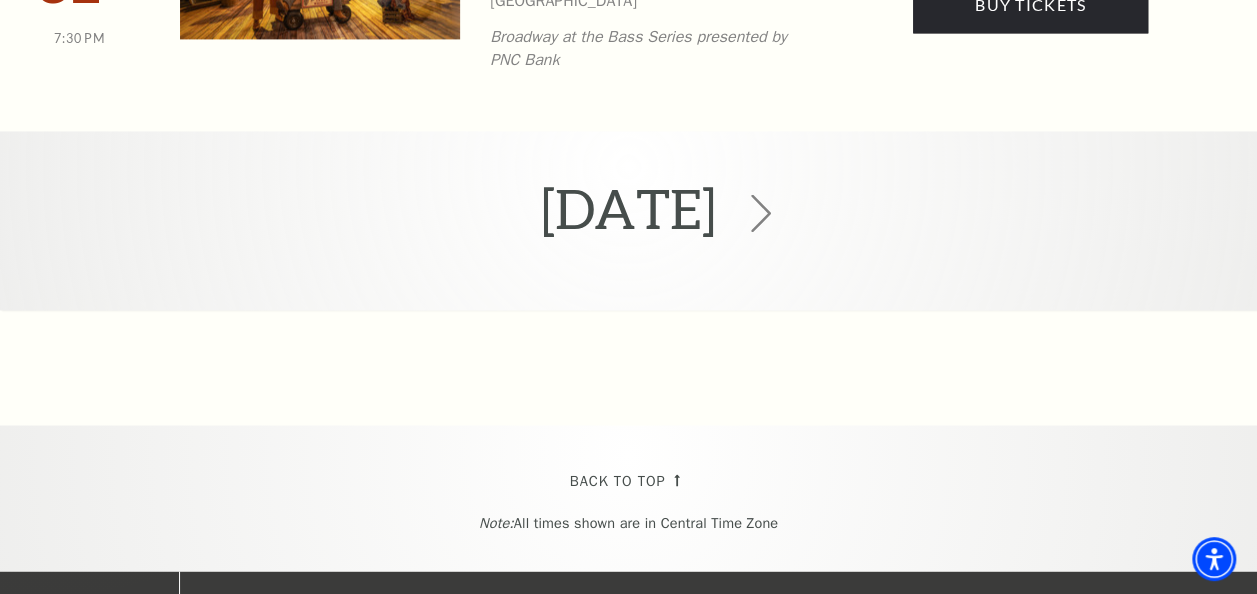 click 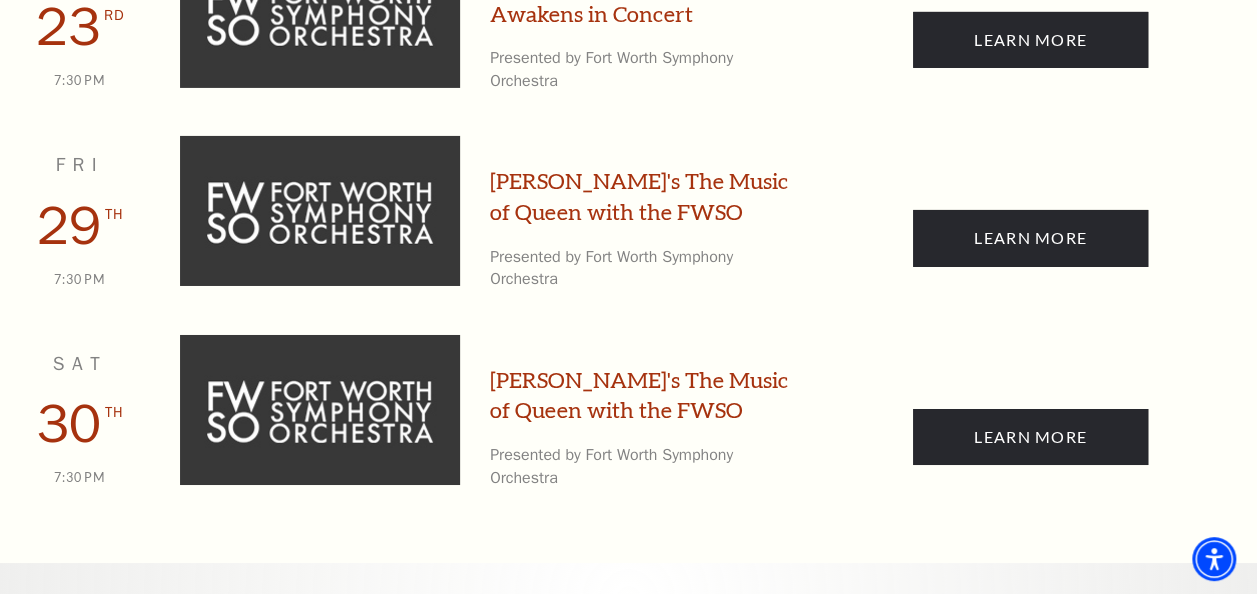 scroll, scrollTop: 3549, scrollLeft: 0, axis: vertical 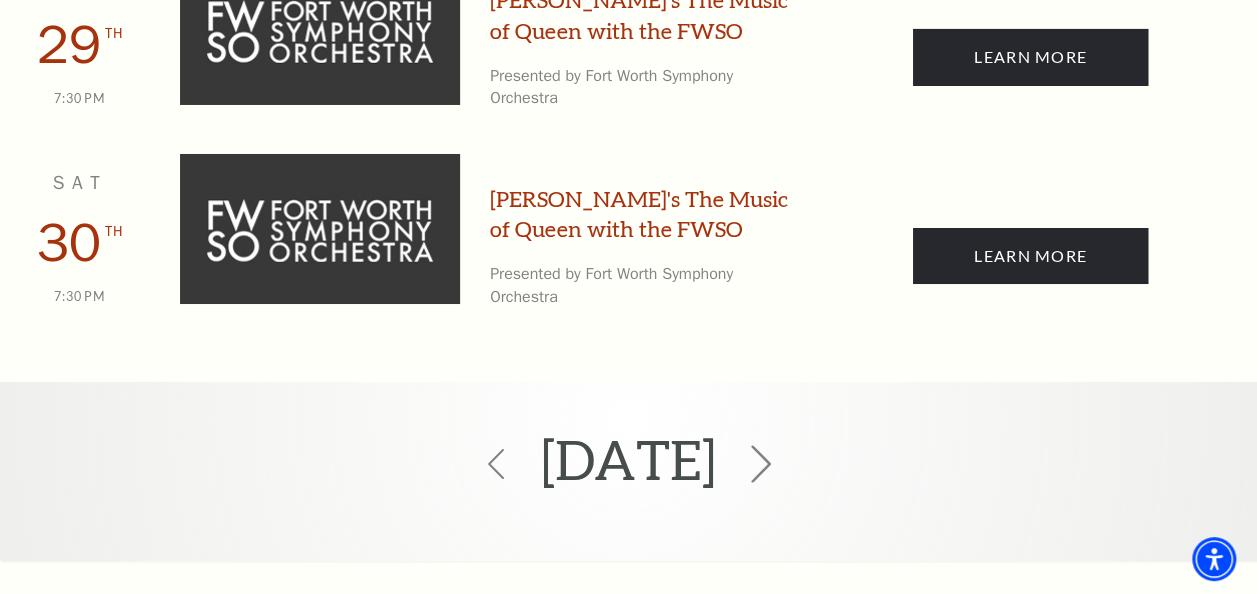 click 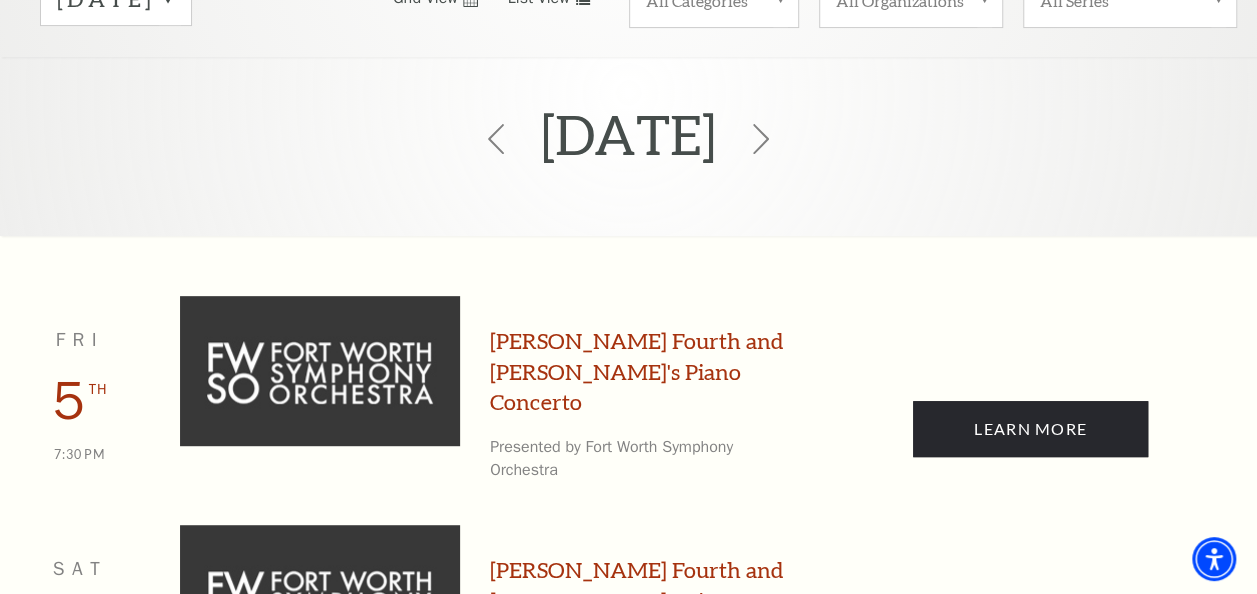 scroll, scrollTop: 0, scrollLeft: 0, axis: both 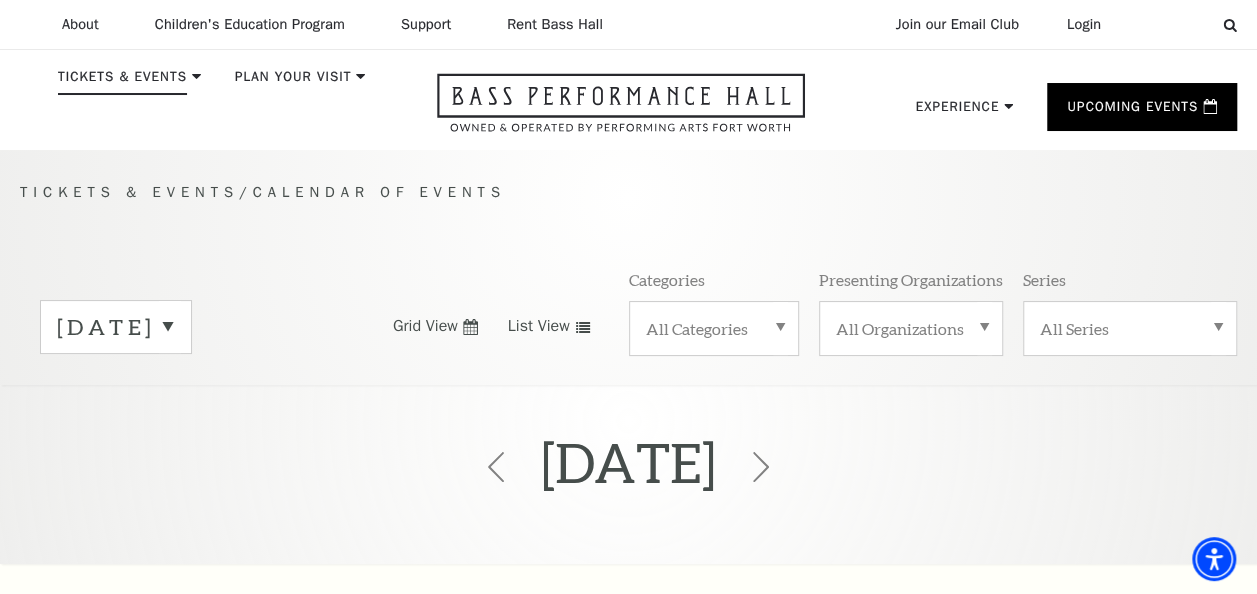 click on "Tickets & Events" at bounding box center (122, 82) 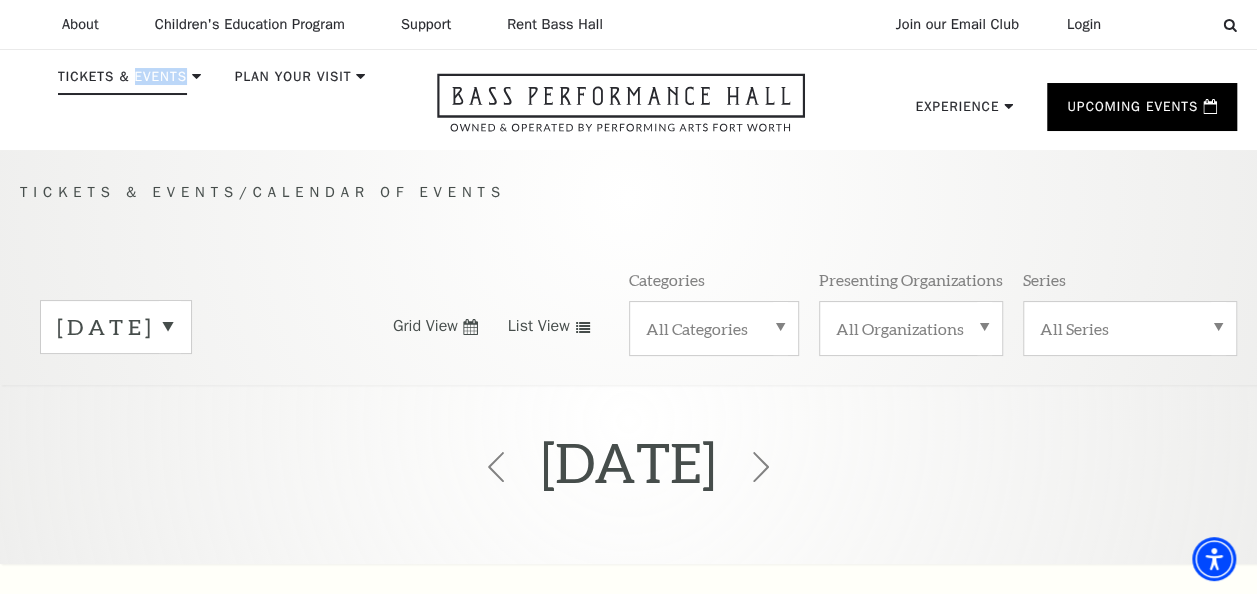 click on "Tickets & Events" at bounding box center [122, 82] 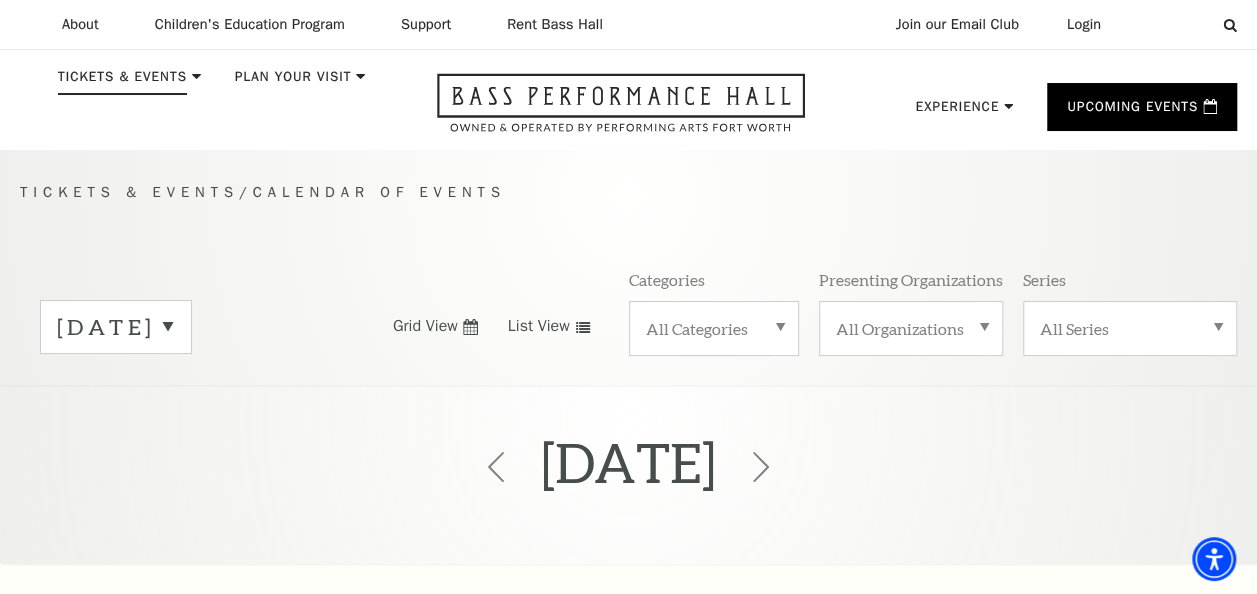 drag, startPoint x: 159, startPoint y: 78, endPoint x: 129, endPoint y: 105, distance: 40.36087 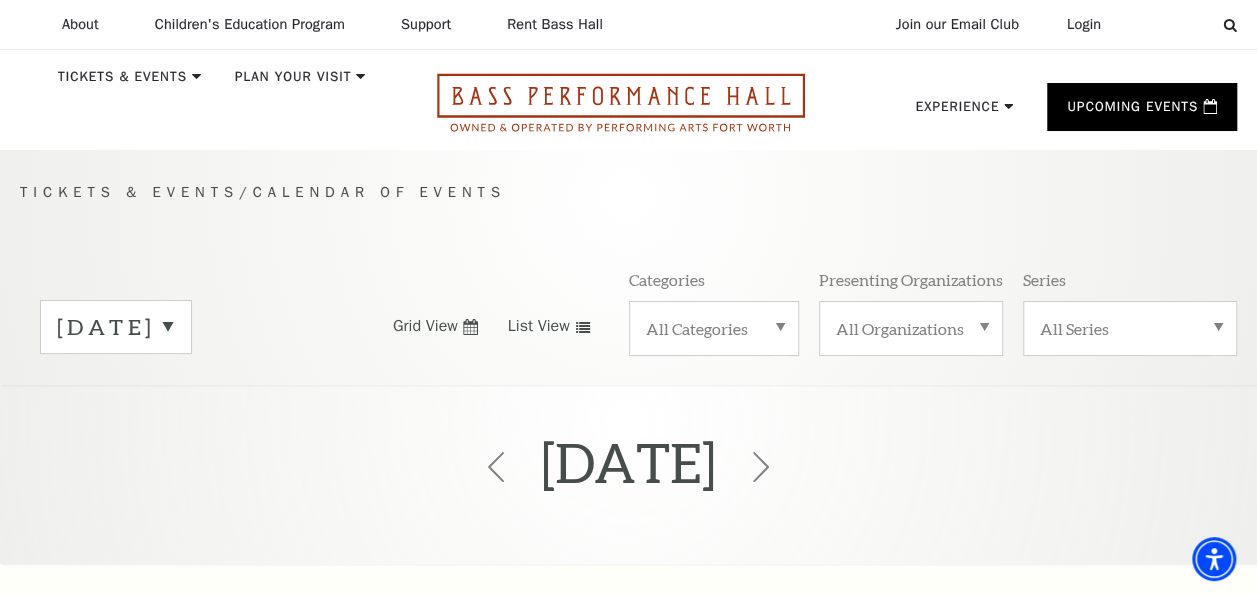 click 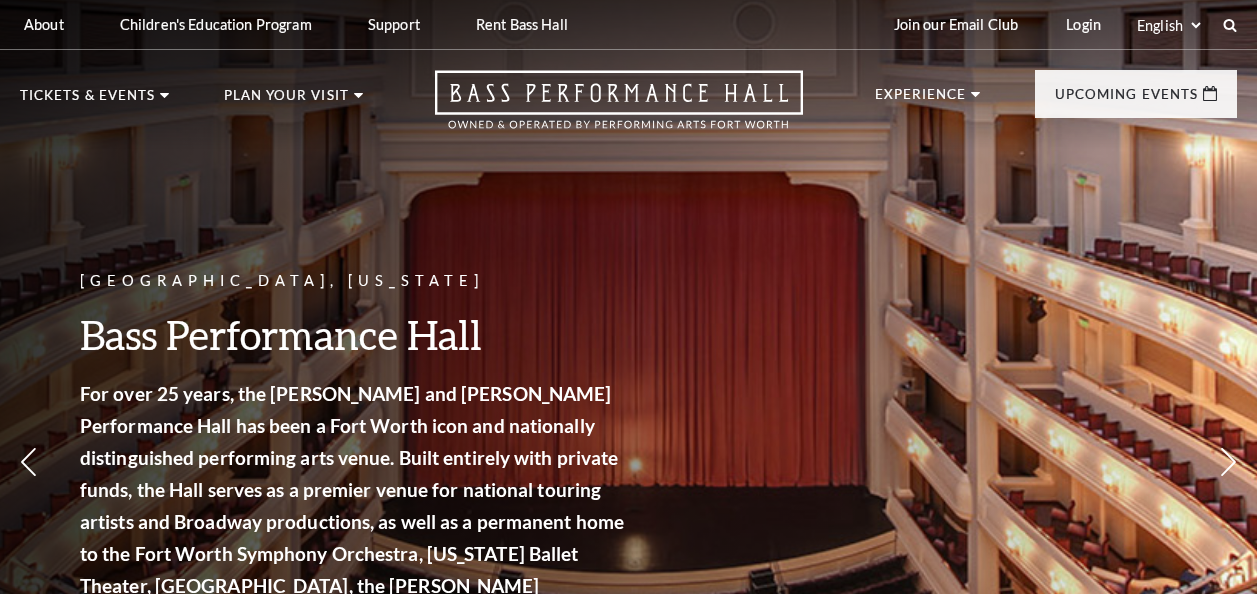 scroll, scrollTop: 0, scrollLeft: 0, axis: both 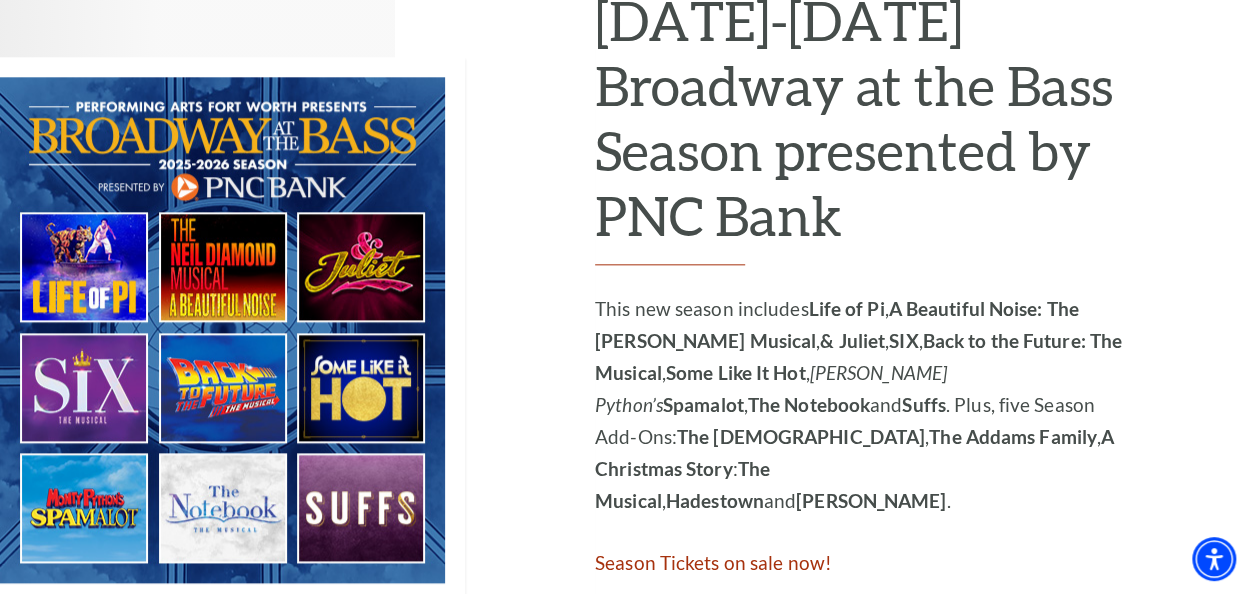 click at bounding box center (232, 330) 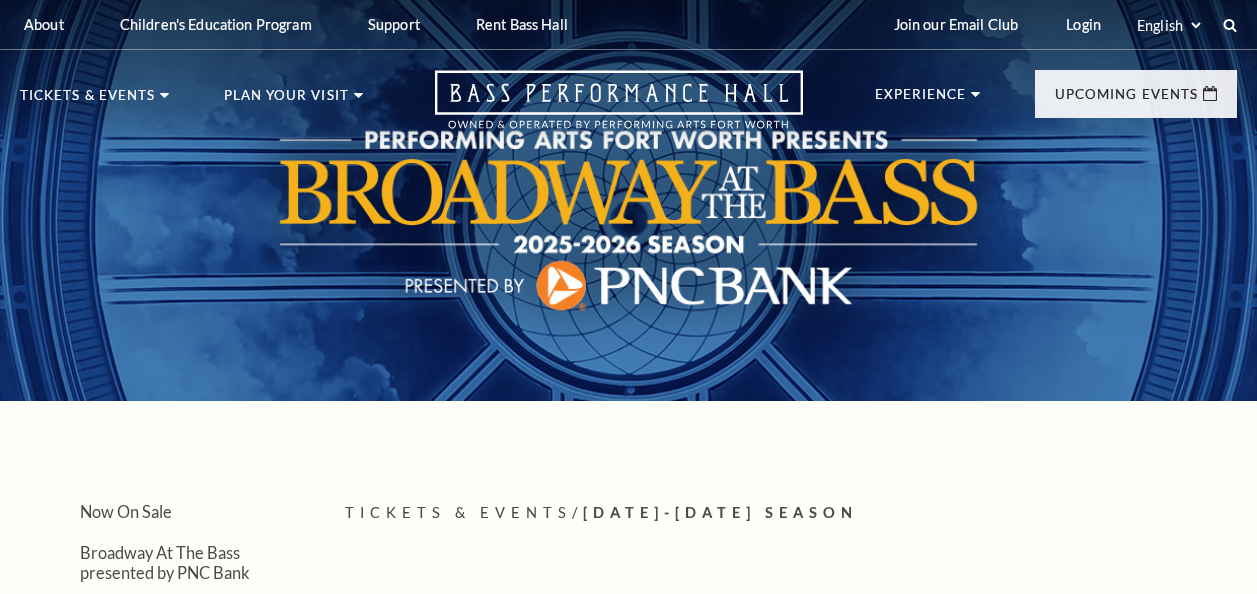 scroll, scrollTop: 0, scrollLeft: 0, axis: both 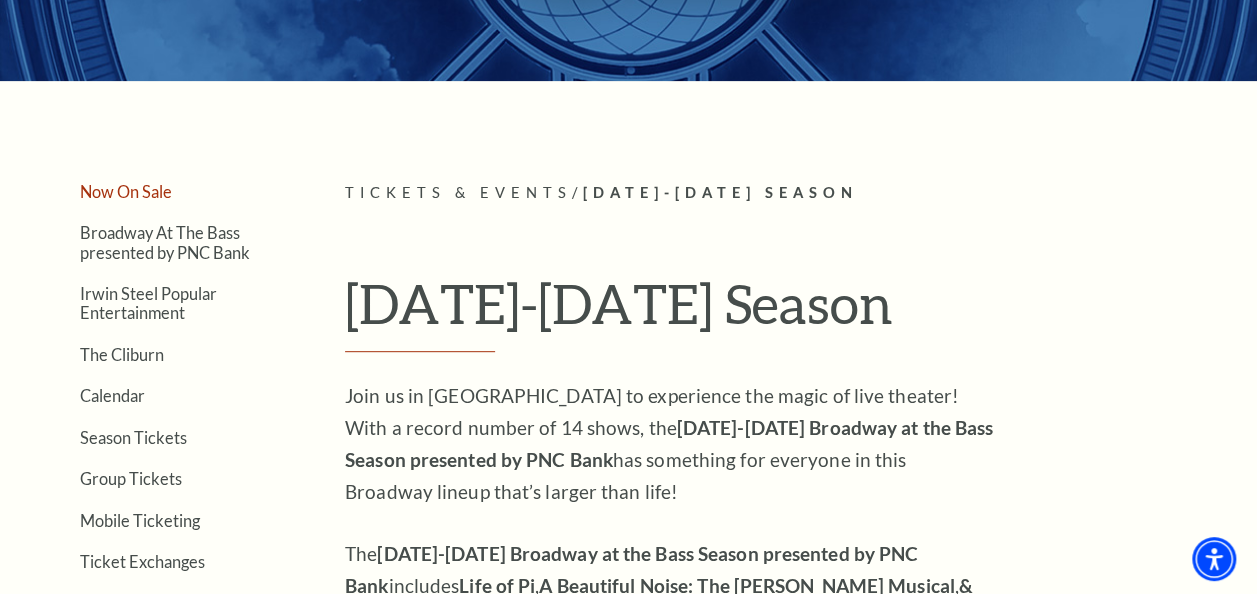 click on "Now On Sale" at bounding box center (126, 191) 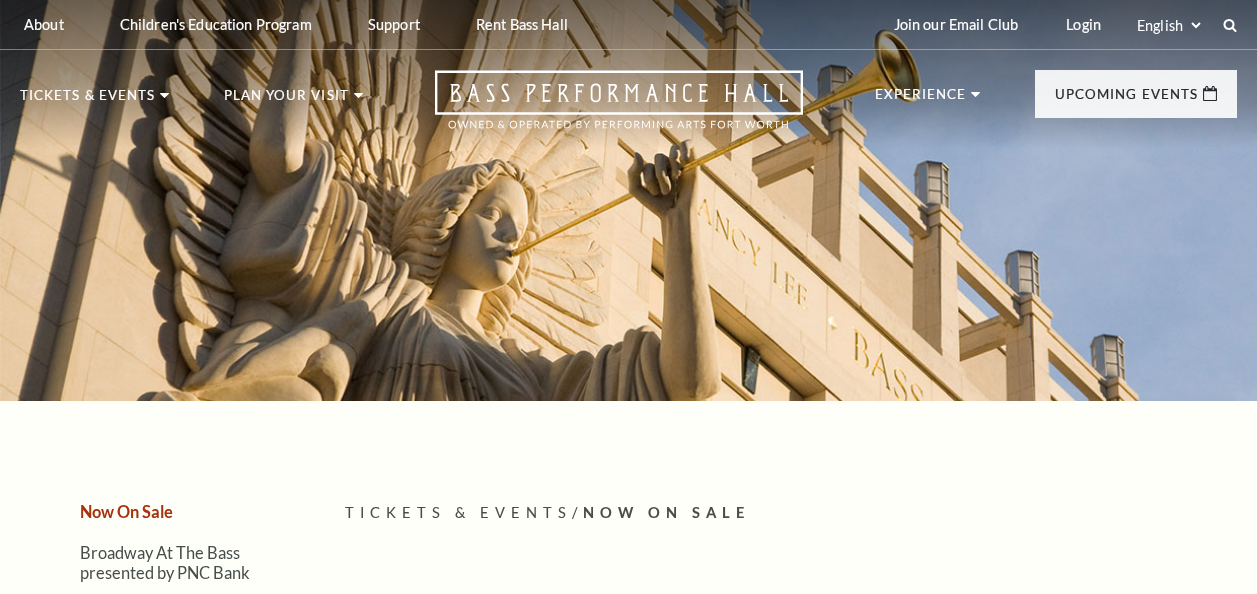 scroll, scrollTop: 0, scrollLeft: 0, axis: both 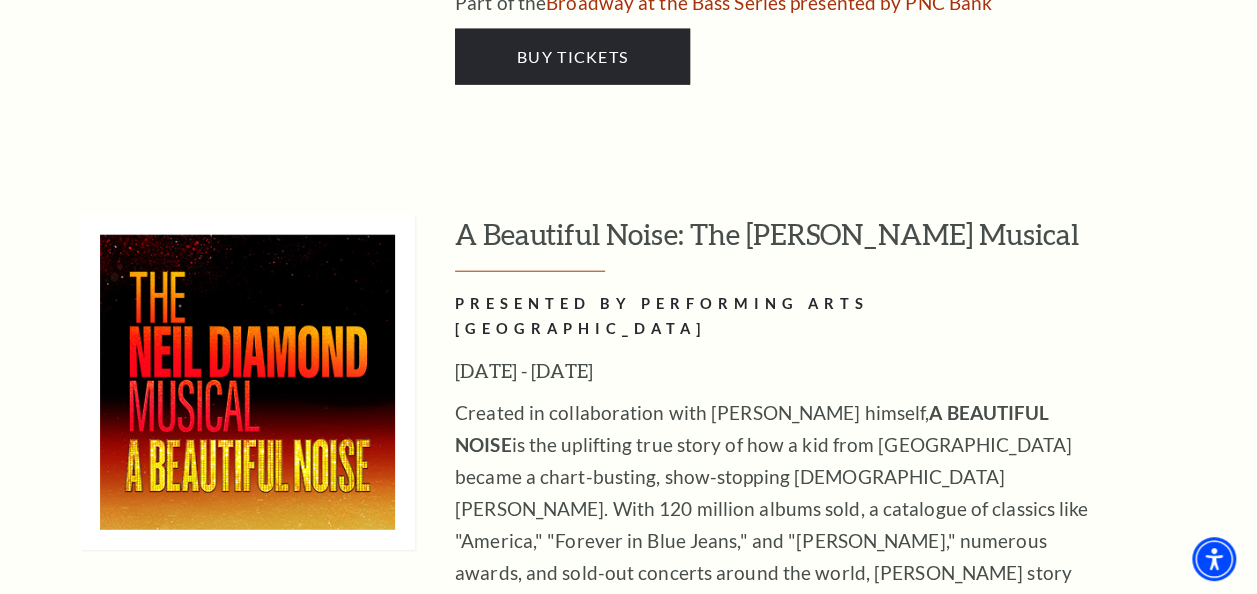 click on "Buy Tickets" at bounding box center [572, 814] 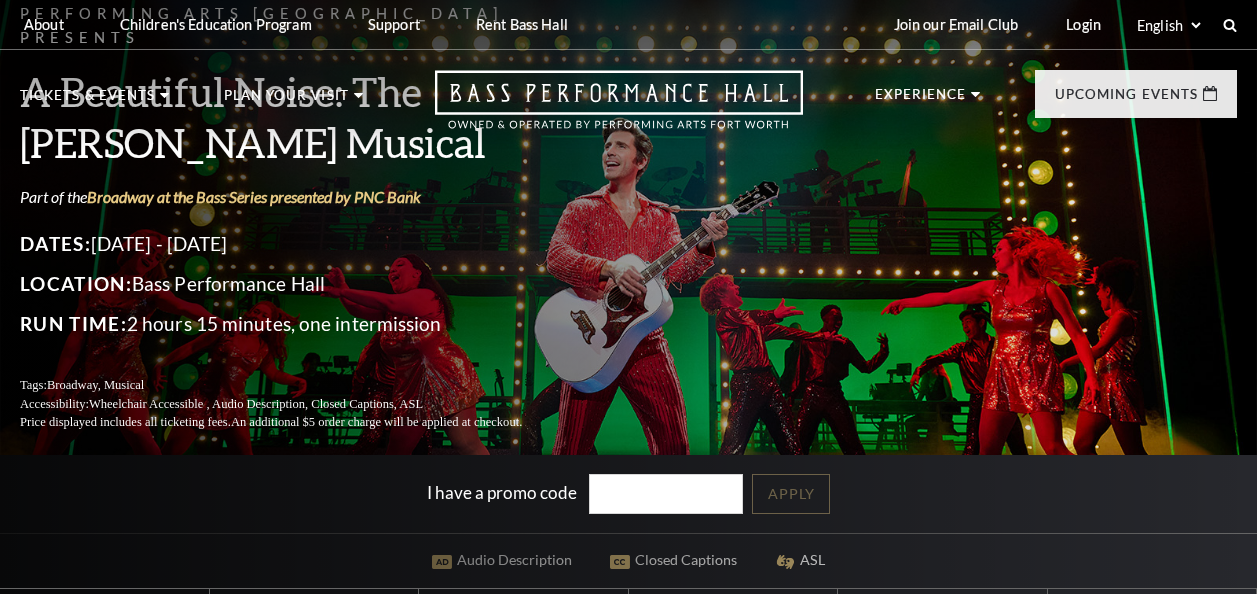 scroll, scrollTop: 0, scrollLeft: 0, axis: both 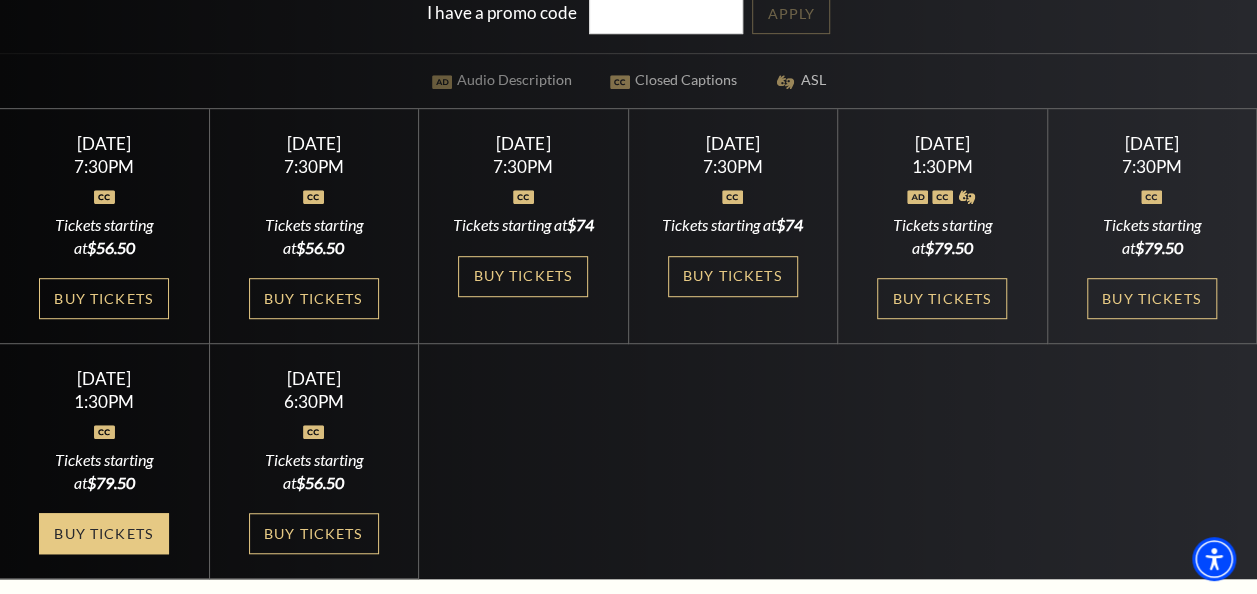 click on "Buy Tickets" at bounding box center [104, 533] 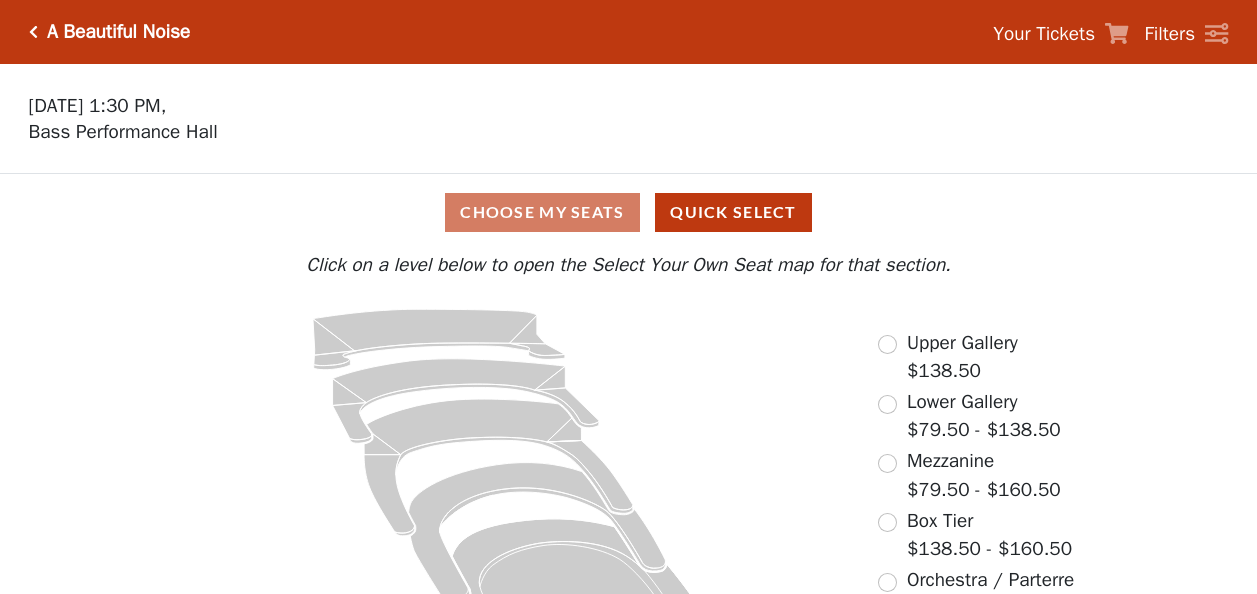 scroll, scrollTop: 0, scrollLeft: 0, axis: both 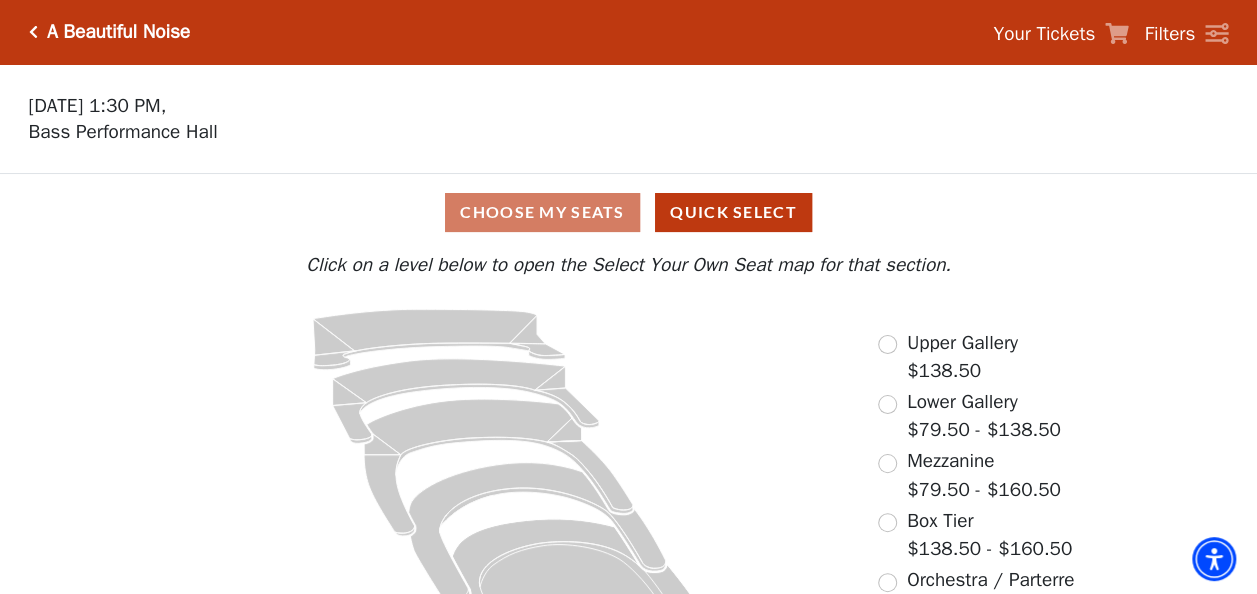 click on "Choose My Seats
Quick Select" at bounding box center (628, 212) 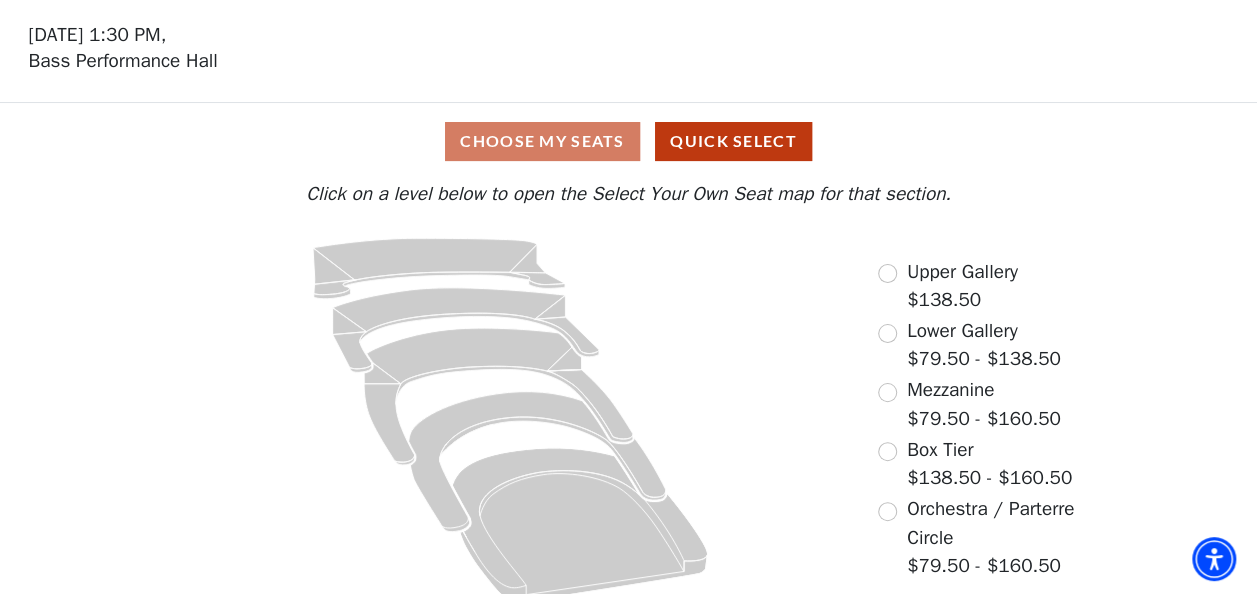 scroll, scrollTop: 88, scrollLeft: 0, axis: vertical 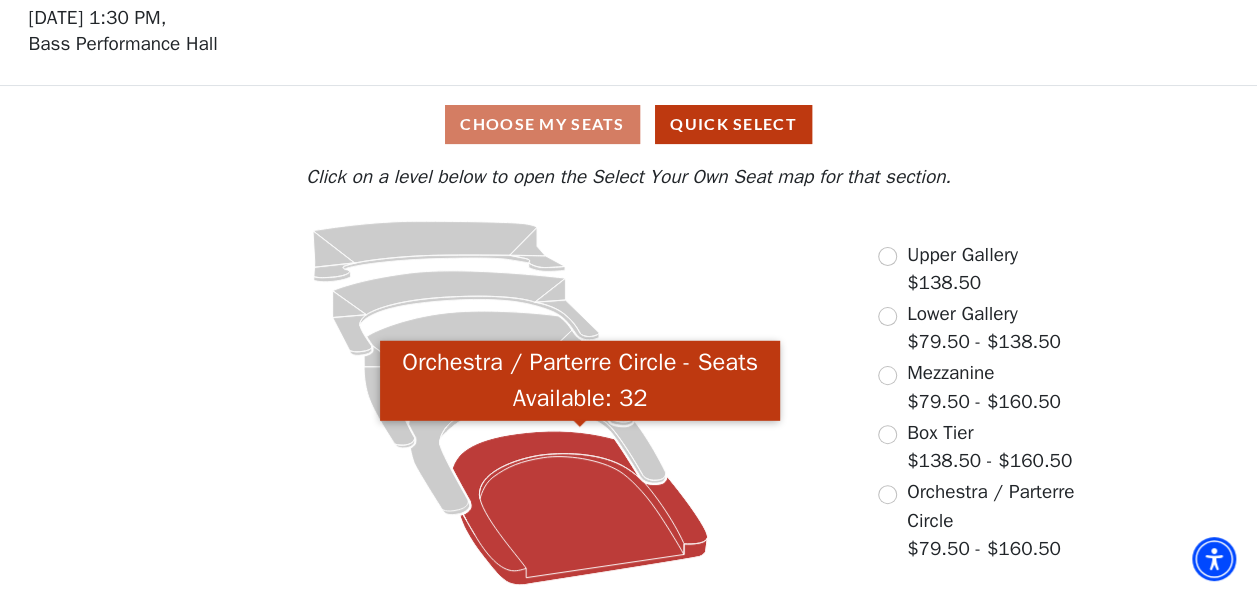 click 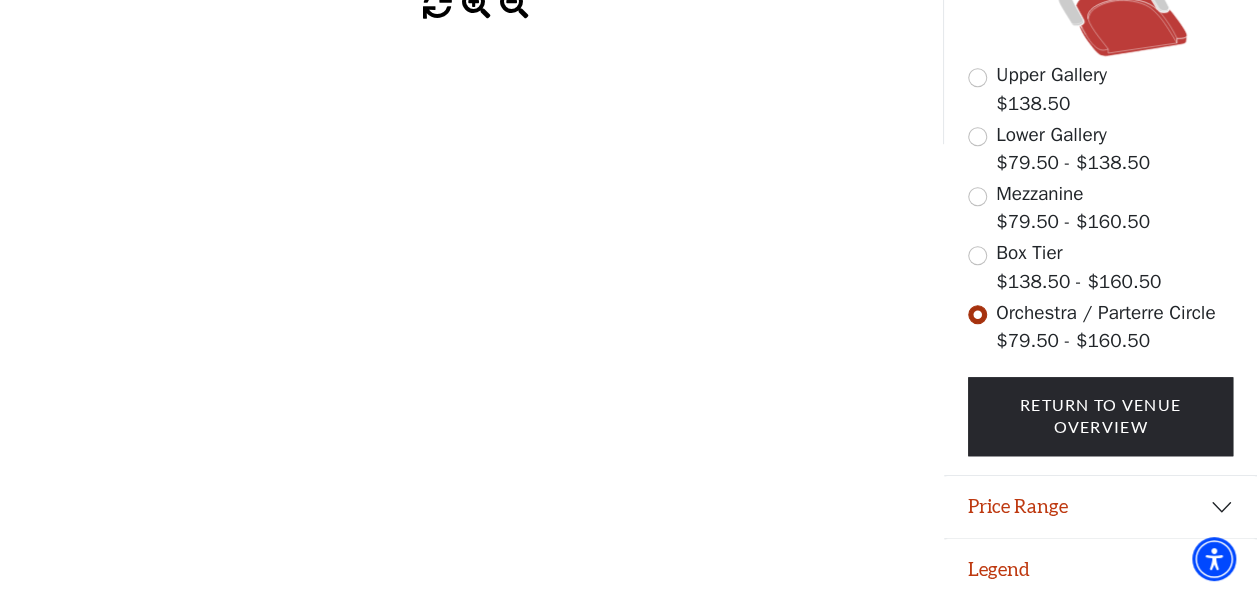 scroll, scrollTop: 625, scrollLeft: 0, axis: vertical 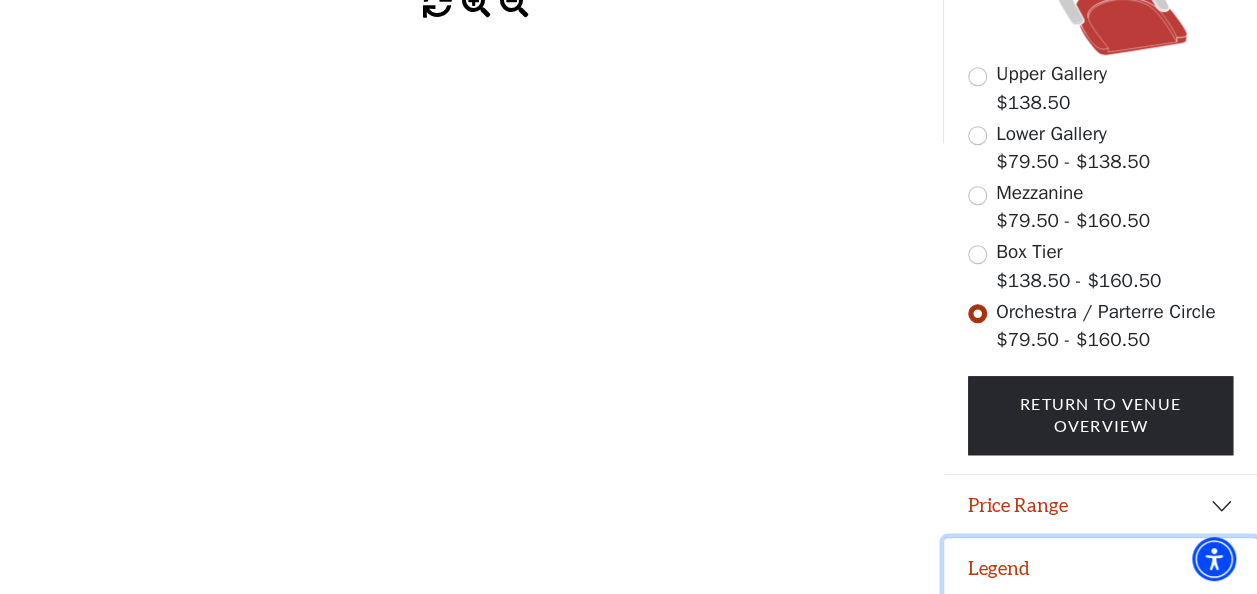 click on "Legend" at bounding box center [1100, 569] 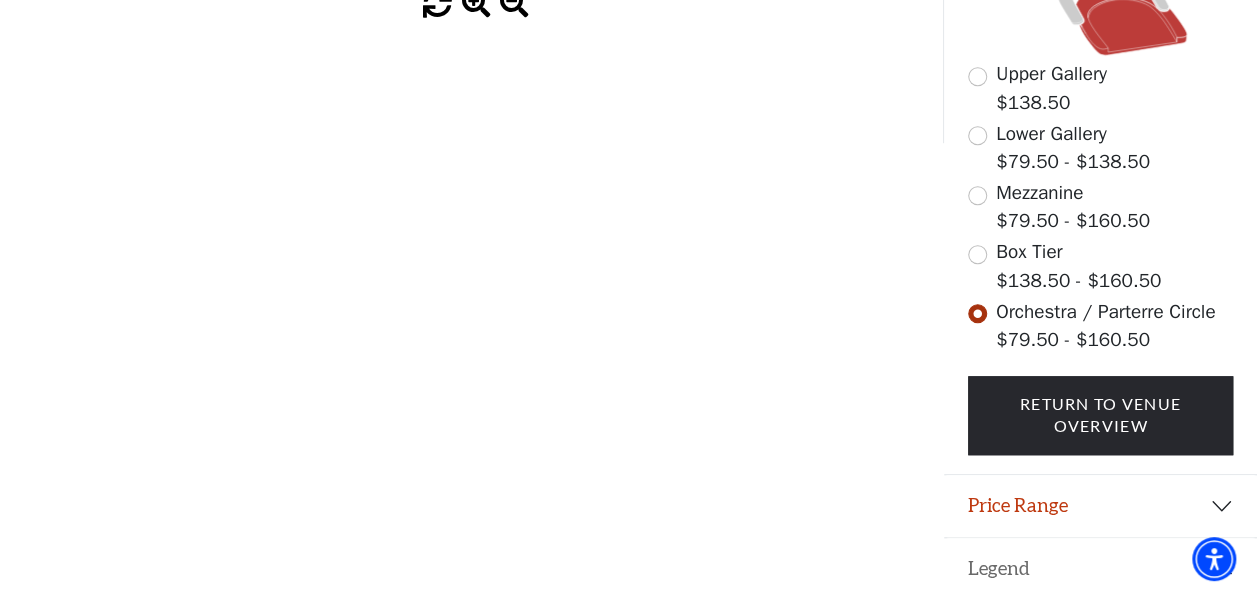type 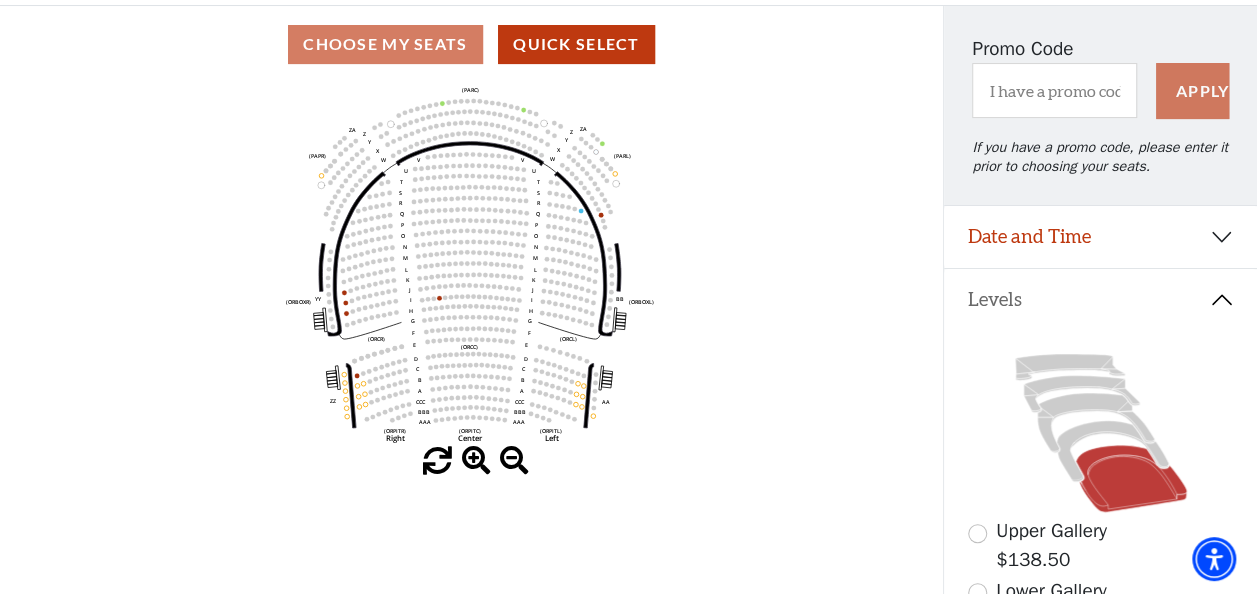 scroll, scrollTop: 114, scrollLeft: 0, axis: vertical 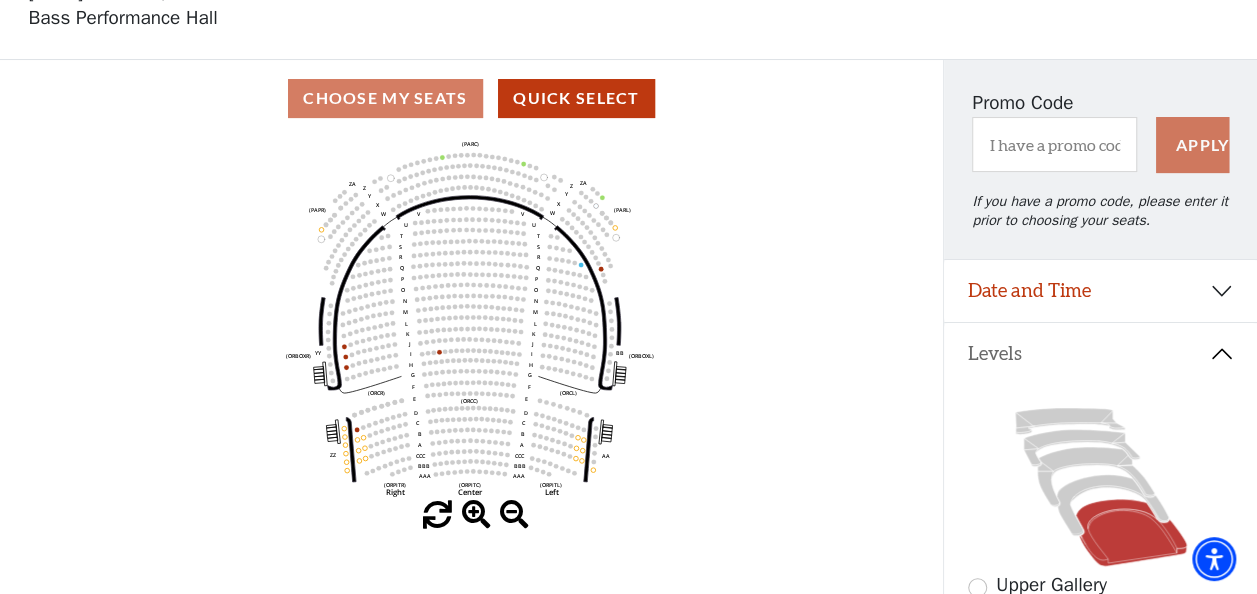 click at bounding box center [476, 515] 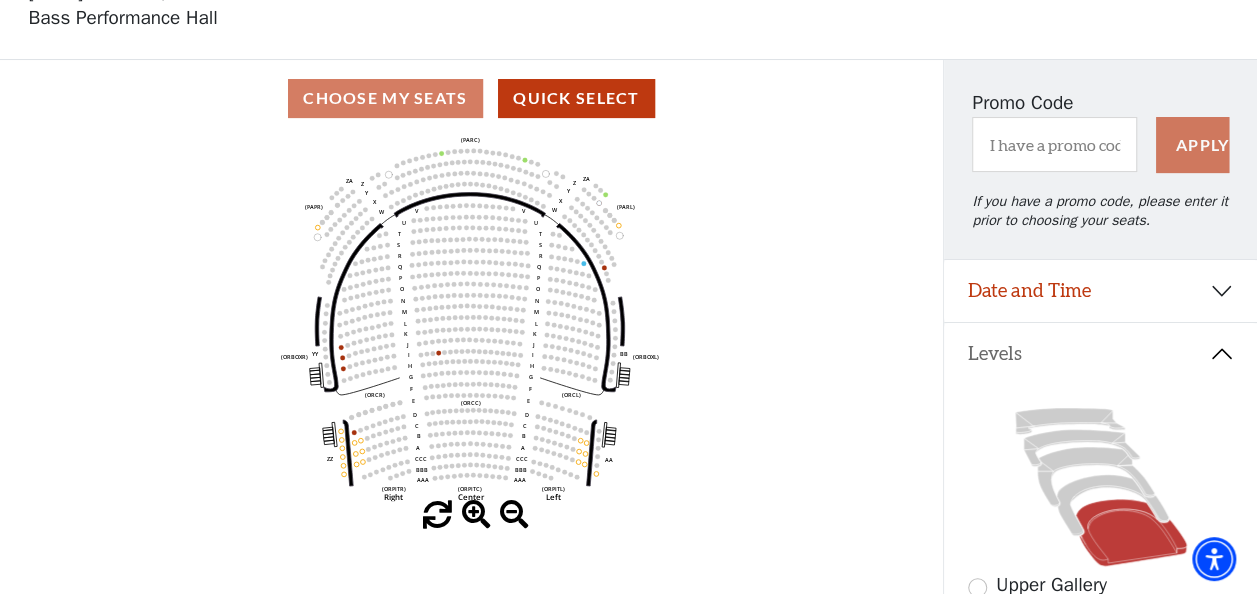 click at bounding box center (476, 515) 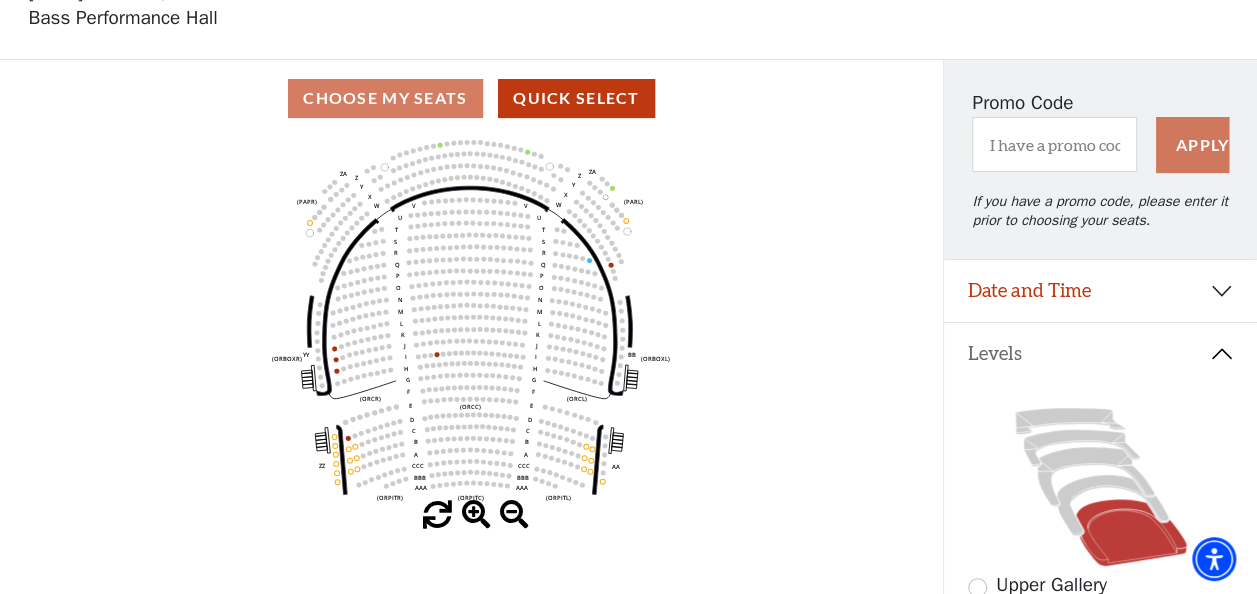 click at bounding box center (476, 515) 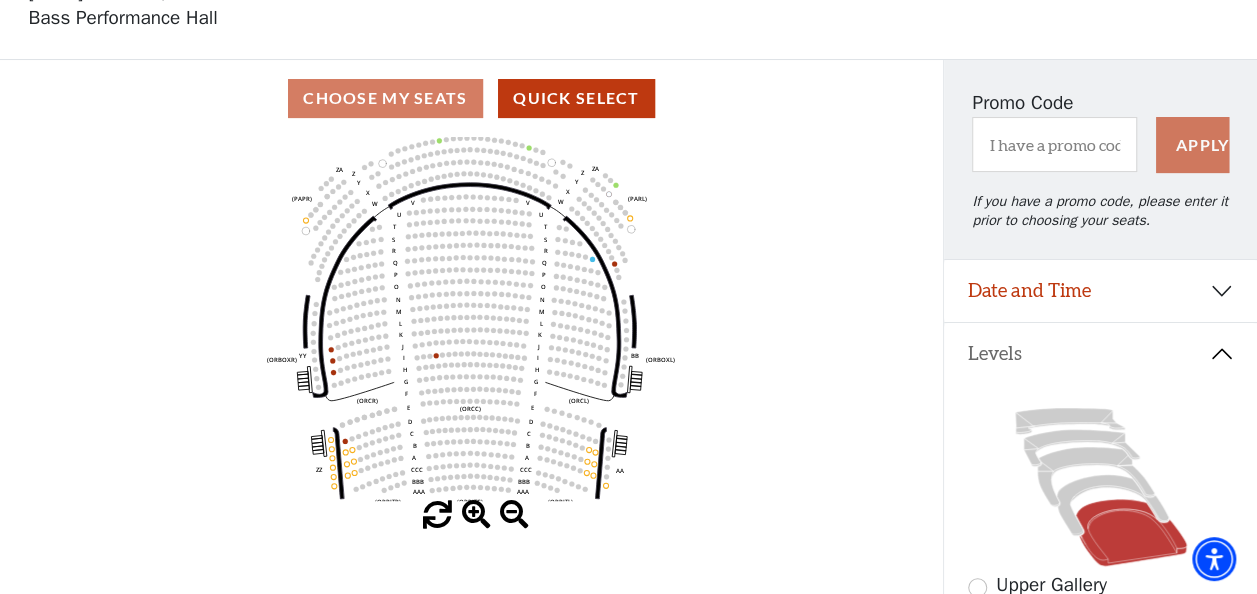 click at bounding box center [476, 515] 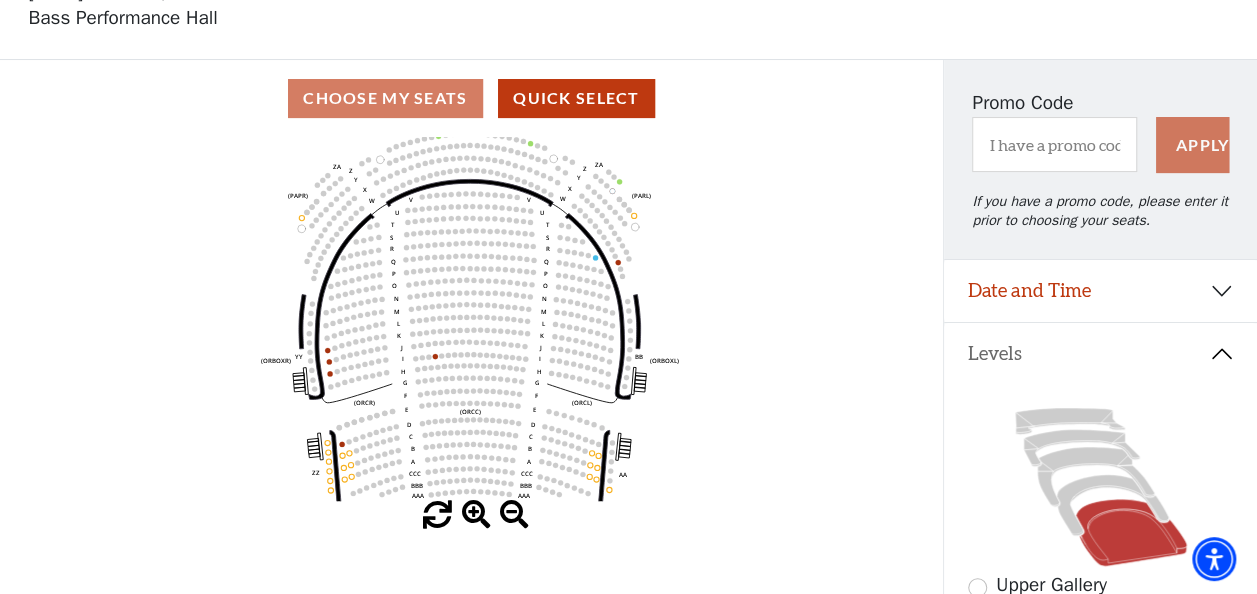 click at bounding box center [476, 515] 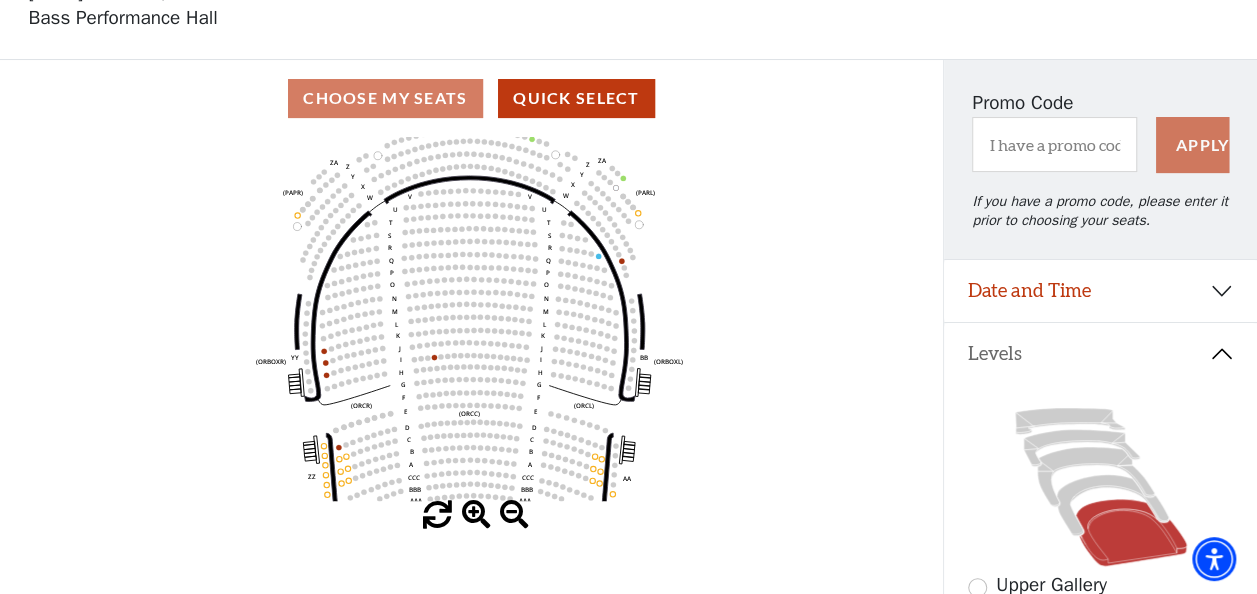 click at bounding box center (476, 515) 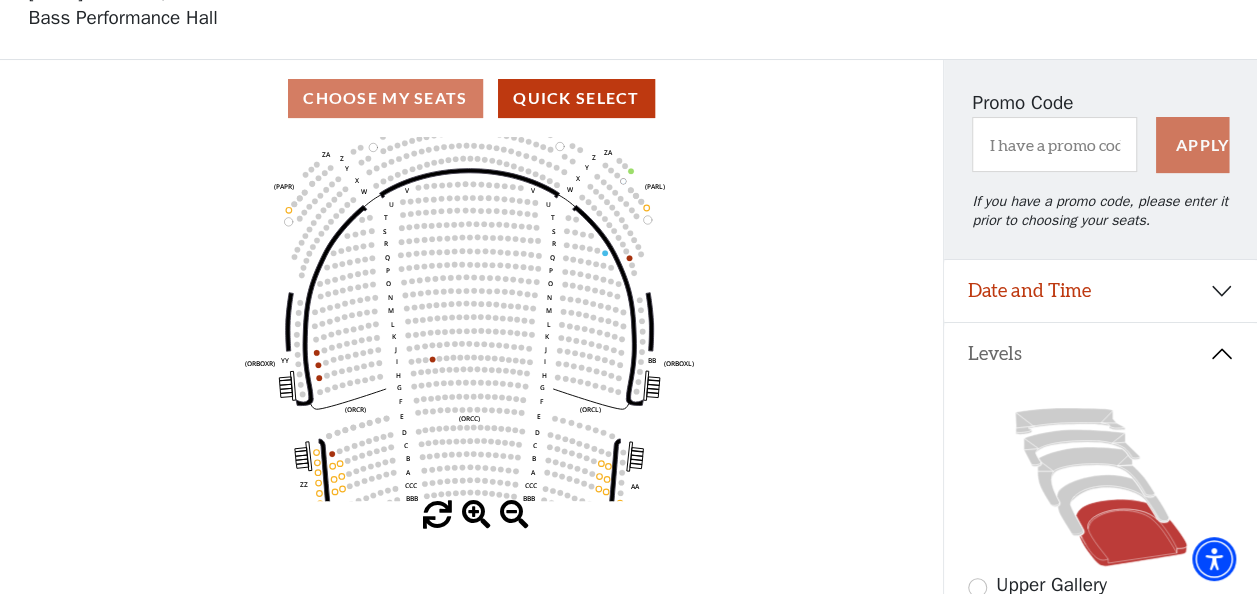 click at bounding box center (476, 515) 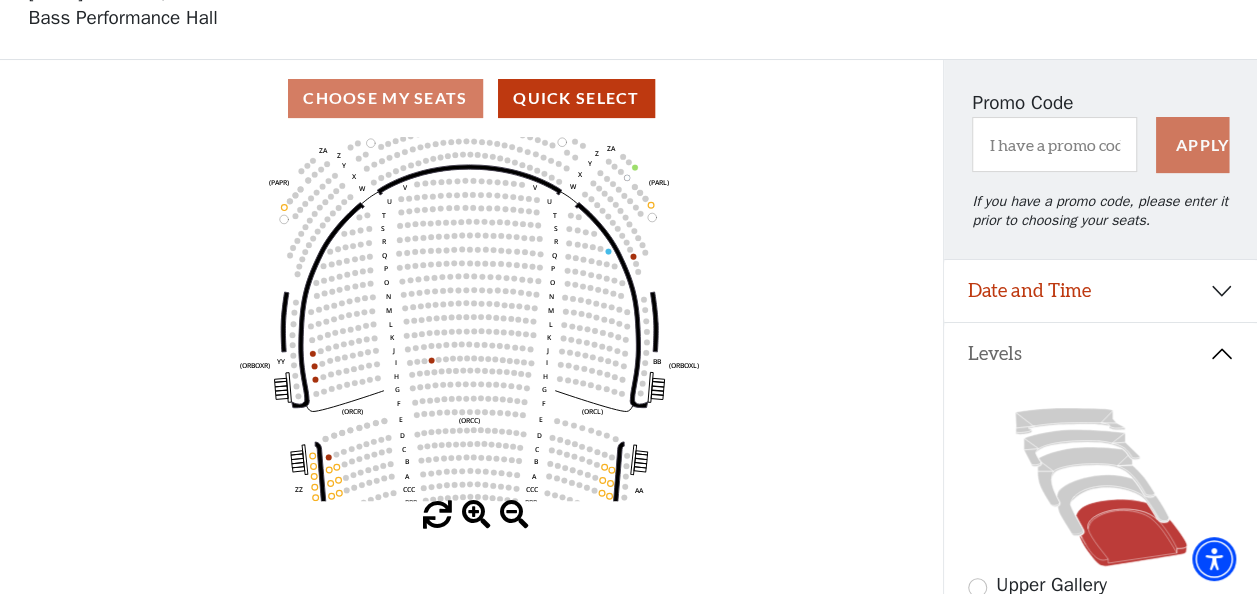 click at bounding box center (476, 515) 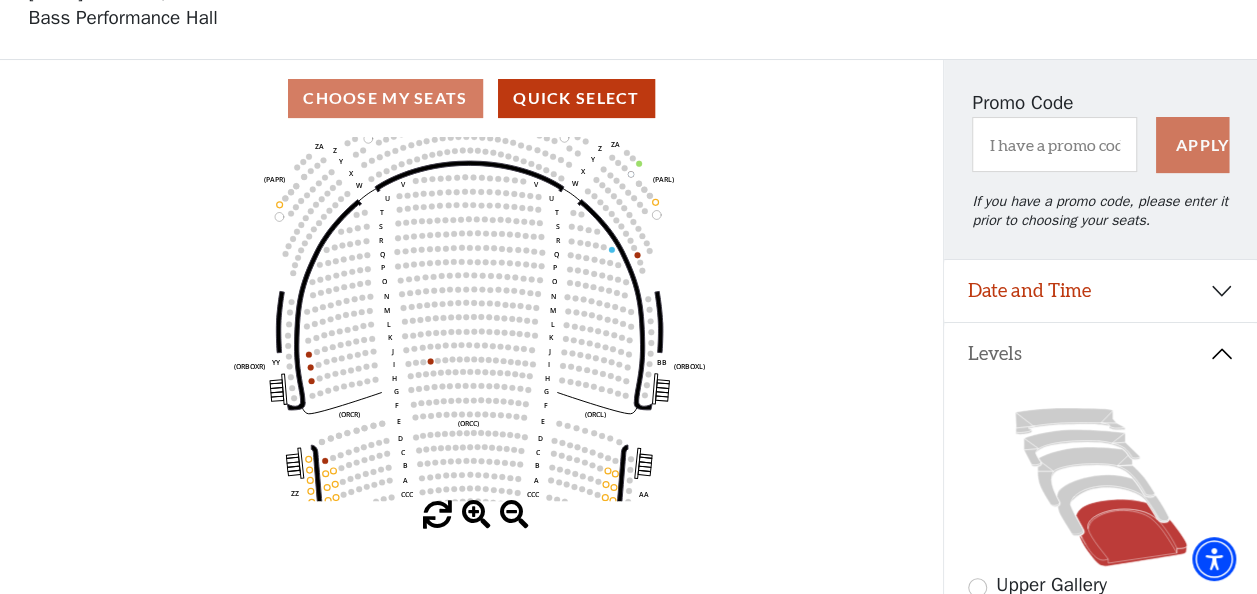 click at bounding box center [476, 515] 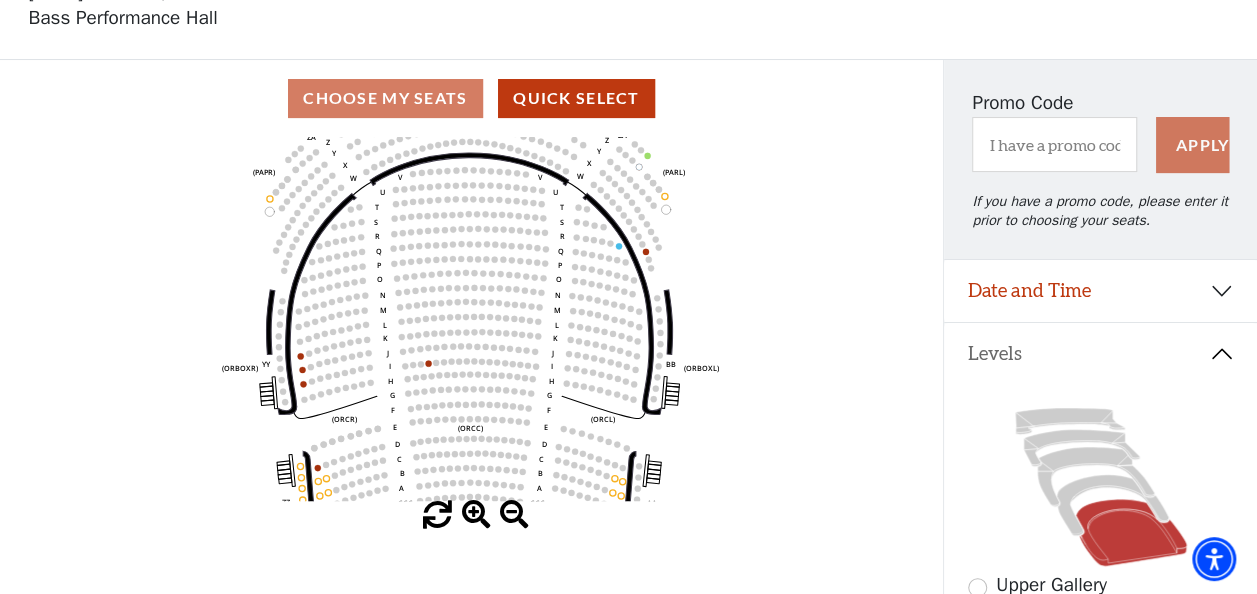 click at bounding box center [476, 515] 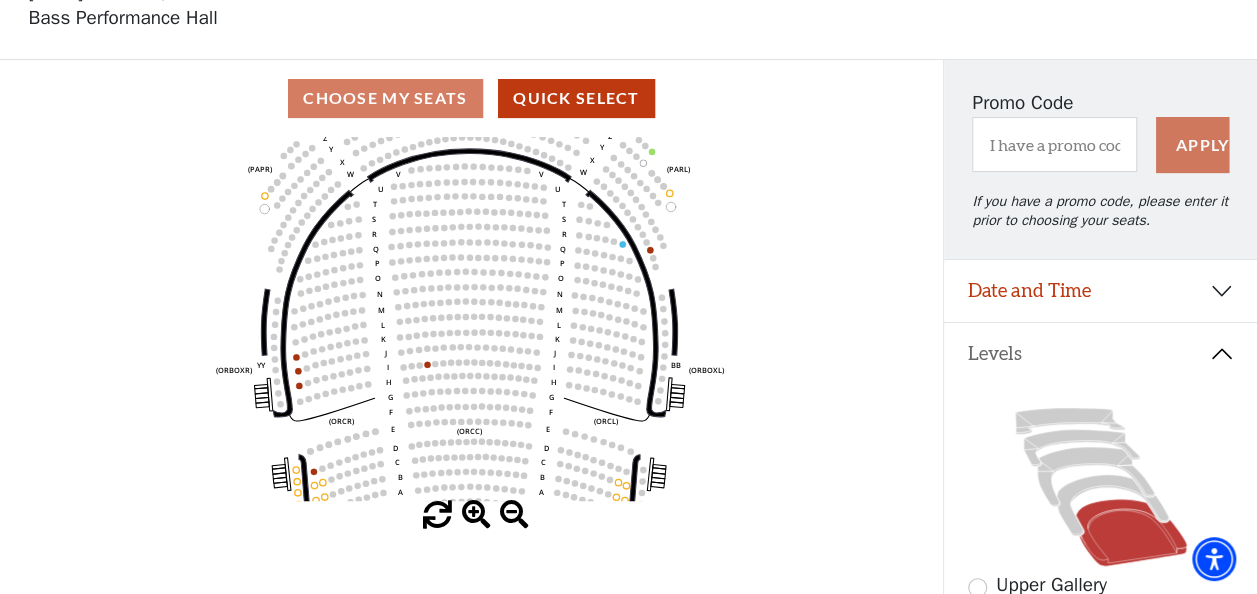 click at bounding box center [476, 515] 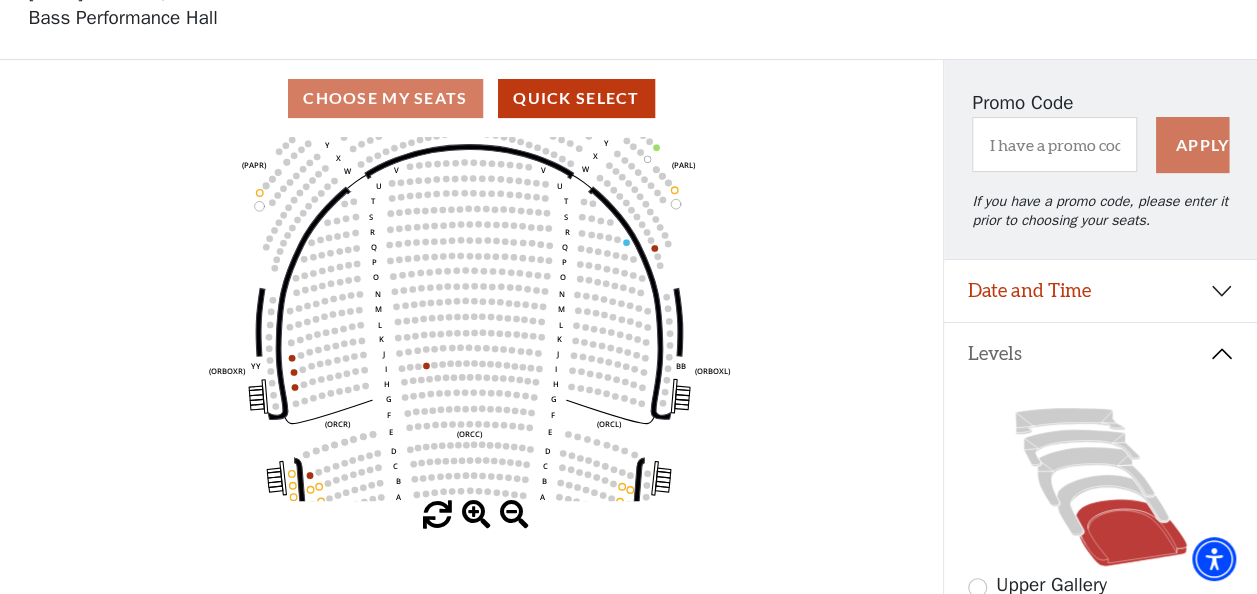 click at bounding box center (476, 515) 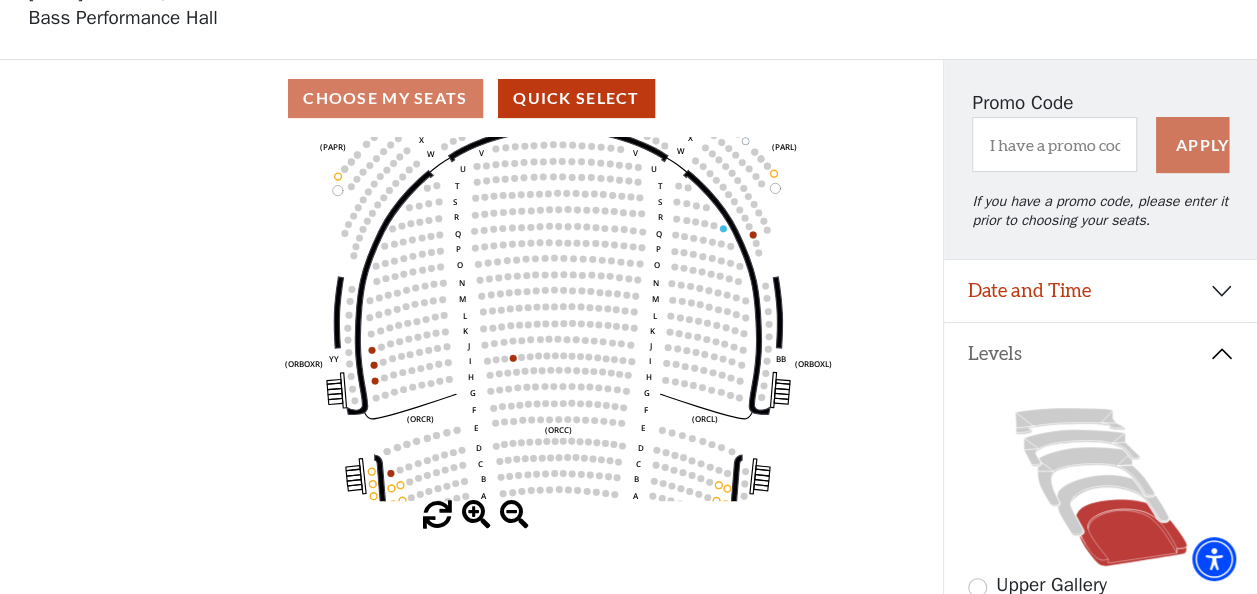 drag, startPoint x: 332, startPoint y: 383, endPoint x: 421, endPoint y: 373, distance: 89.560036 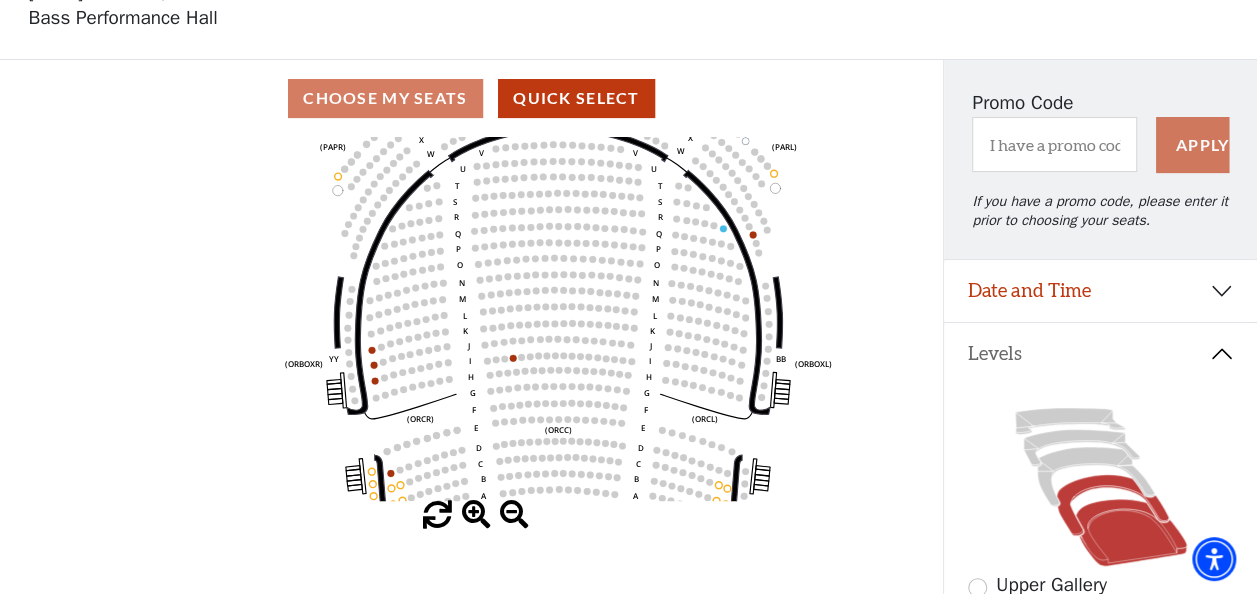 click 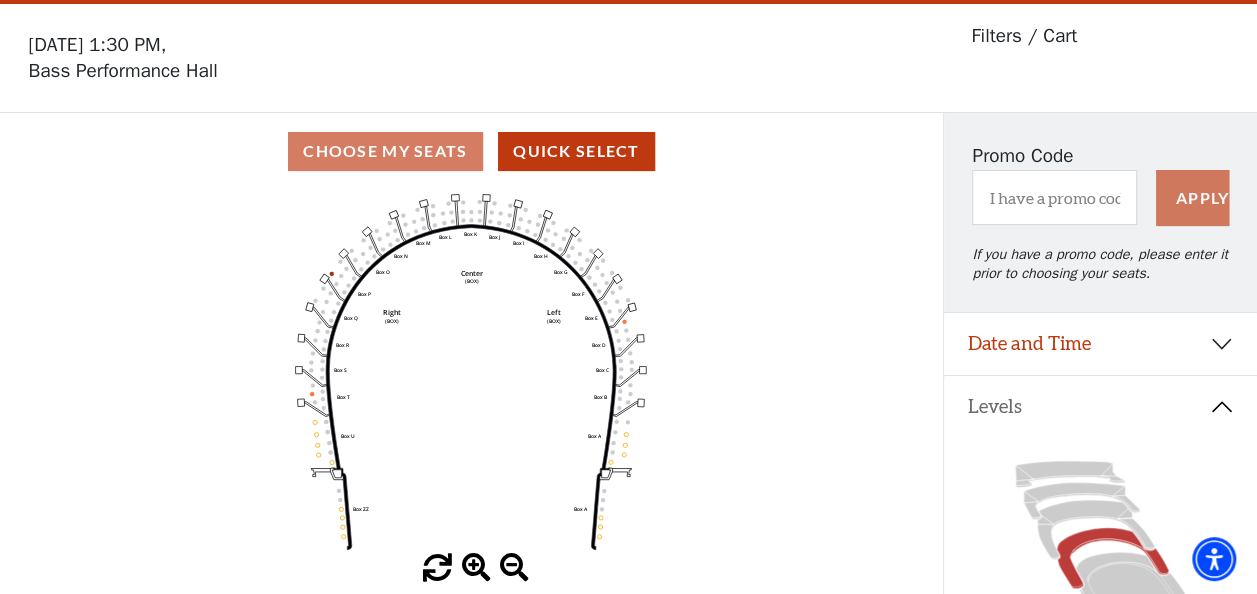 scroll, scrollTop: 92, scrollLeft: 0, axis: vertical 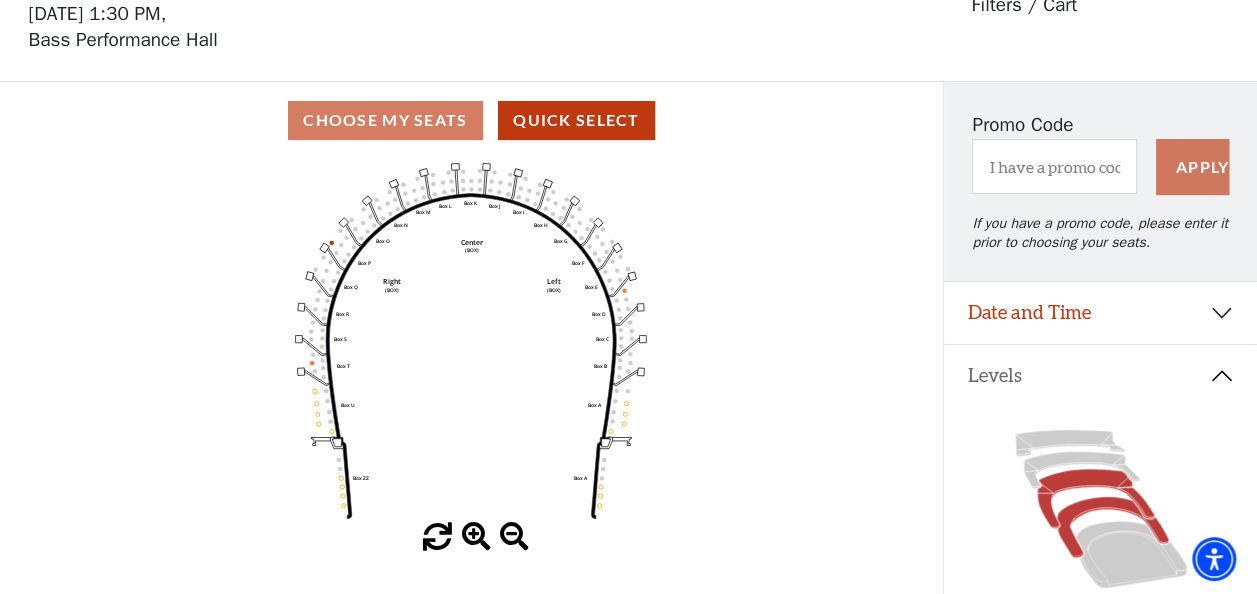 click 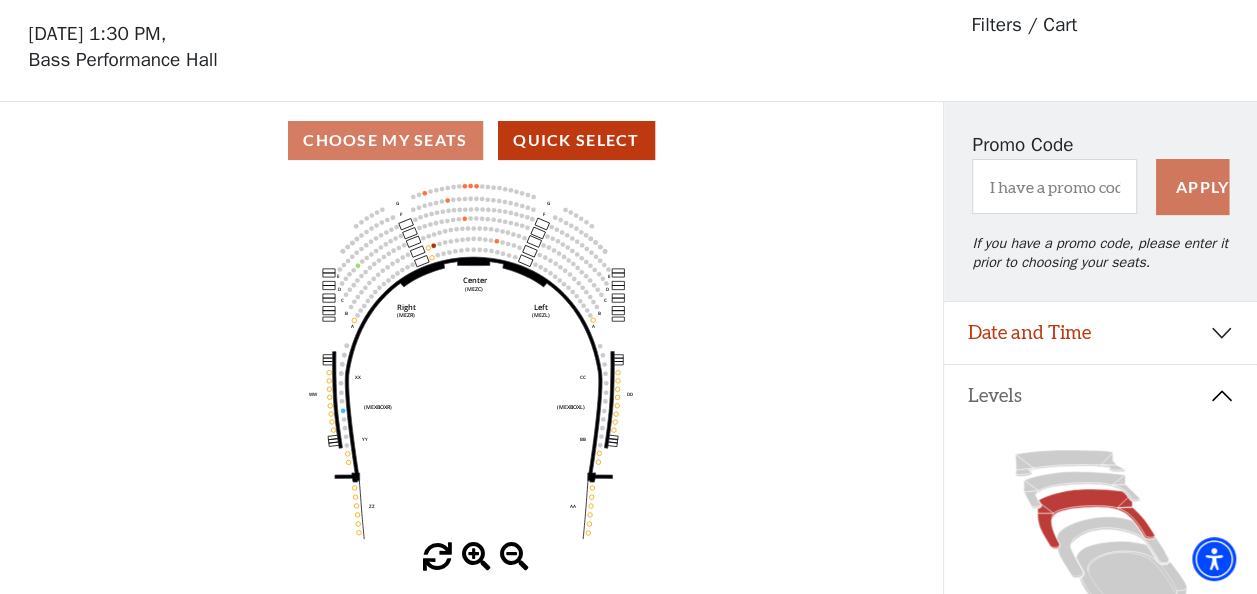 scroll, scrollTop: 92, scrollLeft: 0, axis: vertical 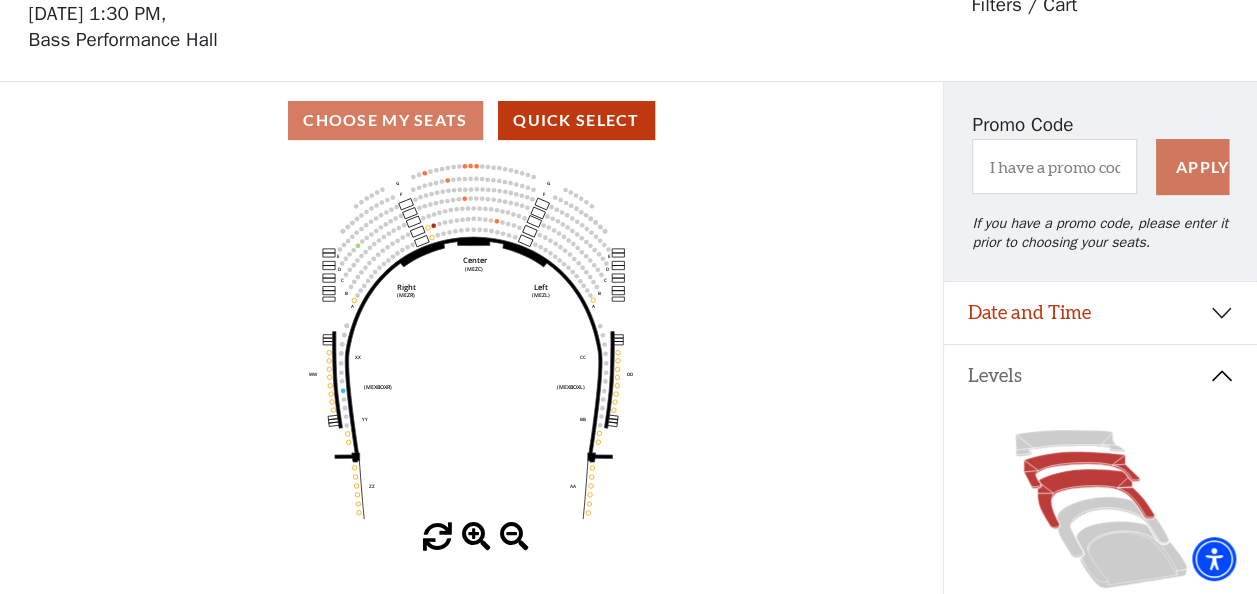 click 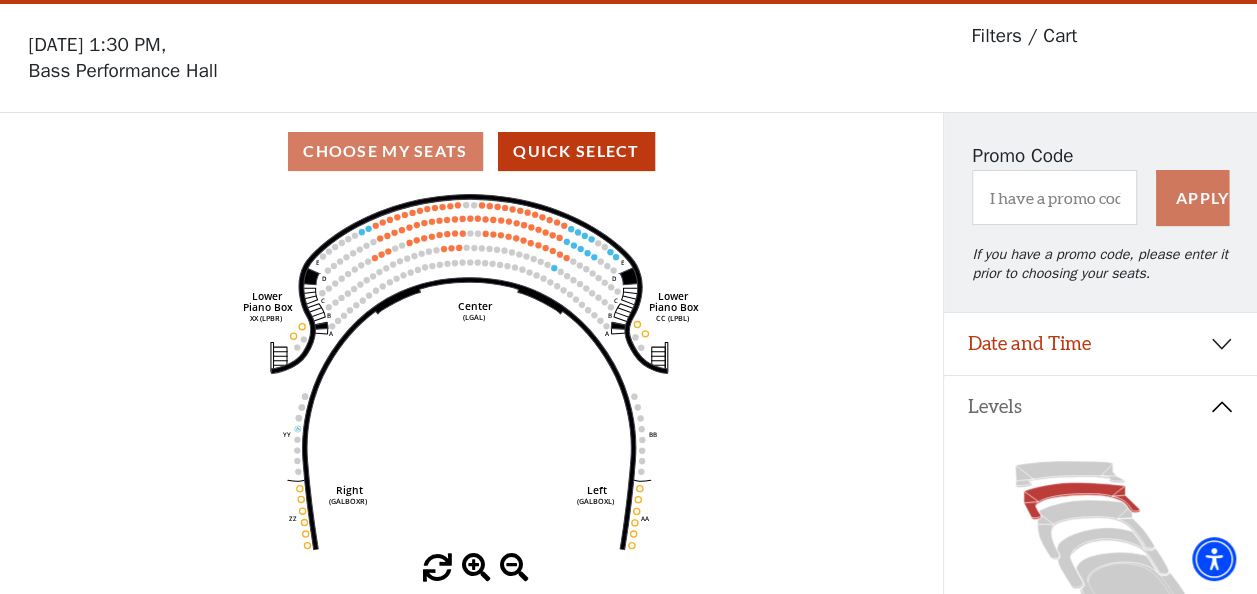 scroll, scrollTop: 92, scrollLeft: 0, axis: vertical 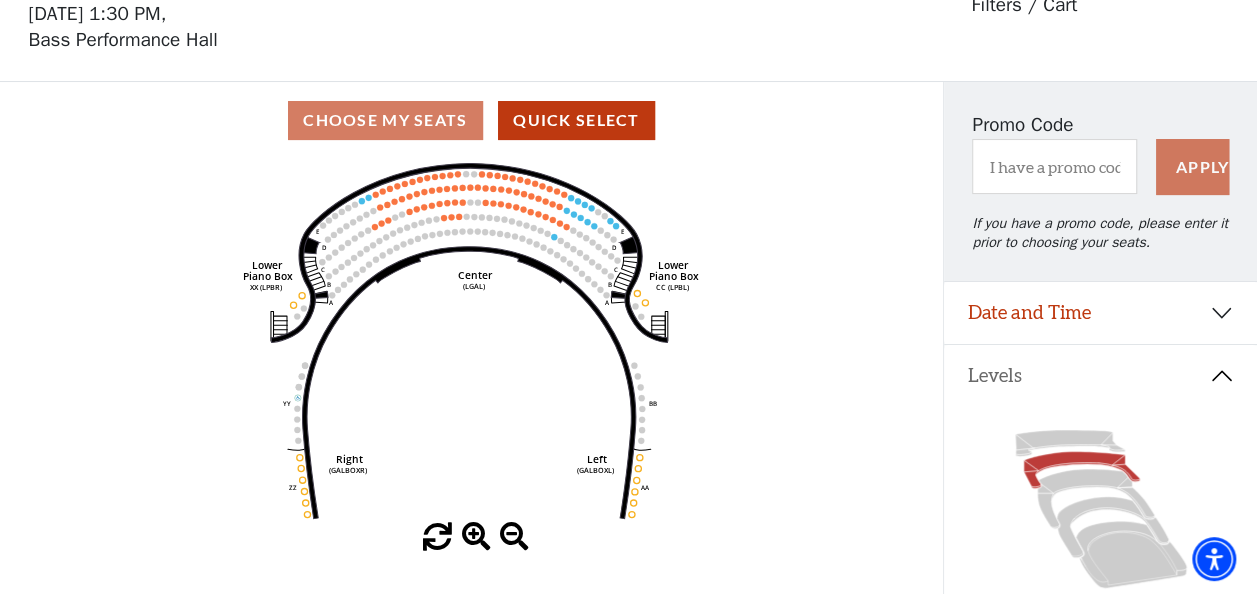 click at bounding box center (476, 537) 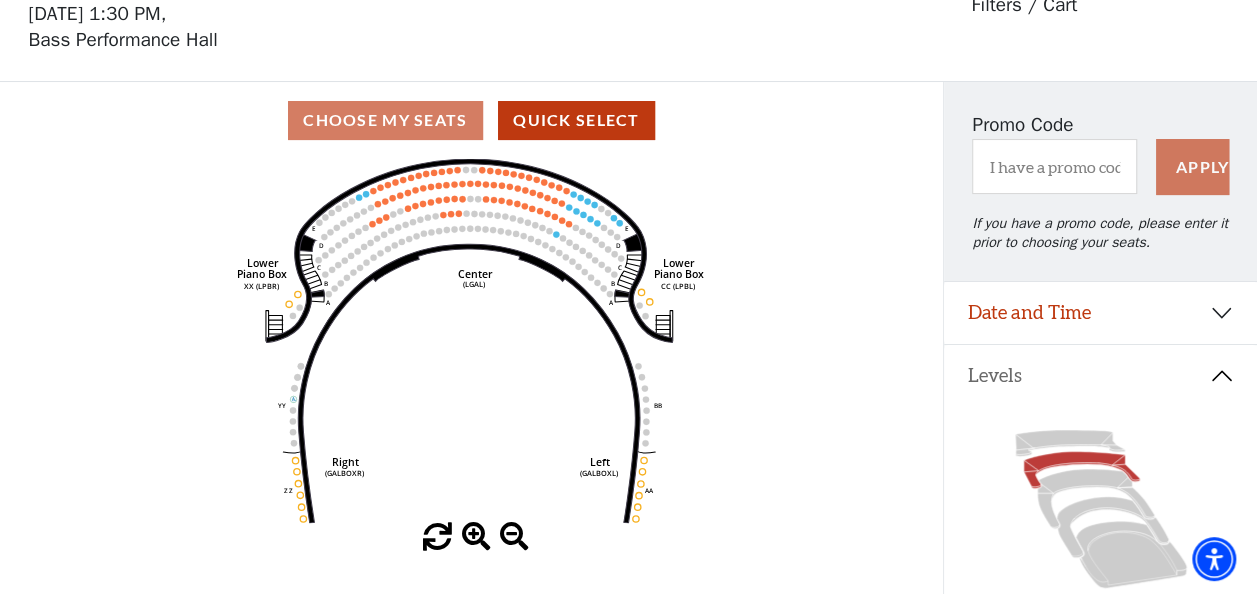 click at bounding box center (476, 537) 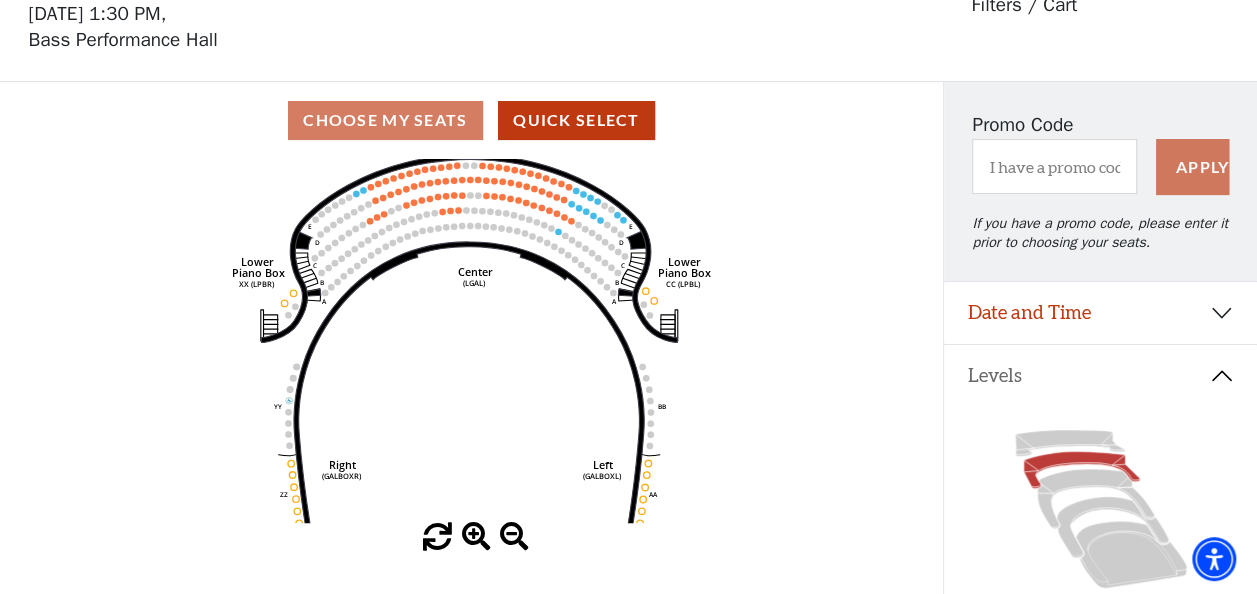 click at bounding box center (476, 537) 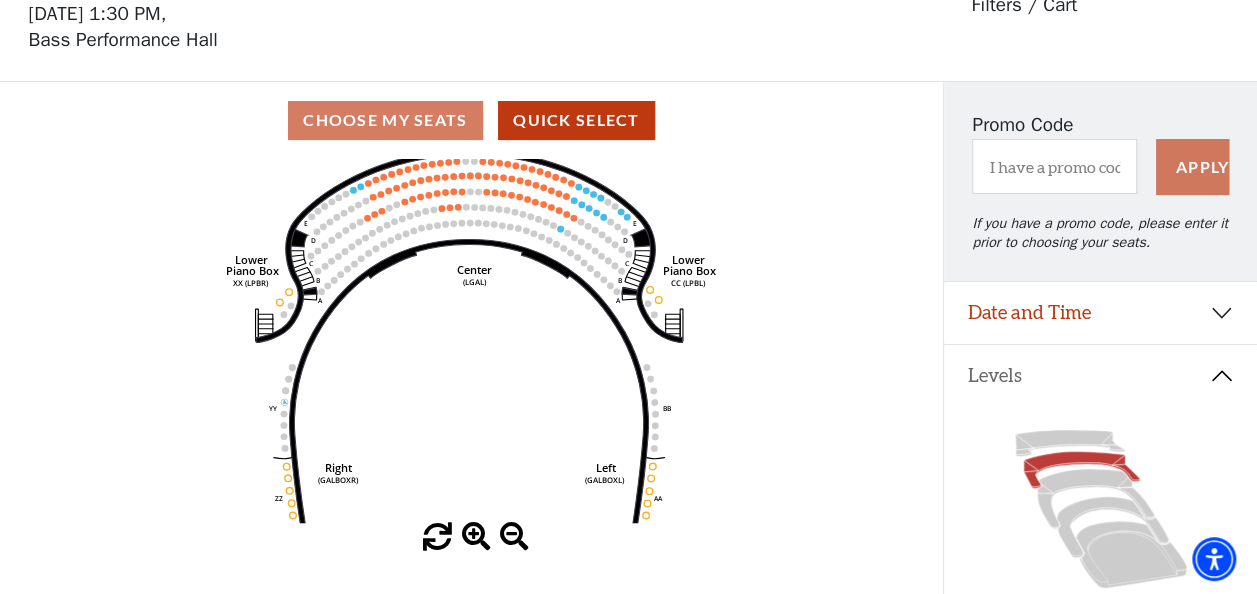 click at bounding box center [476, 537] 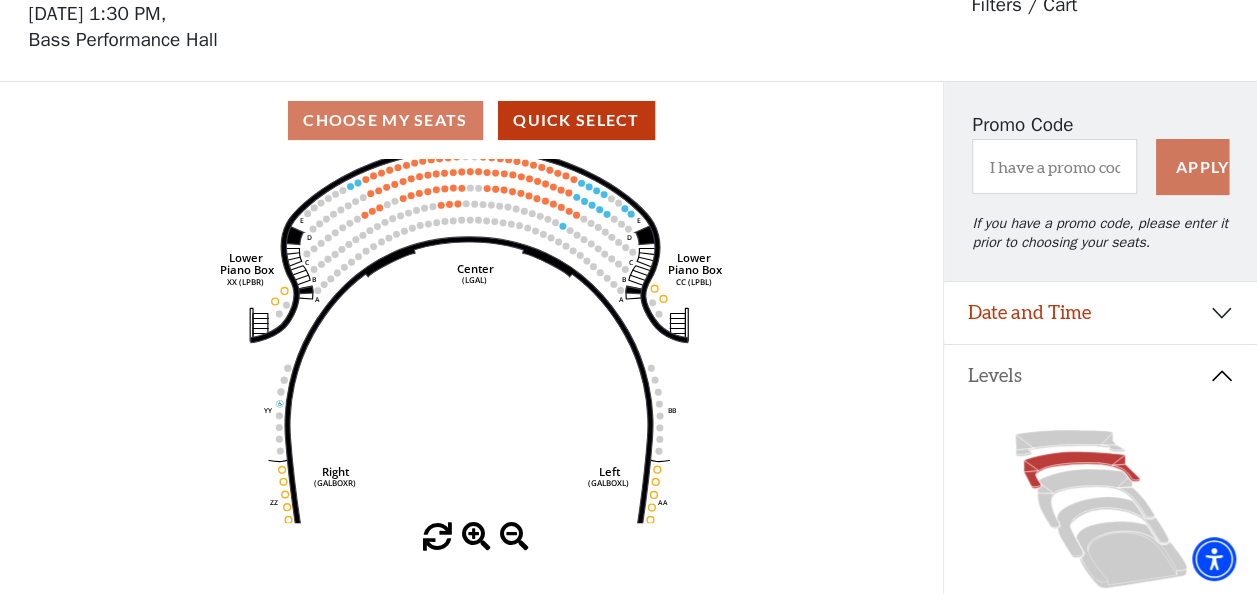 click at bounding box center [476, 537] 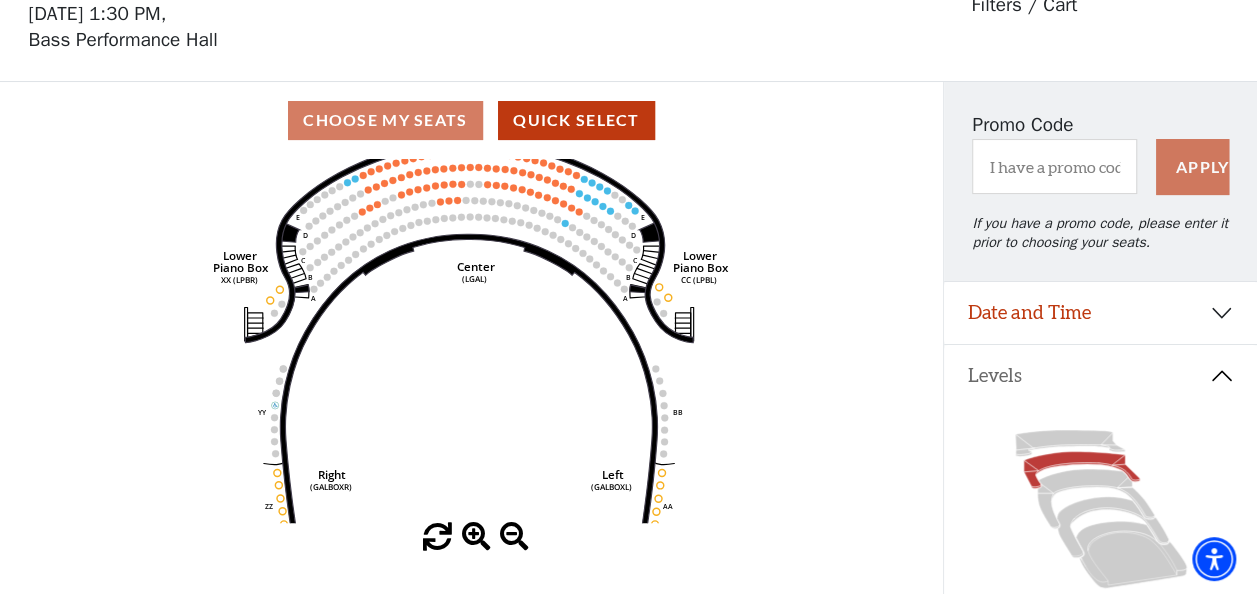 click at bounding box center [476, 537] 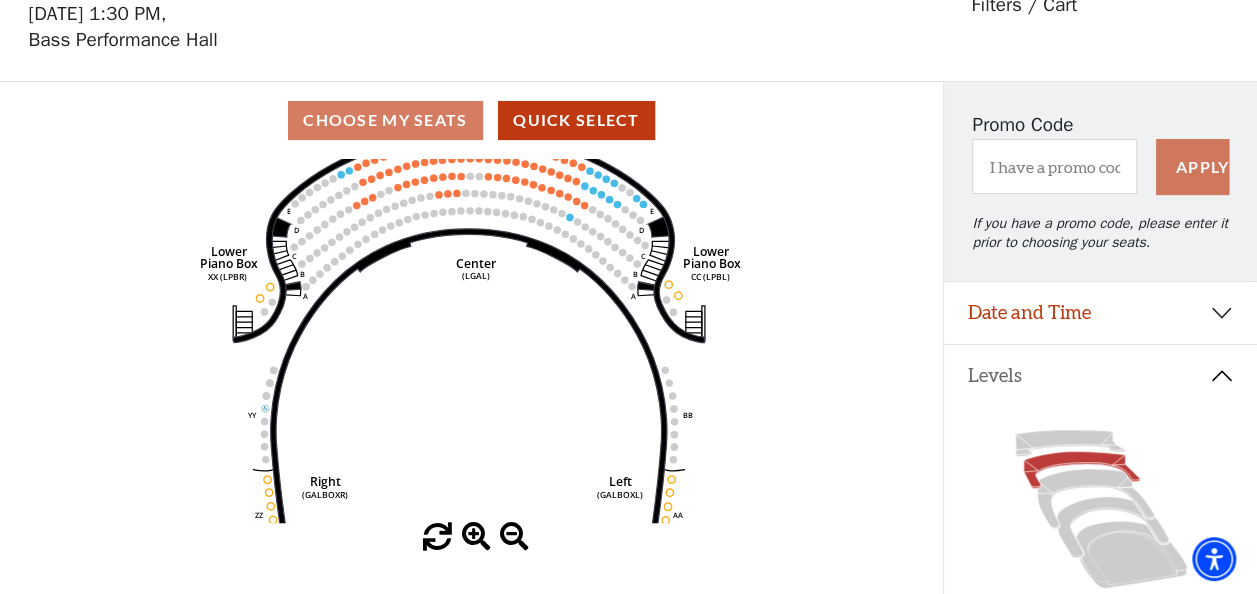 click at bounding box center (476, 537) 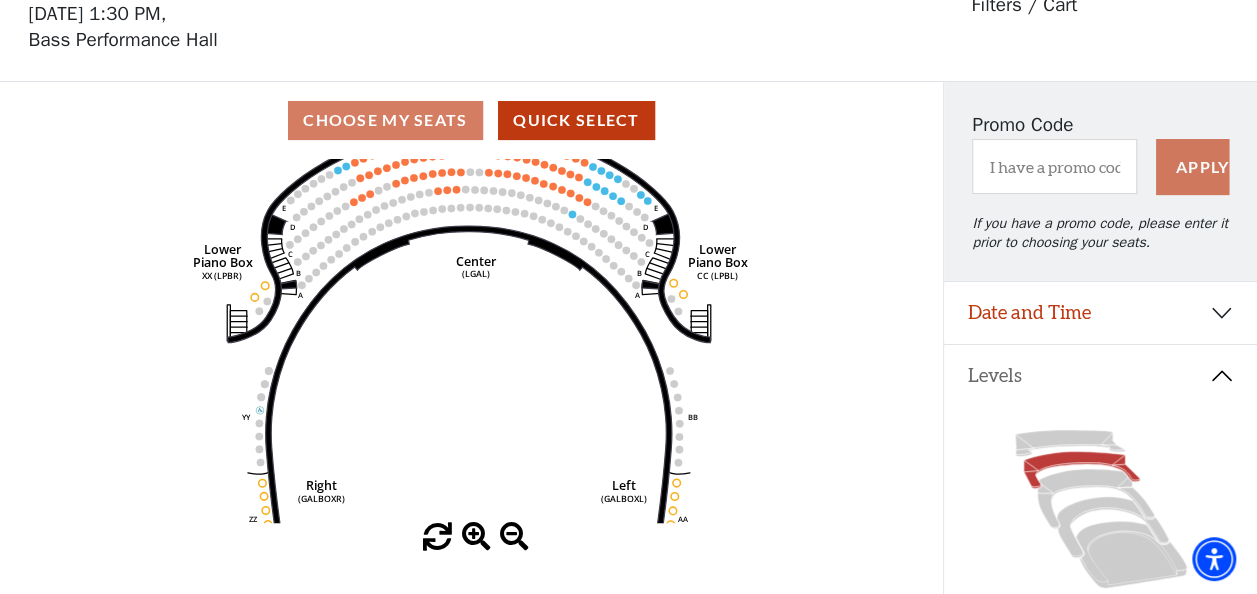 click at bounding box center [476, 537] 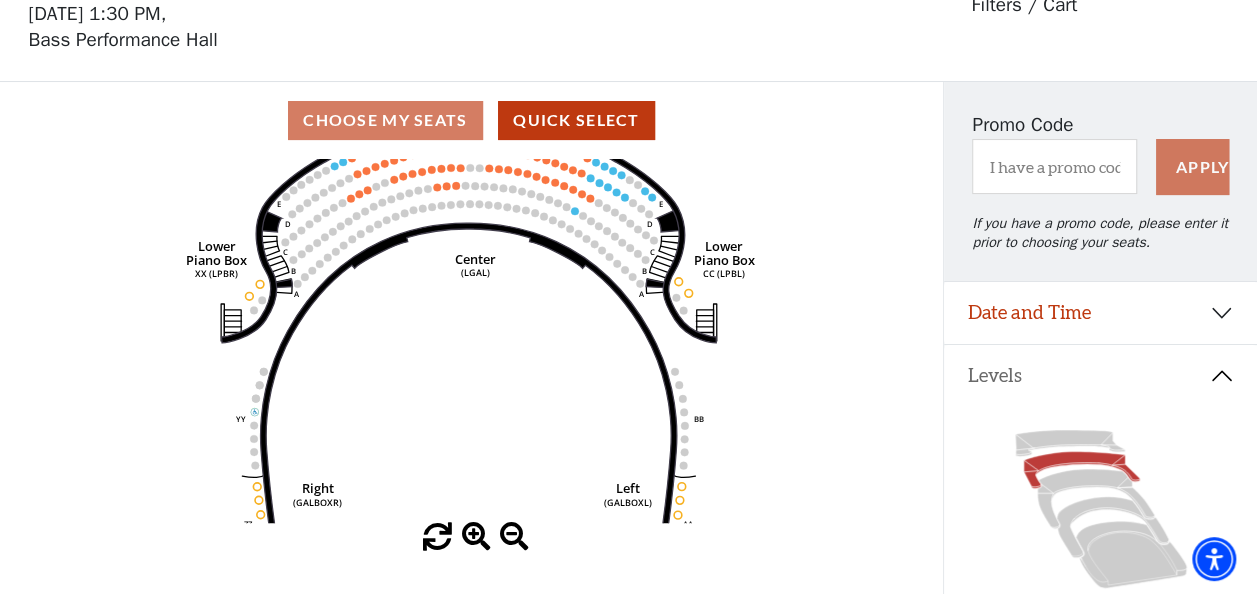 click at bounding box center (476, 537) 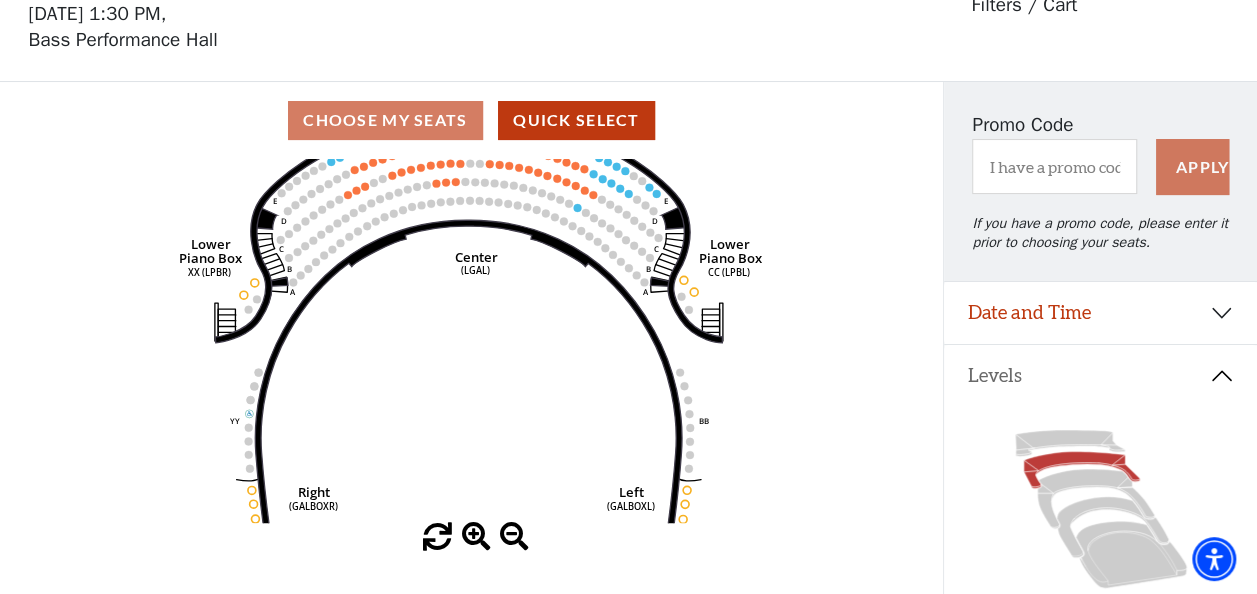 click at bounding box center (476, 537) 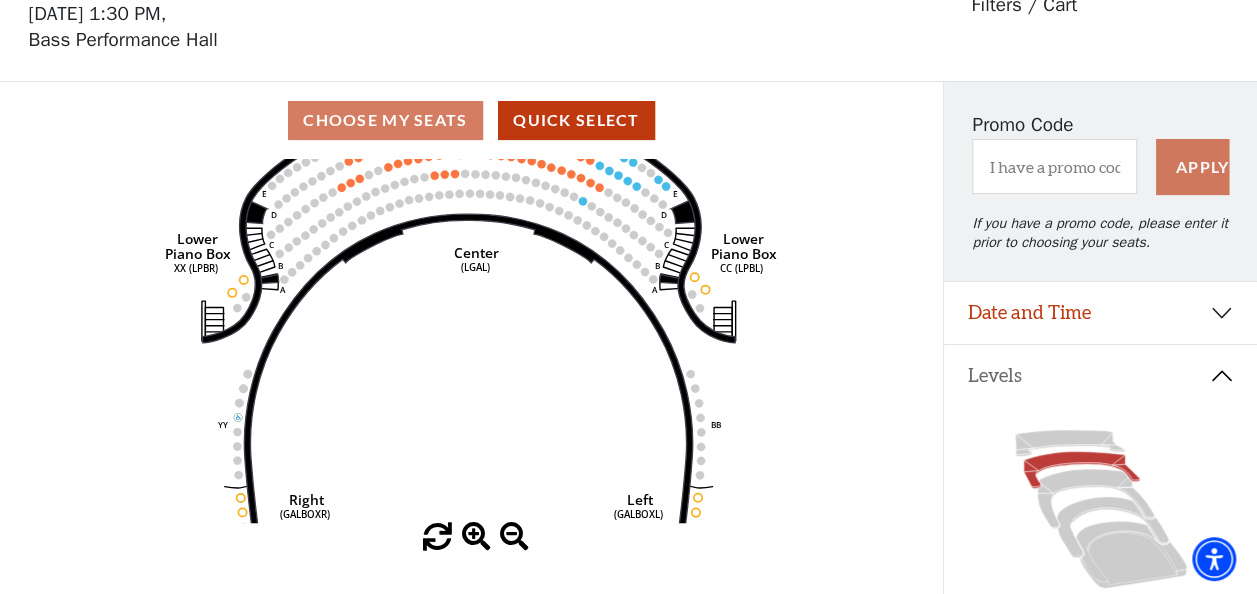 click at bounding box center [476, 537] 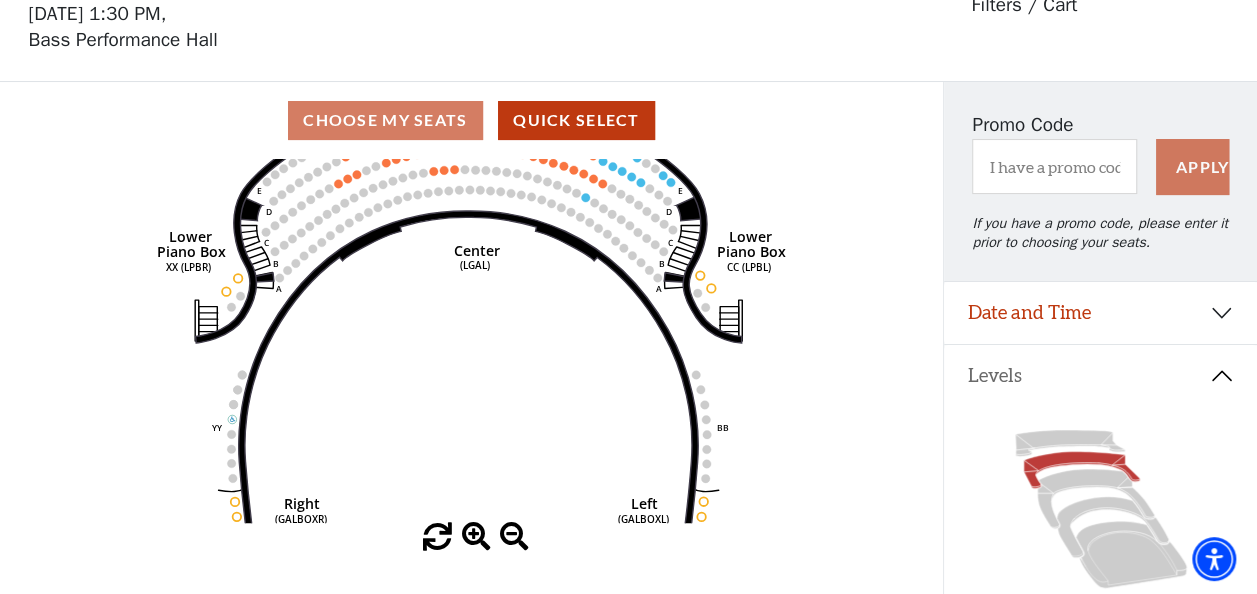 click at bounding box center [476, 537] 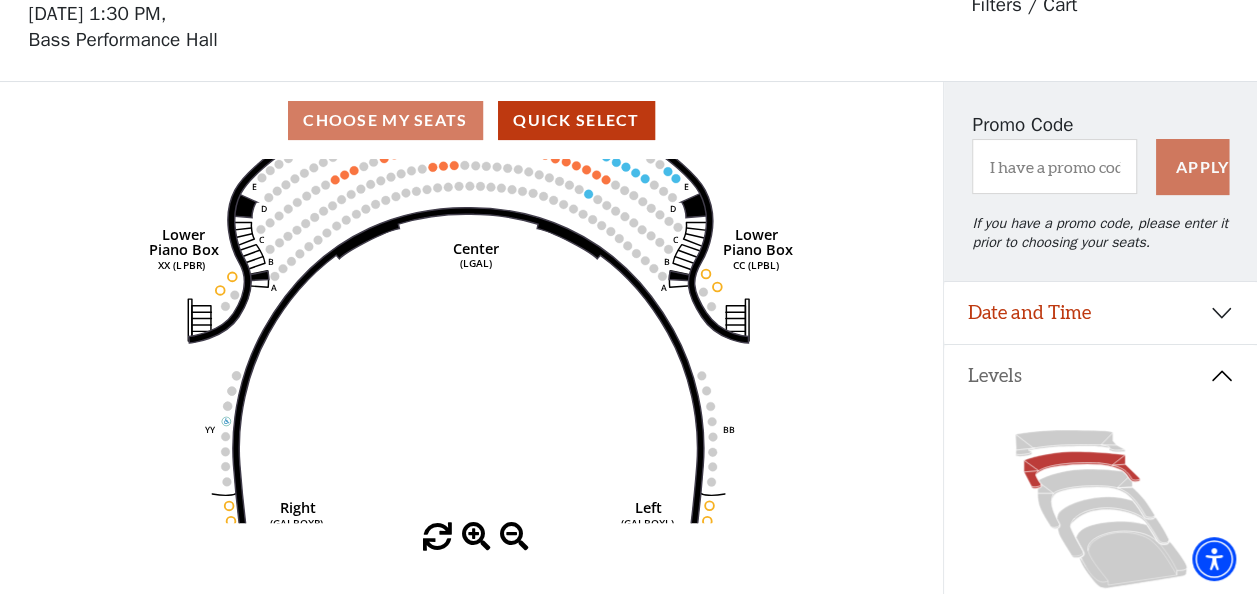 click at bounding box center (476, 537) 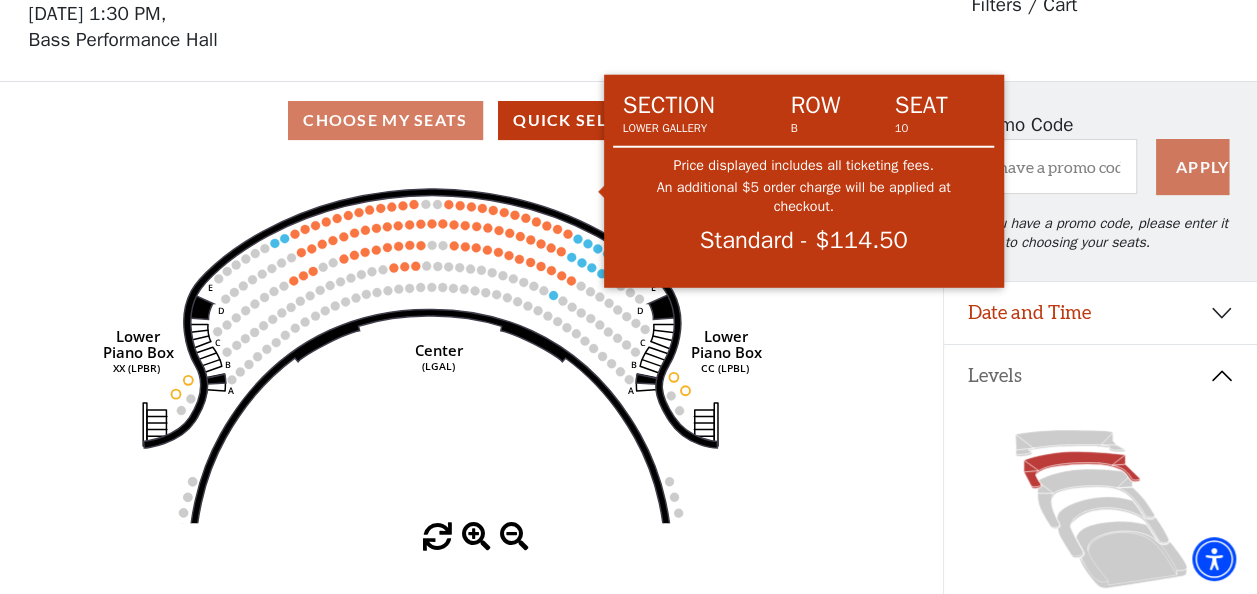 drag, startPoint x: 588, startPoint y: 184, endPoint x: 550, endPoint y: 289, distance: 111.66467 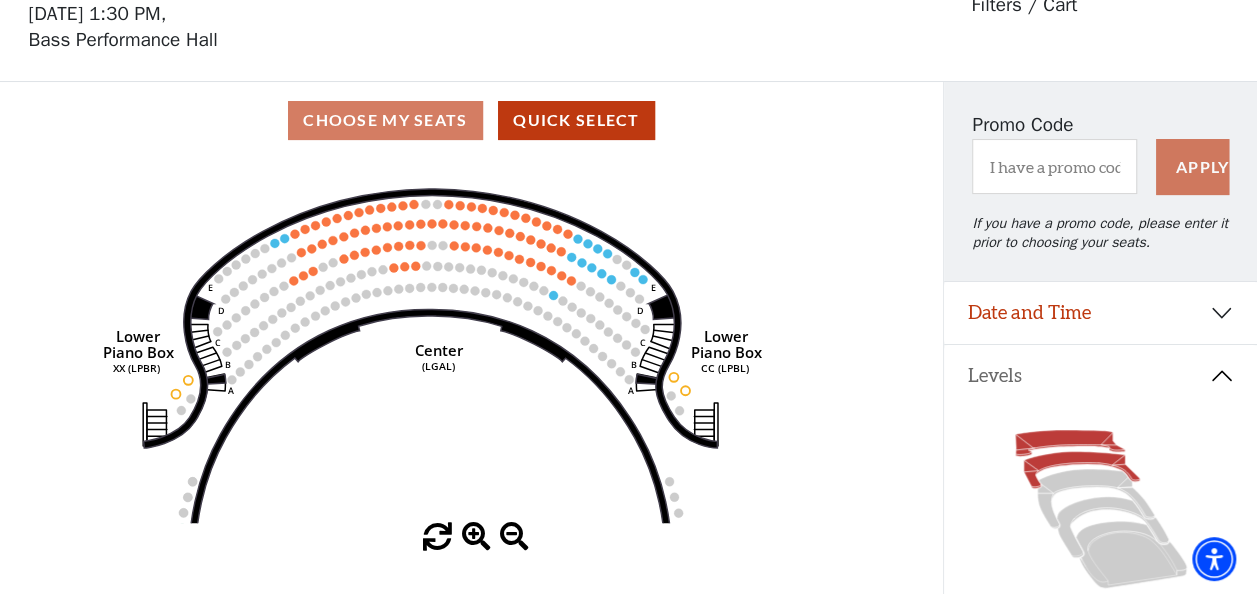 click 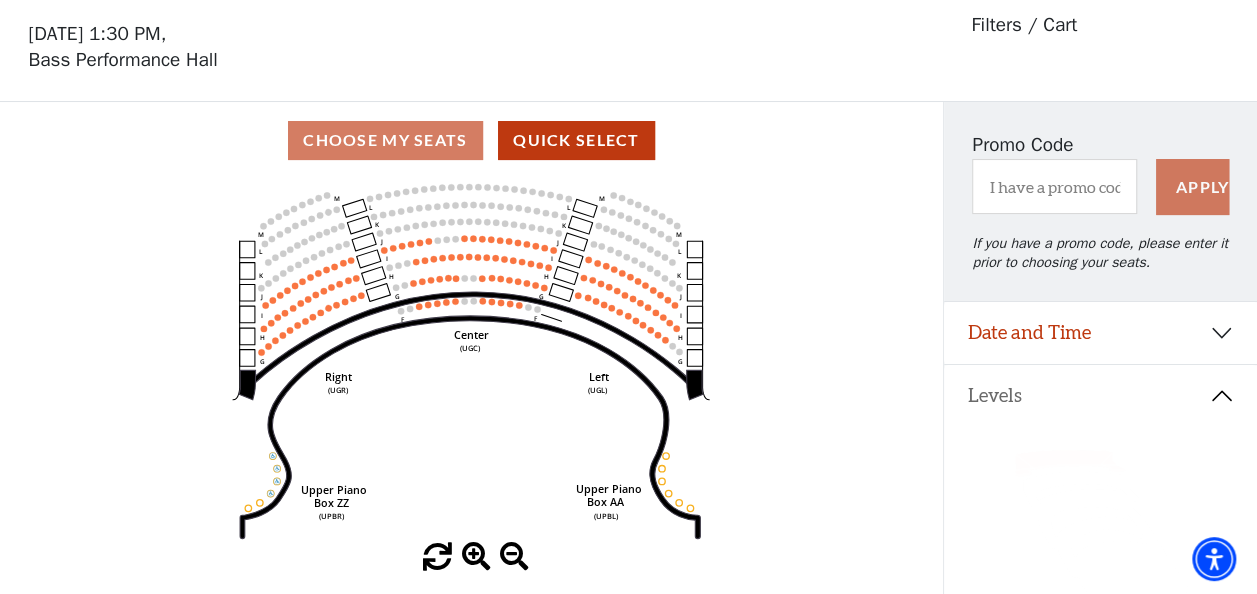 scroll, scrollTop: 92, scrollLeft: 0, axis: vertical 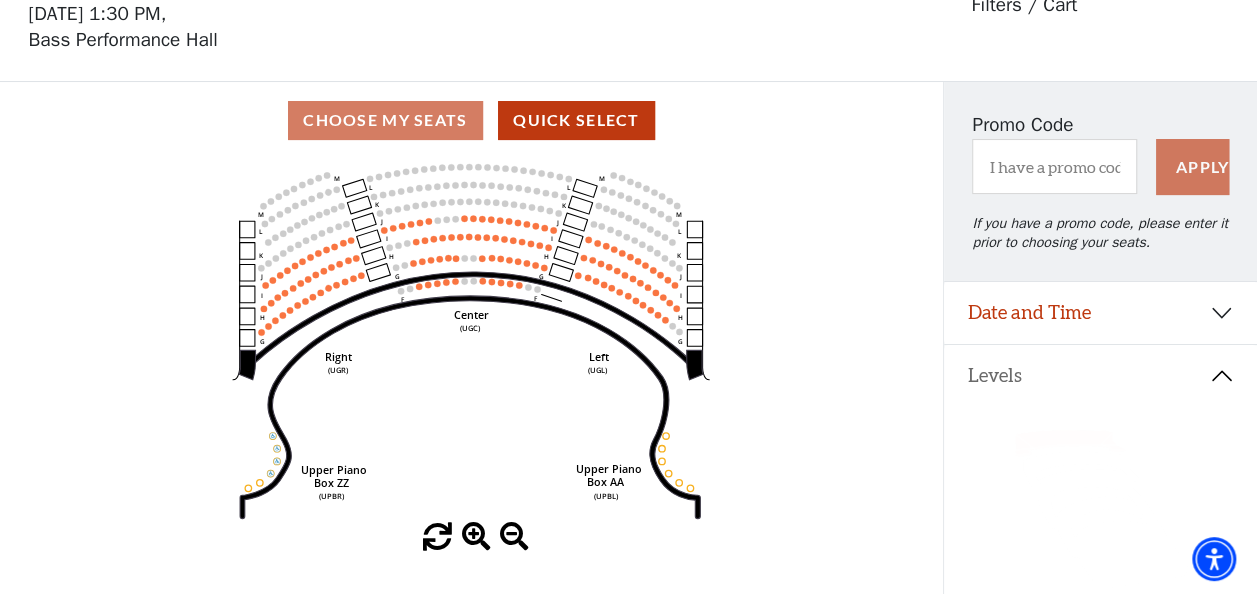 click on "Center   (UGC)   Right   (UGR)   Left   (UGL)   Upper Piano   Box ZZ   (UPBR)   Upper Piano   Box AA   (UPBL)   M   L   K   J   I   H   G   M   L   K   J   I   H   G   M   L   K   J   I   H   G   F   M   L   K   J   I   H   G   F" 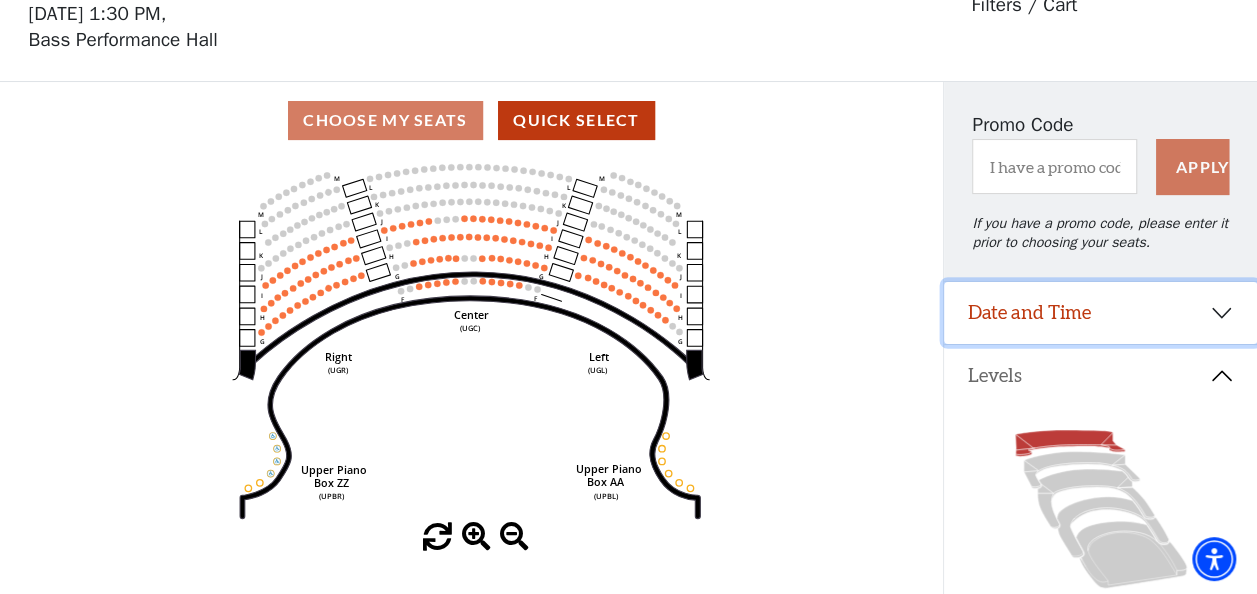click on "Date and Time" at bounding box center [1100, 313] 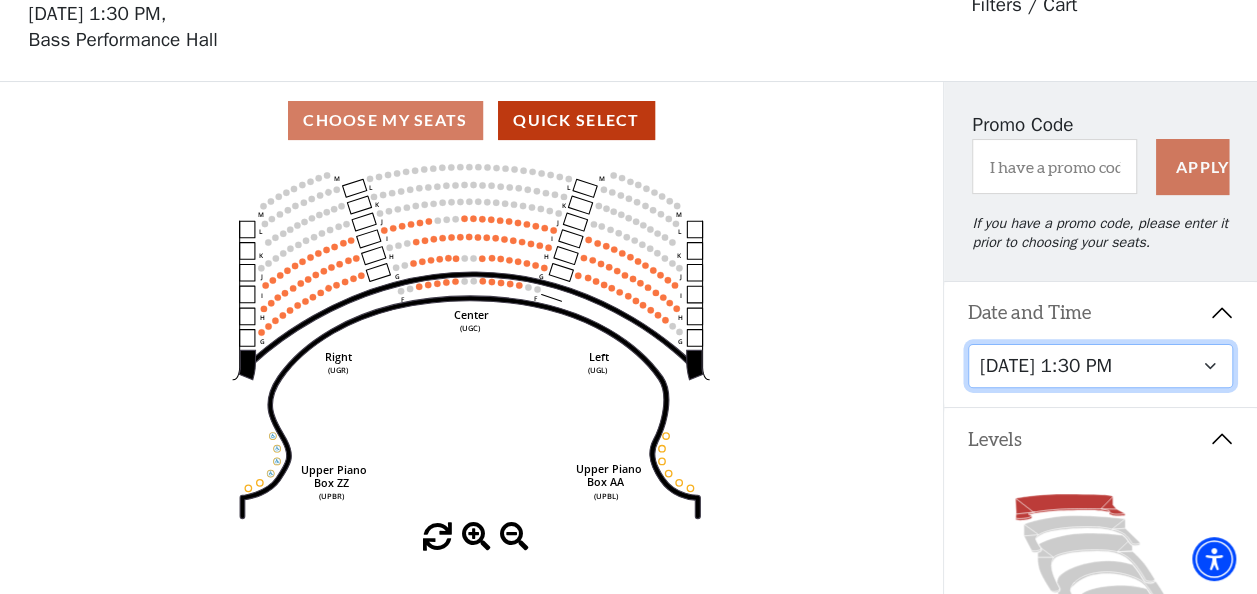 click on "Tuesday, October 28 at 7:30 PM Wednesday, October 29 at 7:30 PM Thursday, October 30 at 7:30 PM Friday, October 31 at 7:30 PM Saturday, November 1 at 1:30 PM Saturday, November 1 at 7:30 PM Sunday, November 2 at 1:30 PM Sunday, November 2 at 6:30 PM" at bounding box center [1101, 366] 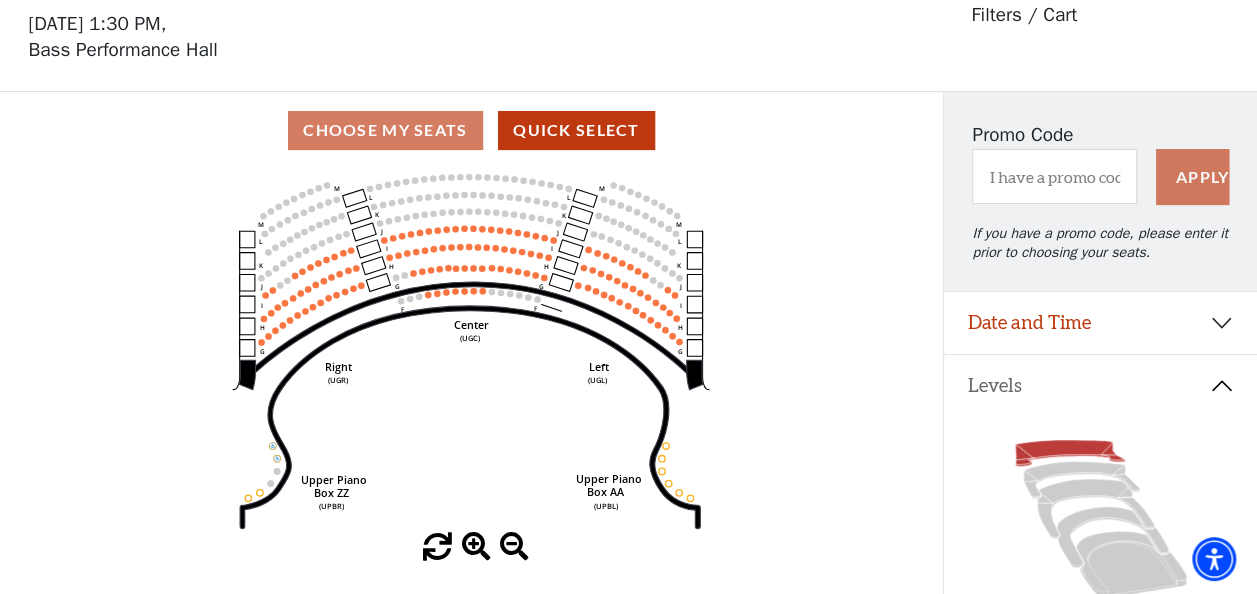 scroll, scrollTop: 92, scrollLeft: 0, axis: vertical 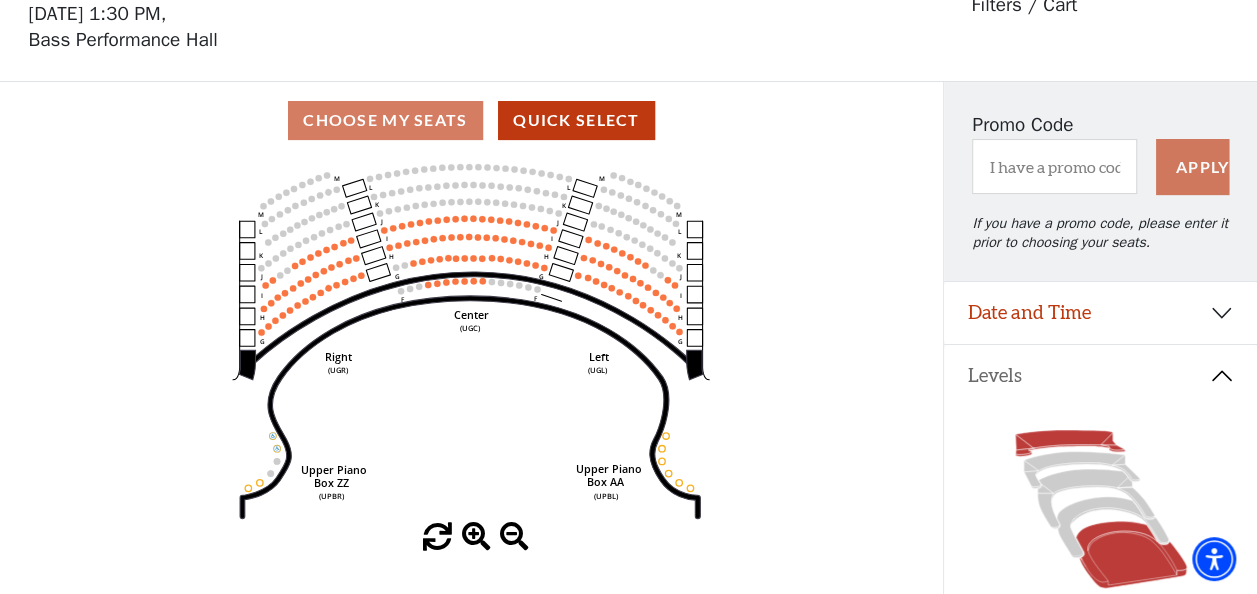 click 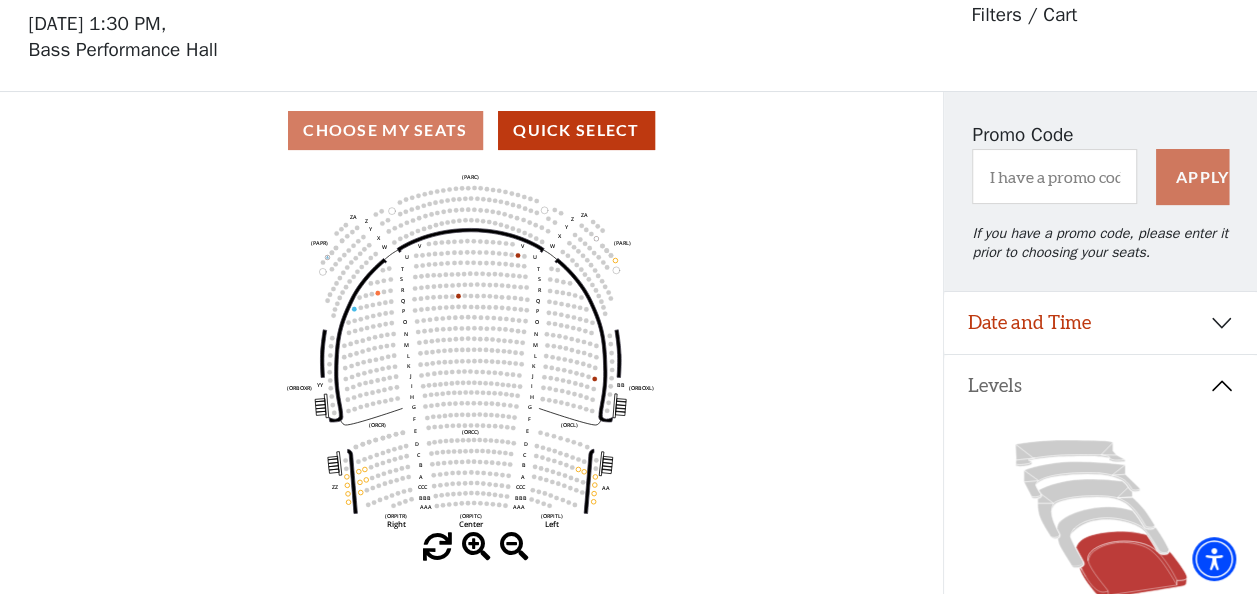 scroll, scrollTop: 92, scrollLeft: 0, axis: vertical 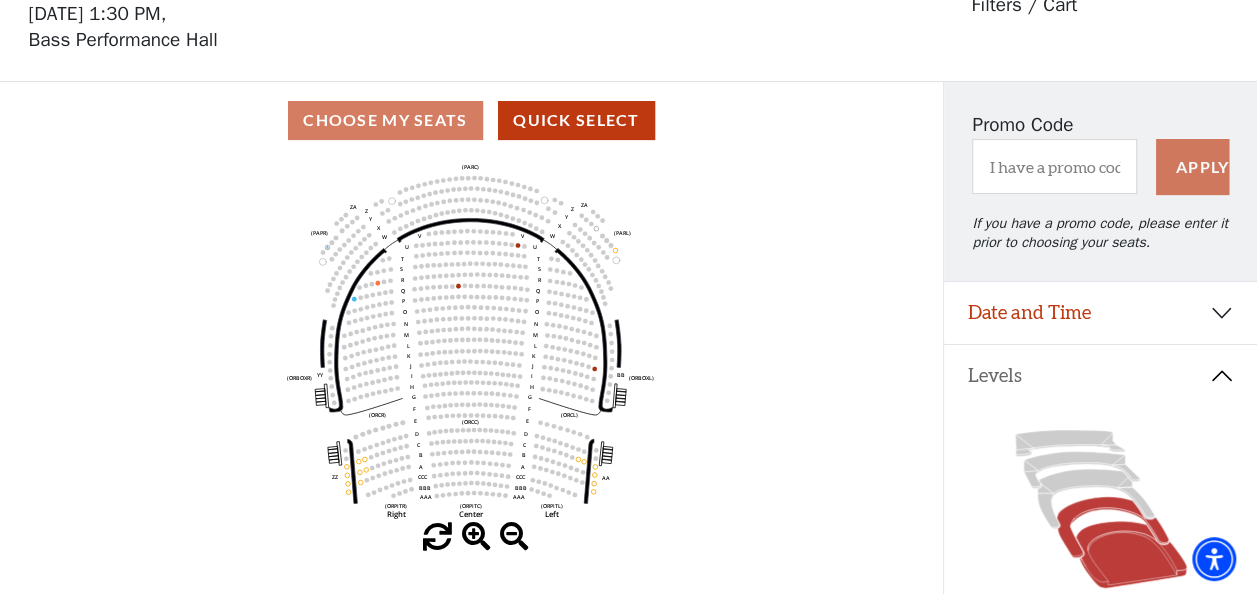 click 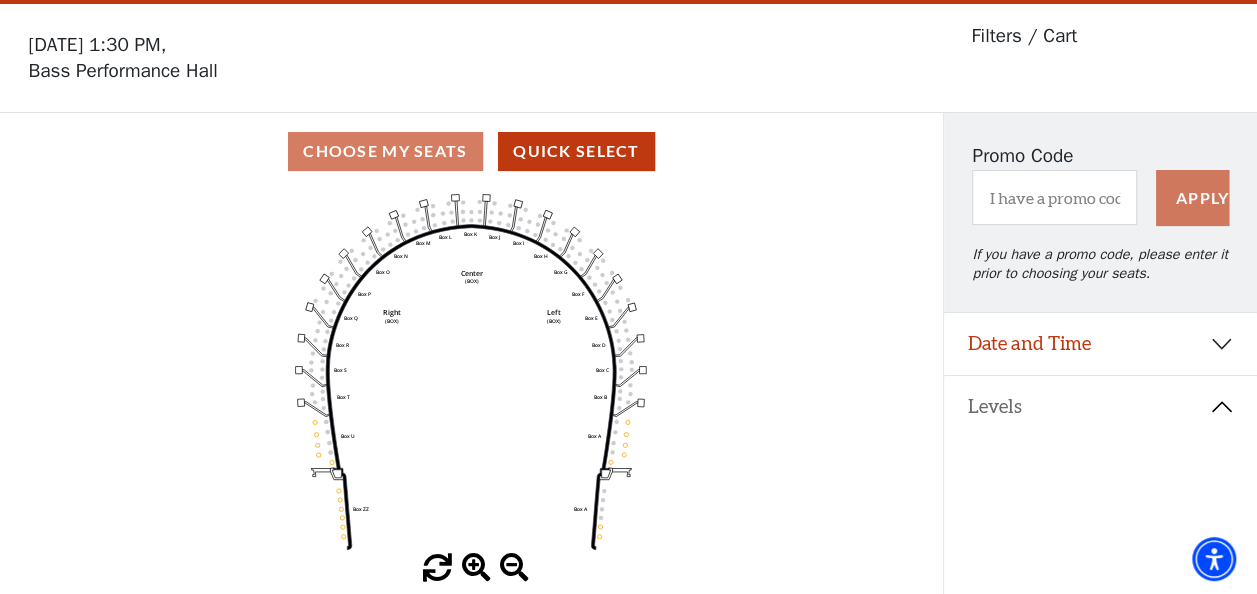 scroll, scrollTop: 92, scrollLeft: 0, axis: vertical 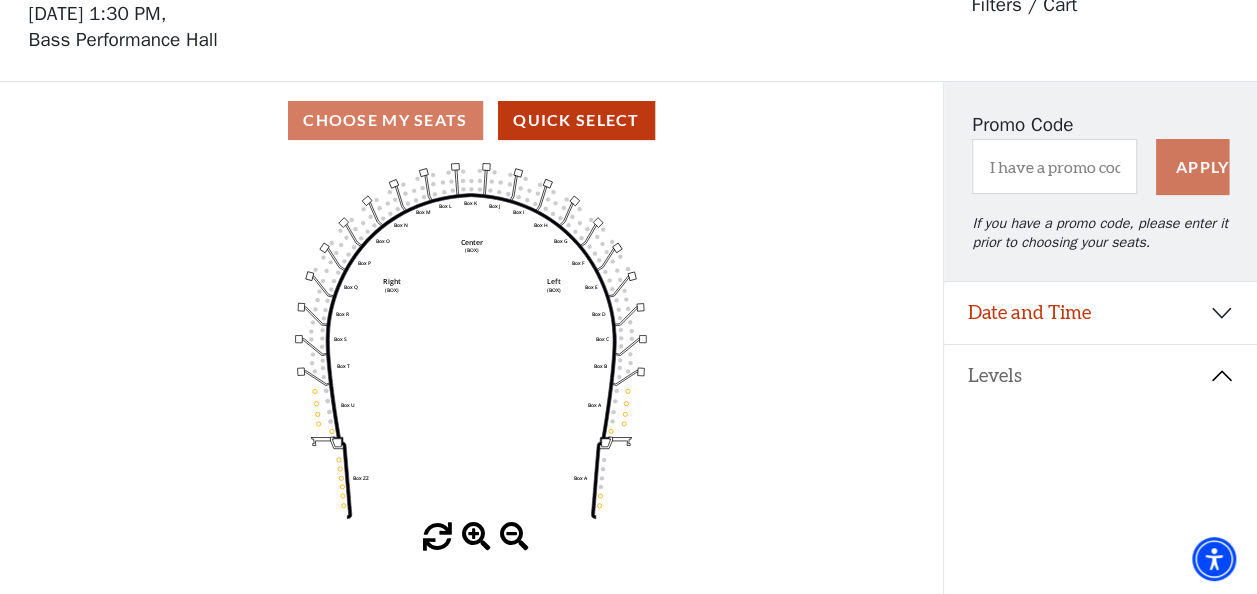 click 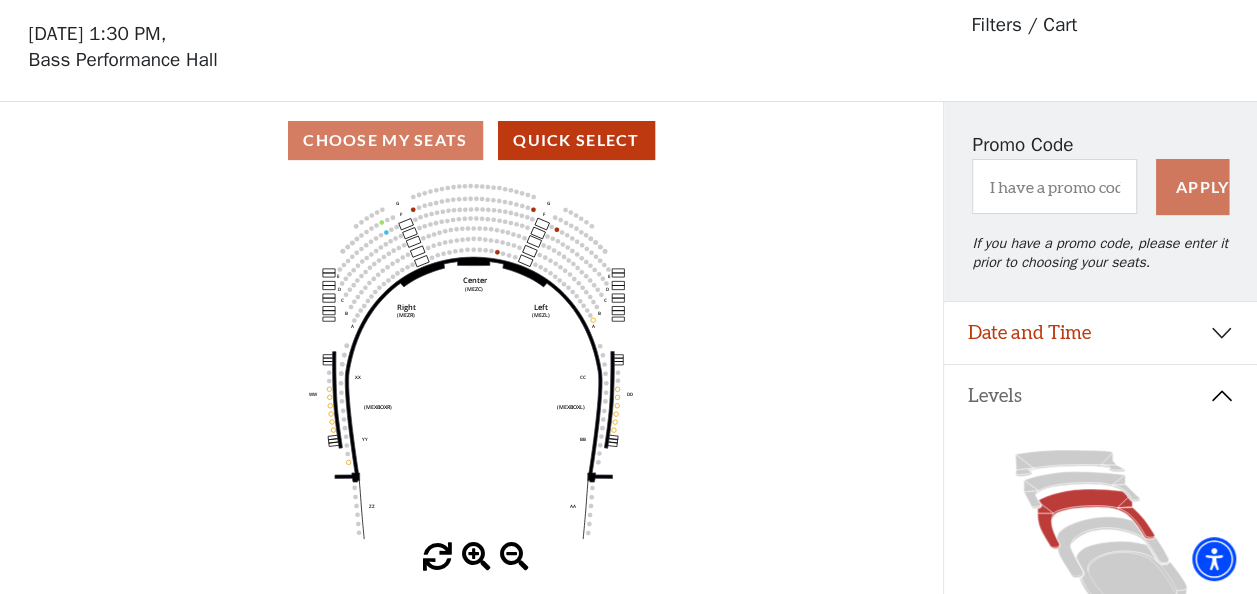 scroll, scrollTop: 92, scrollLeft: 0, axis: vertical 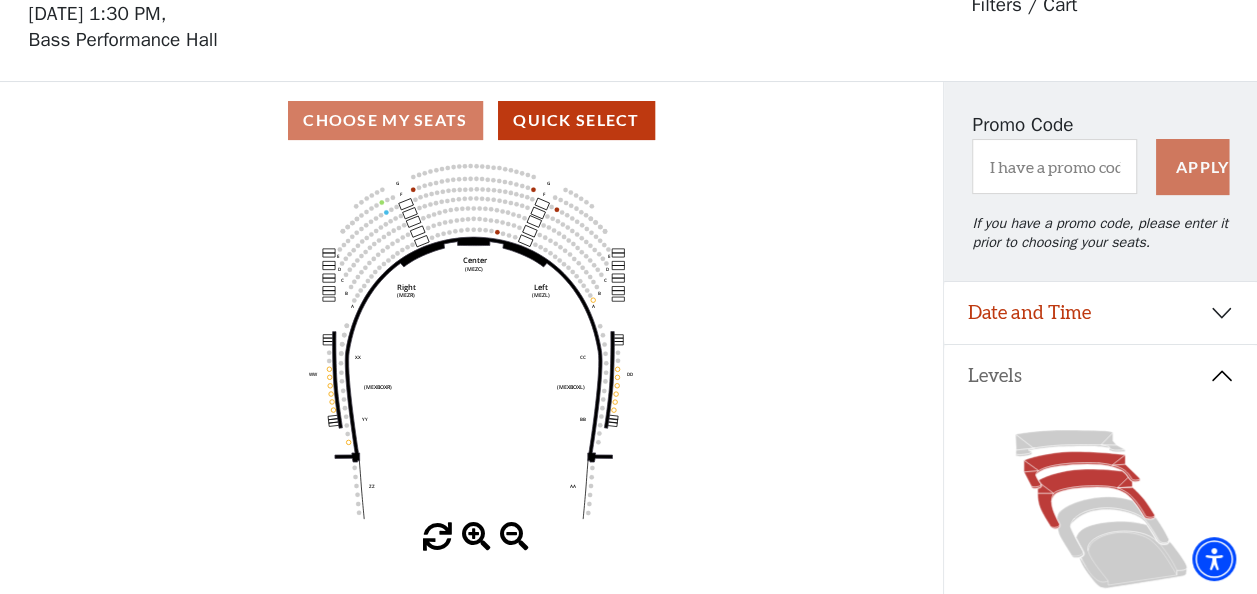 click 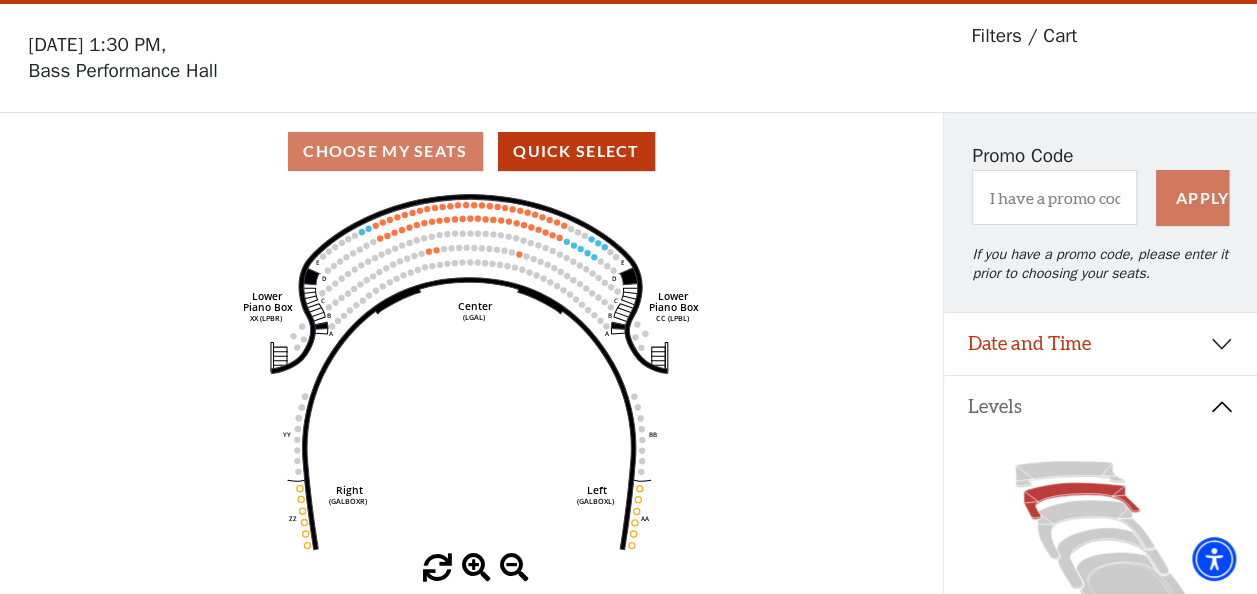 scroll, scrollTop: 92, scrollLeft: 0, axis: vertical 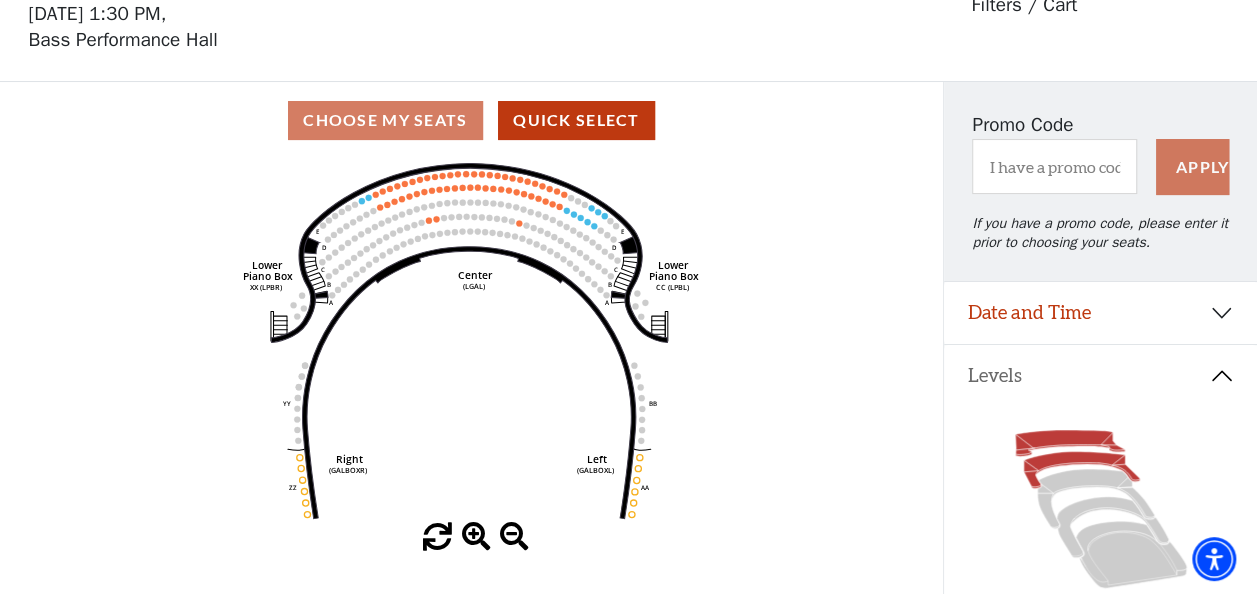 click 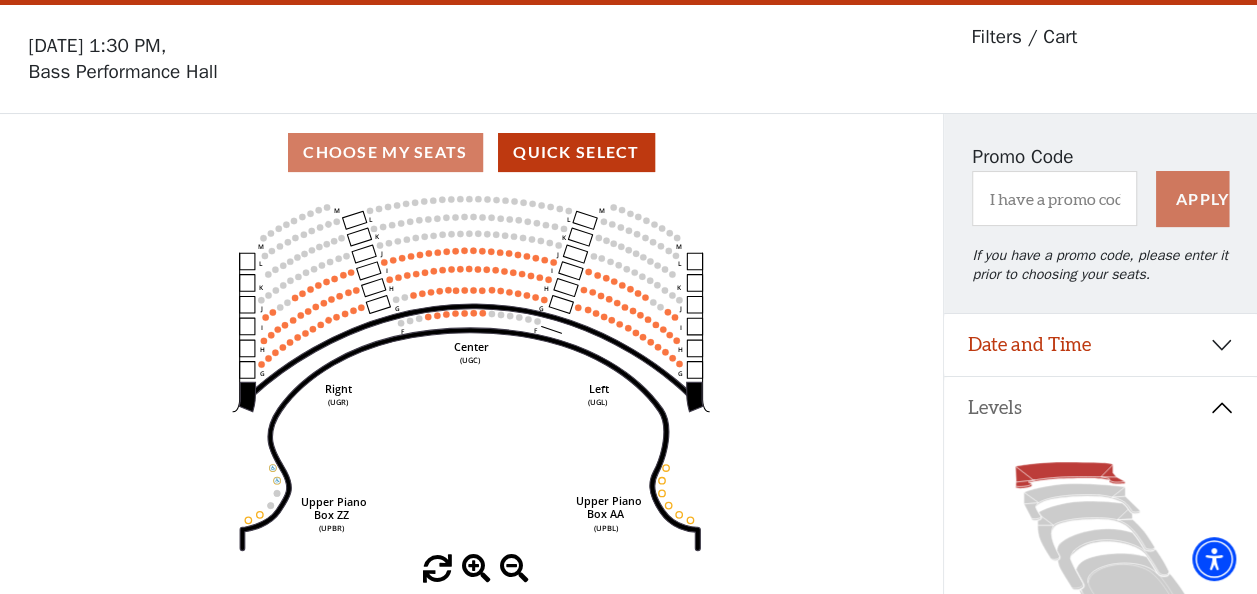 scroll, scrollTop: 92, scrollLeft: 0, axis: vertical 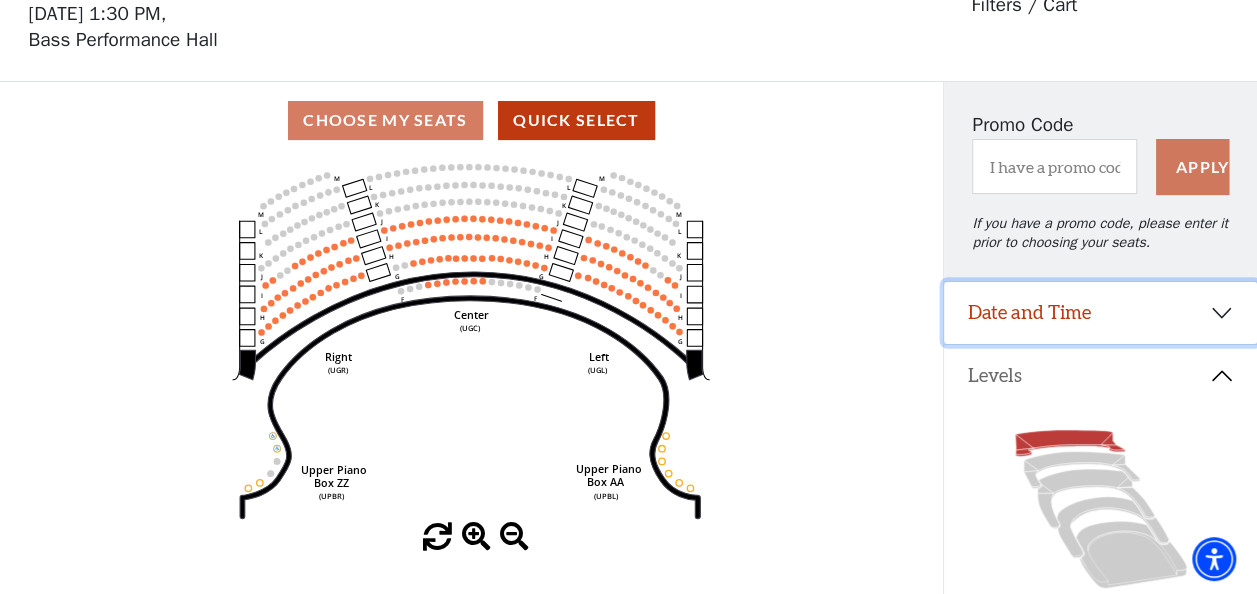 click on "Date and Time" at bounding box center (1100, 313) 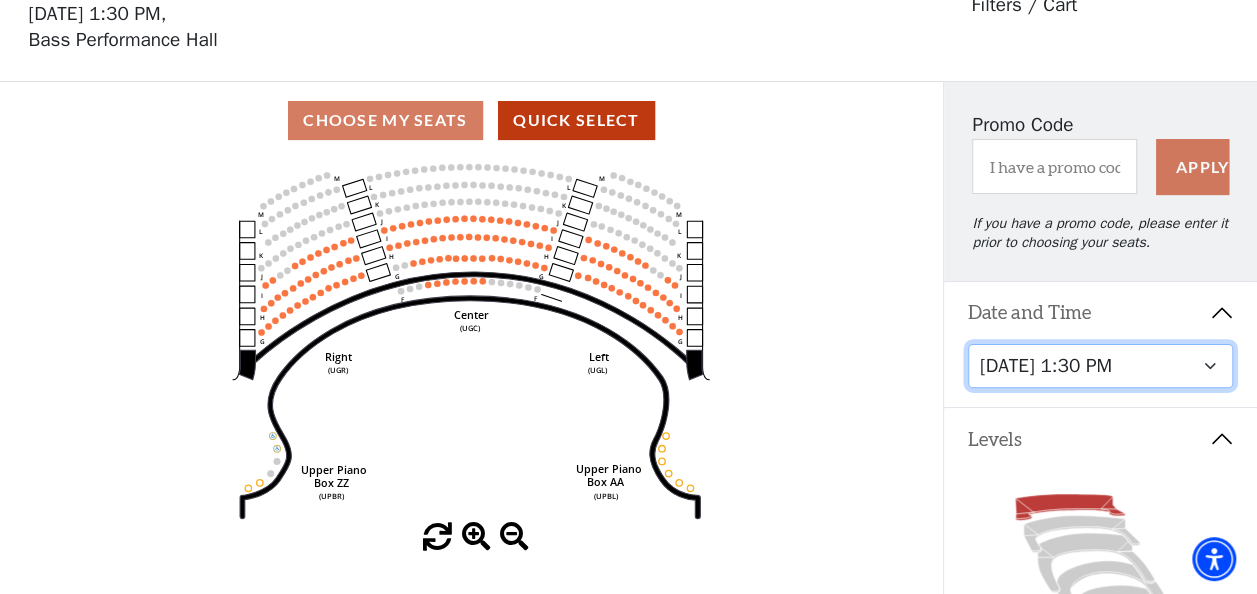 click on "[DATE] 7:30 PM [DATE] 7:30 PM [DATE] 7:30 PM [DATE] 7:30 PM [DATE] 1:30 PM [DATE] 7:30 PM [DATE] 1:30 PM [DATE] 6:30 PM" at bounding box center [1101, 366] 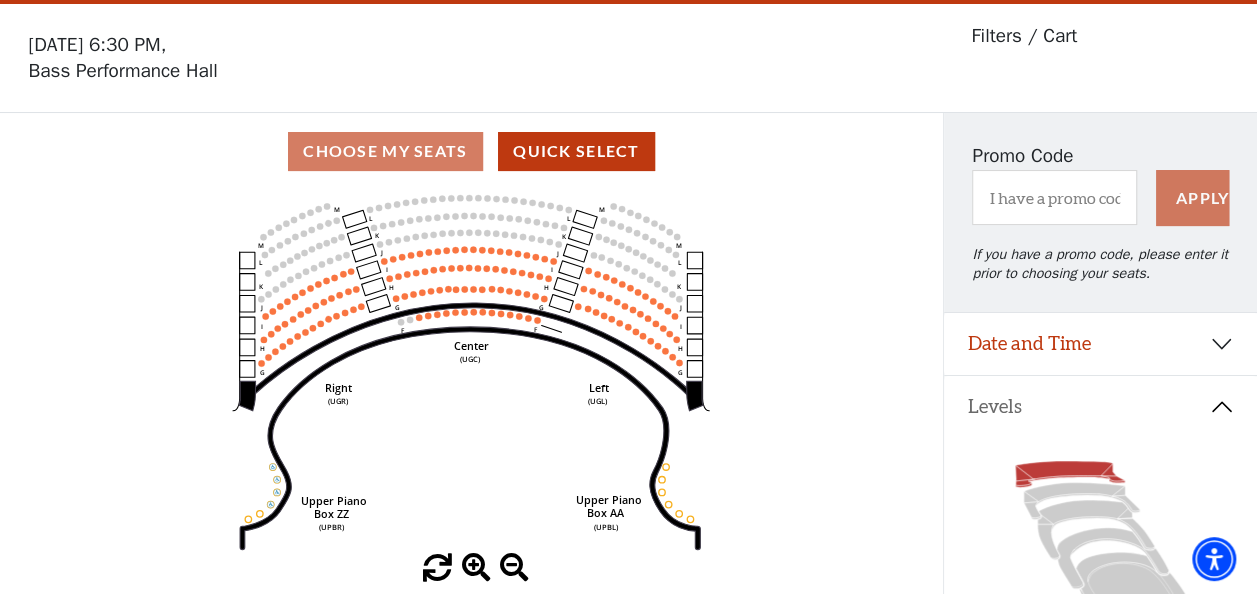 scroll, scrollTop: 92, scrollLeft: 0, axis: vertical 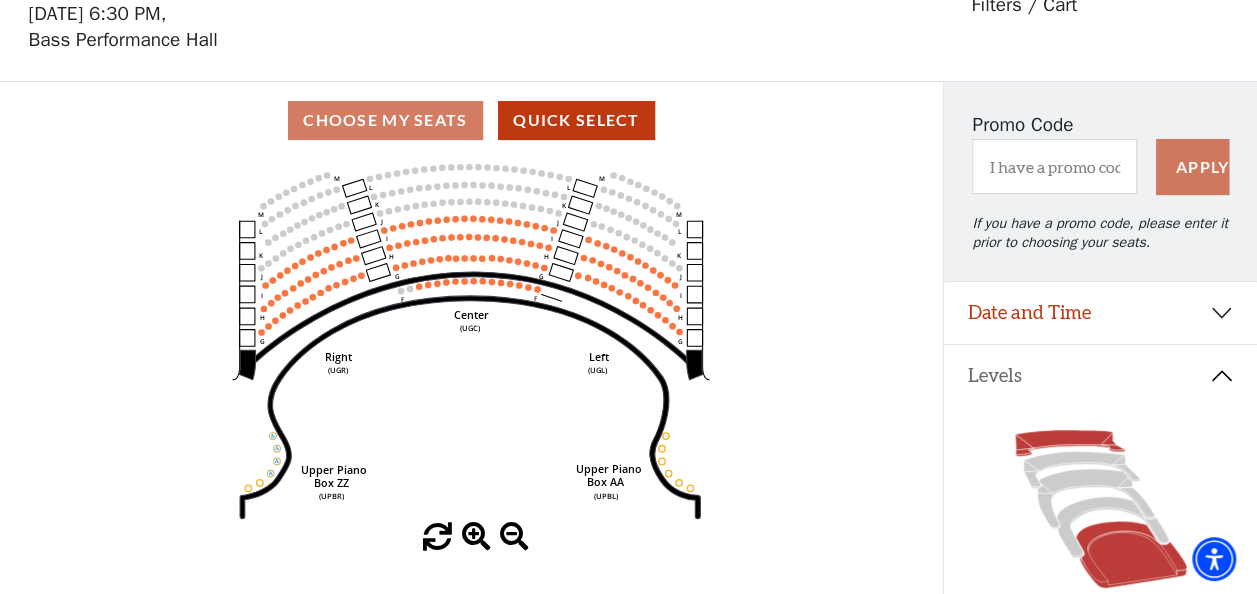 click 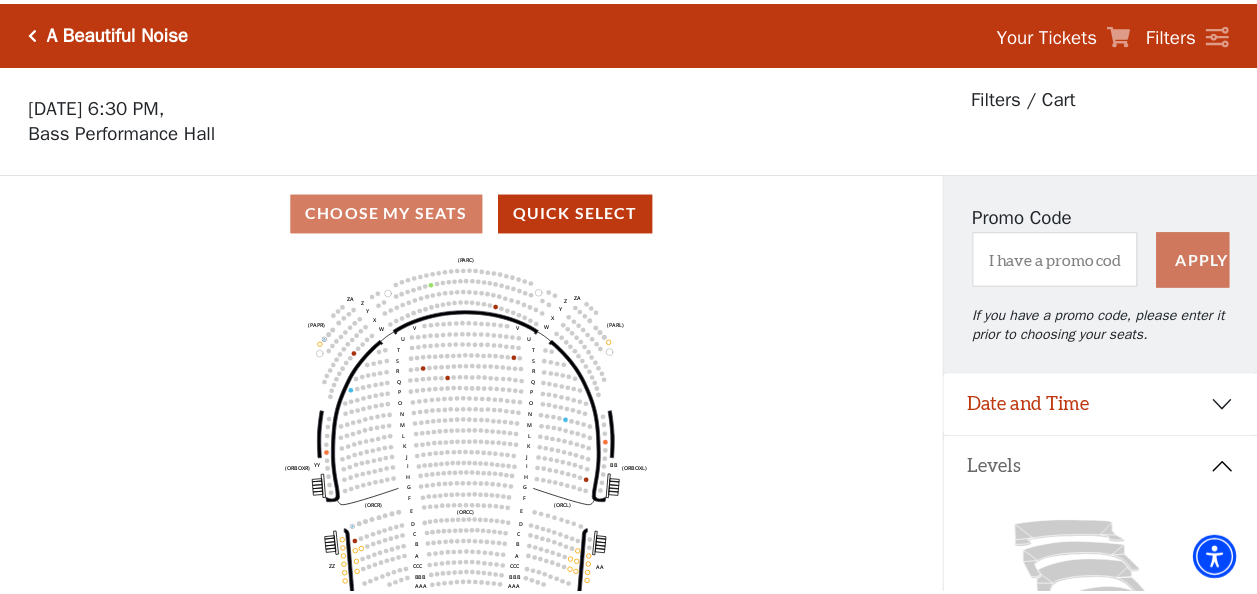 scroll, scrollTop: 92, scrollLeft: 0, axis: vertical 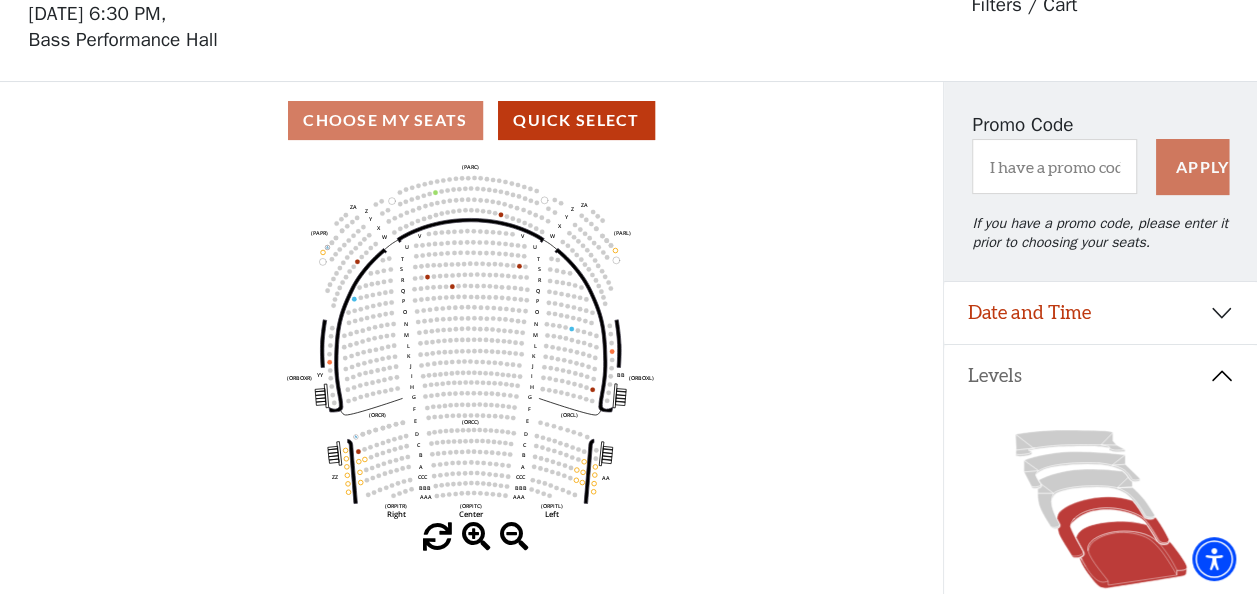 click 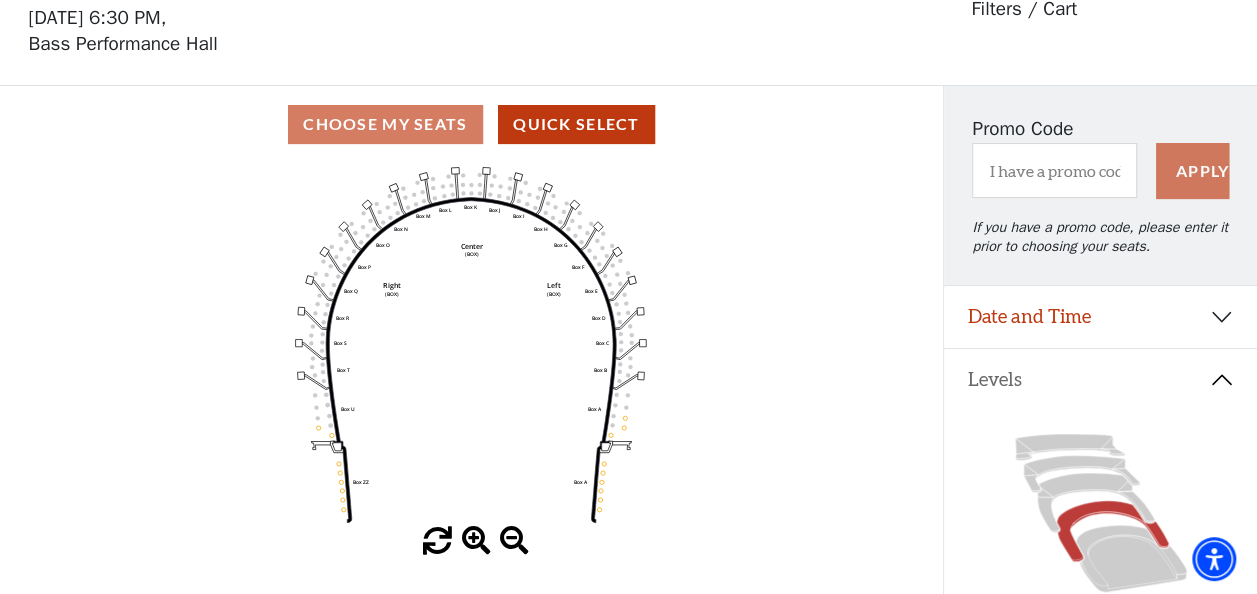 scroll, scrollTop: 92, scrollLeft: 0, axis: vertical 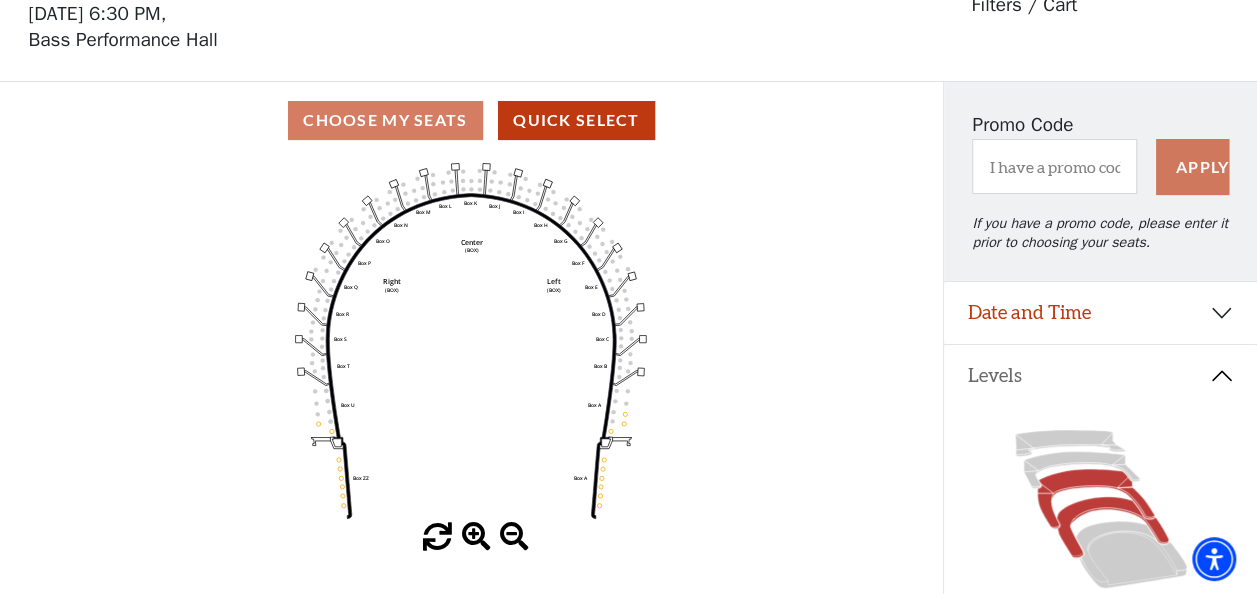 click 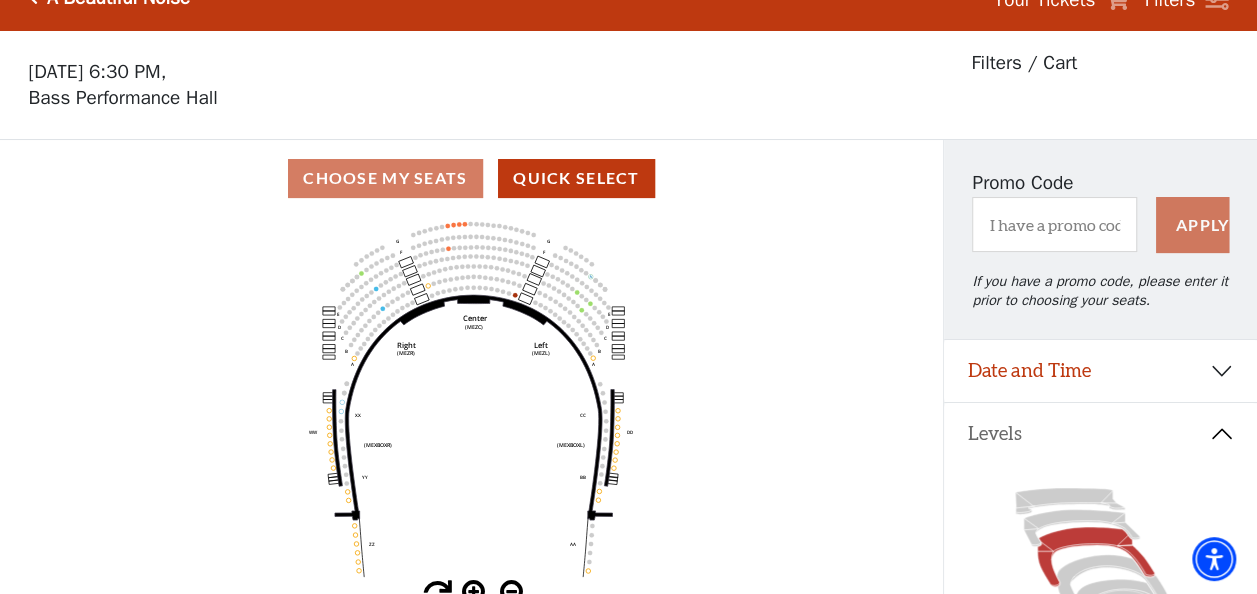 scroll, scrollTop: 92, scrollLeft: 0, axis: vertical 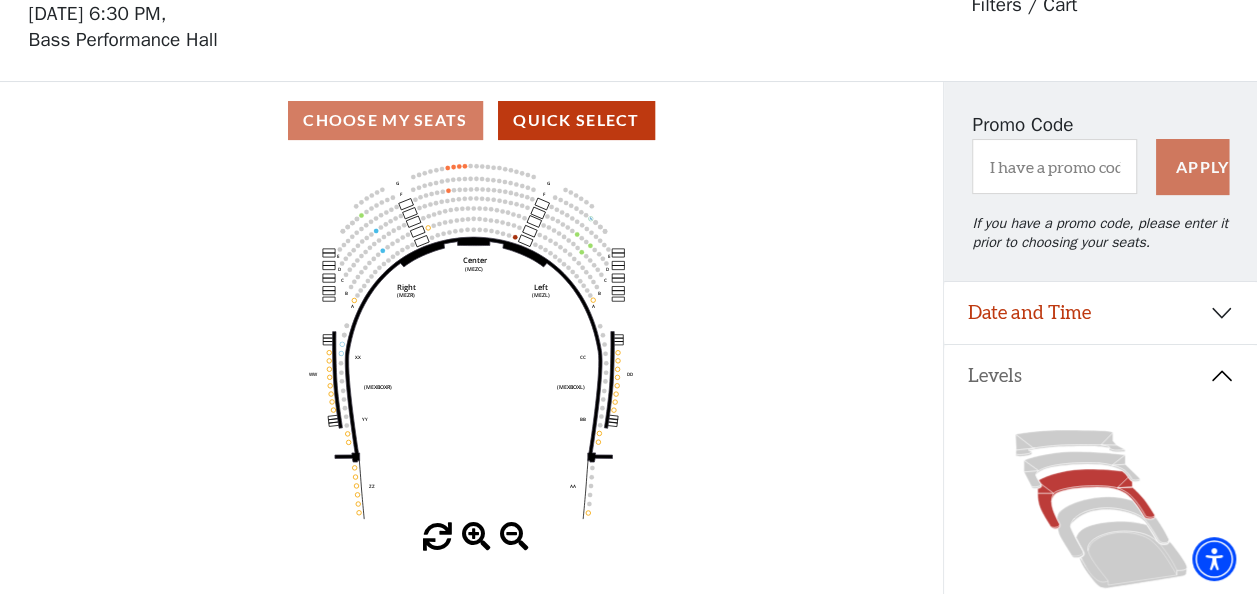 click 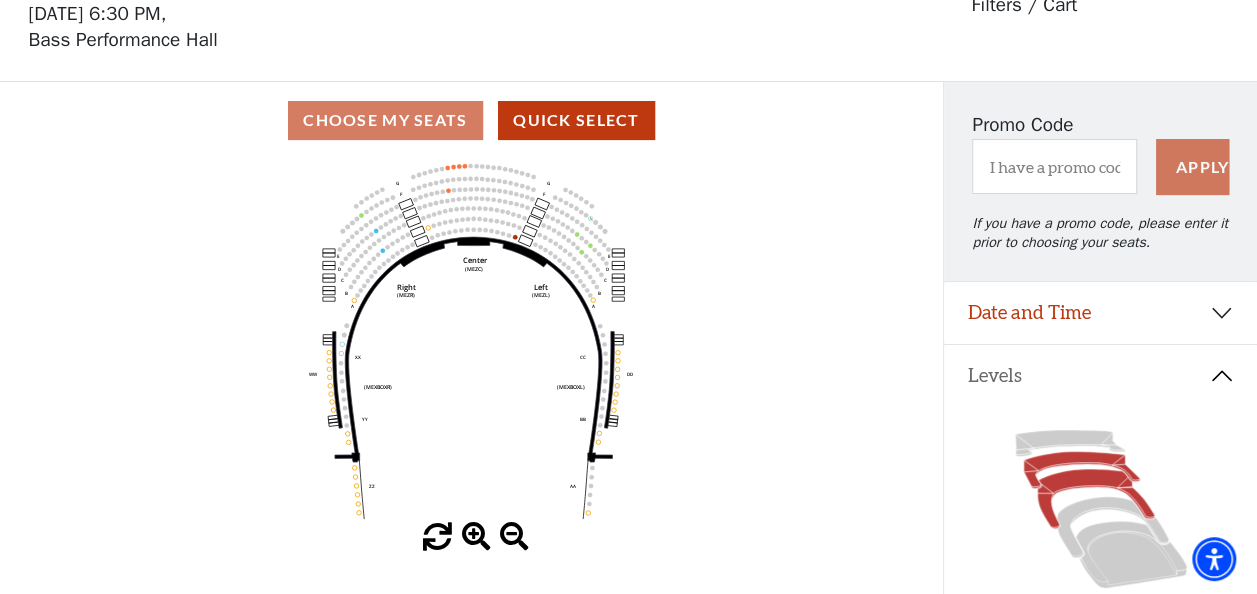 click 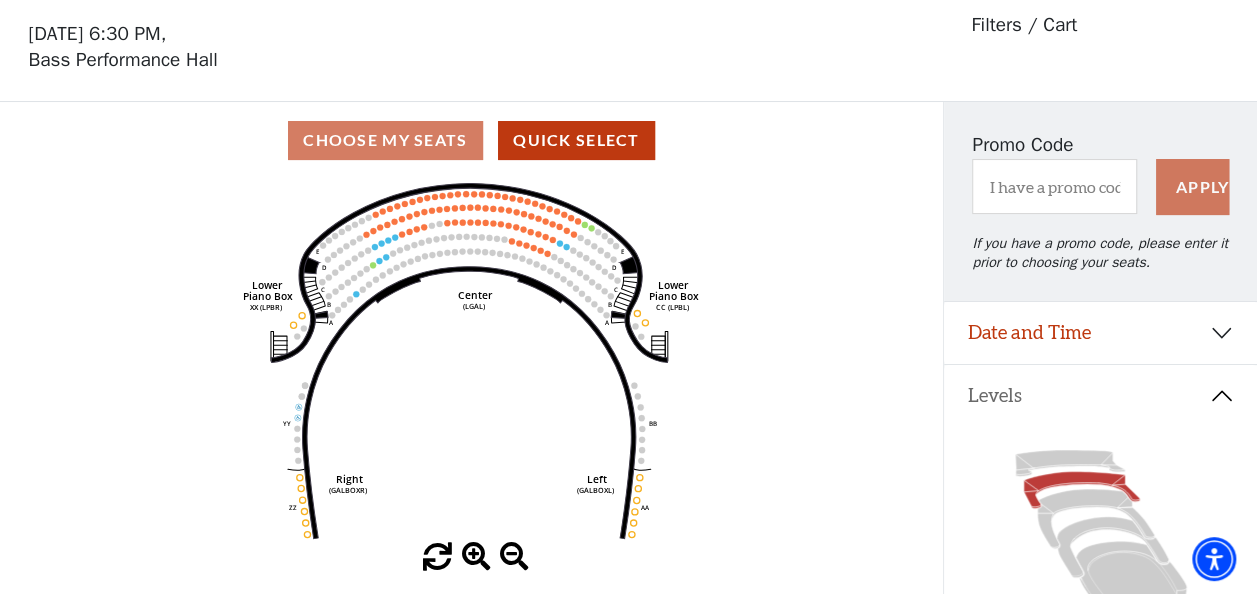 scroll, scrollTop: 92, scrollLeft: 0, axis: vertical 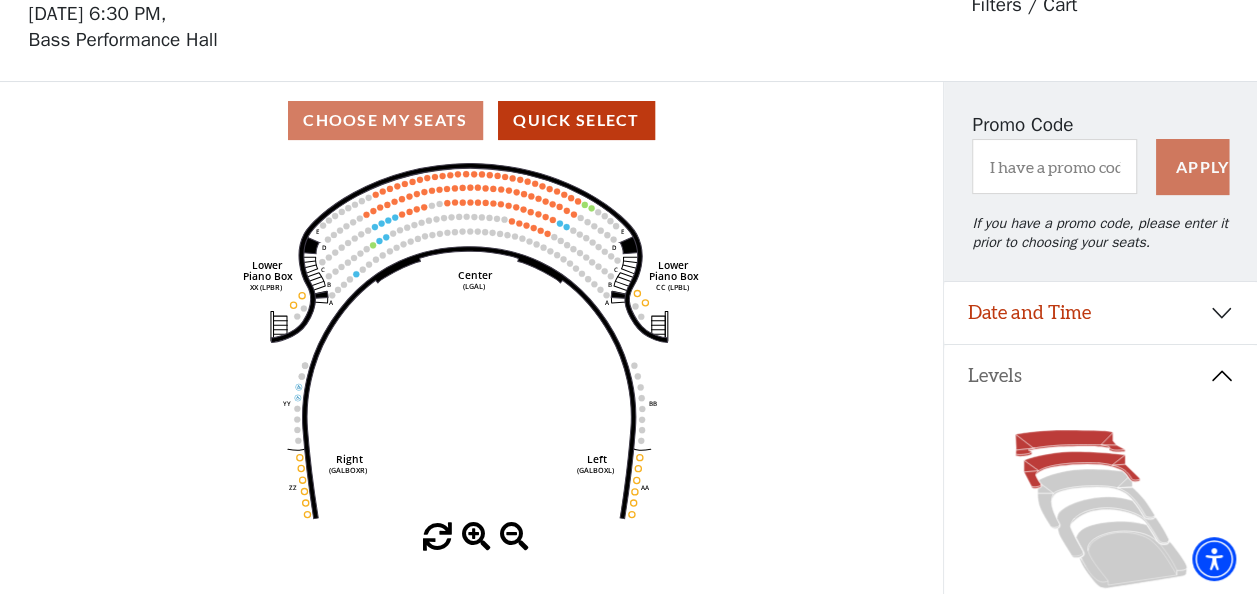click 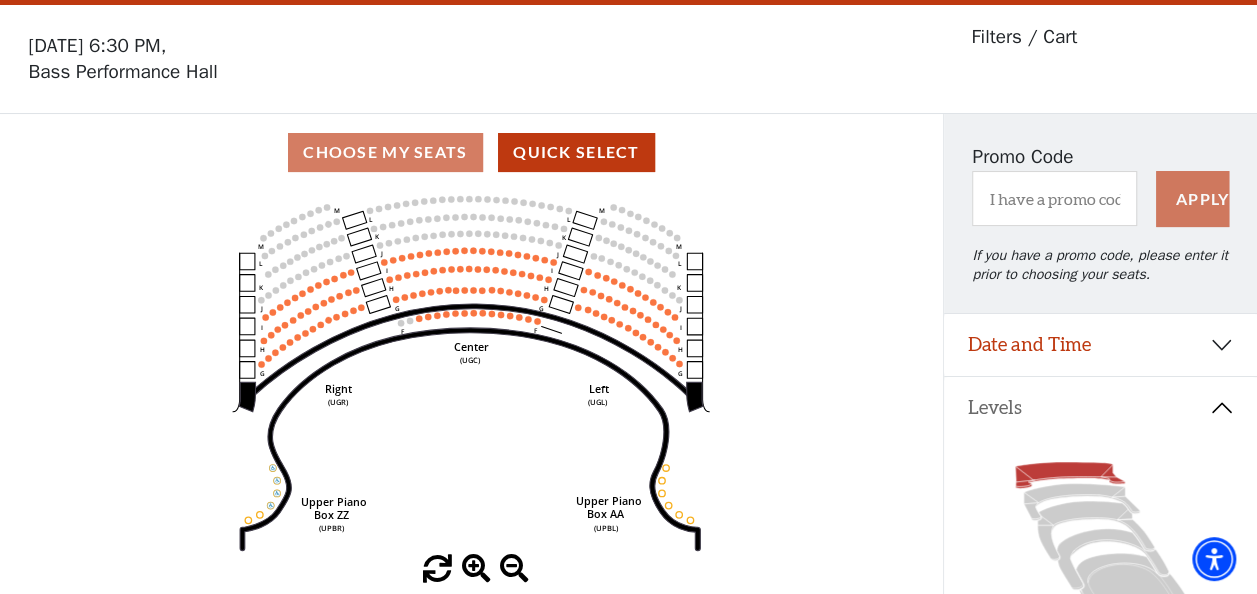 scroll, scrollTop: 92, scrollLeft: 0, axis: vertical 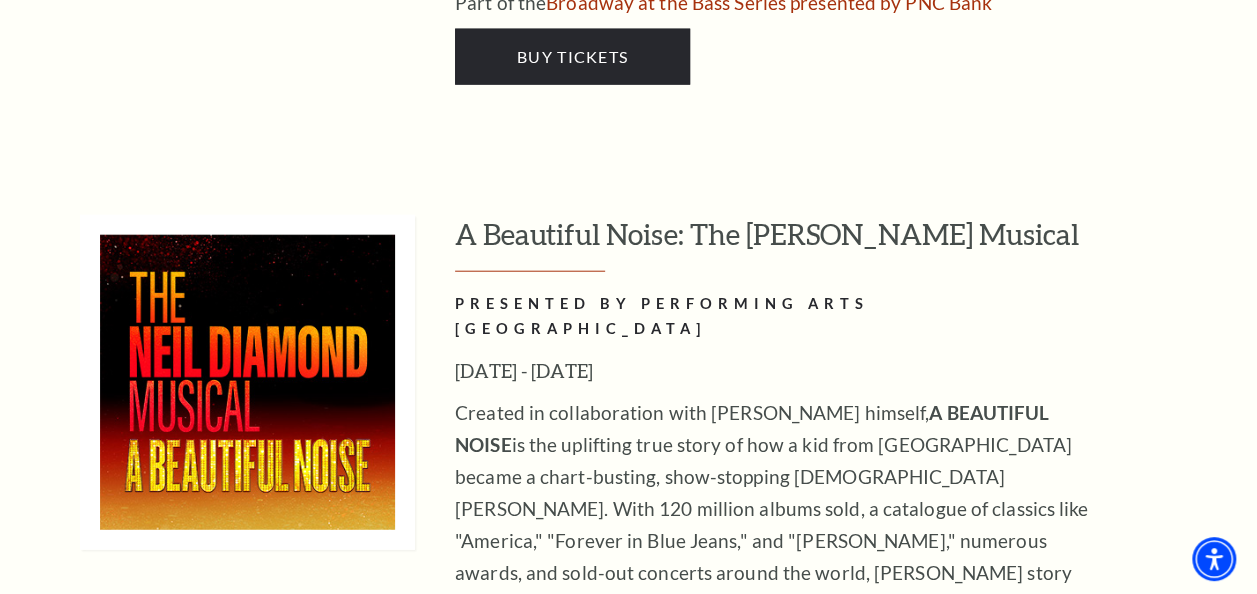 click on "A Beautiful Noise: The Neil Diamond Musical
PRESENTED BY PERFORMING ARTS FORT WORTH
October 28 - November 2, 2025
Created in collaboration with Neil Diamond himself,  A BEAUTIFUL NOISE  is the uplifting true story of how a kid from Brooklyn became a chart-busting, show-stopping American rock icon. With 120 million albums sold, a catalogue of classics like "America," "Forever in Blue Jeans," and "Sweet Caroline," numerous awards, and sold-out concerts around the world, Neil Diamond's story was made to shine on Broadway-and head out on the road across America.
Special rates  available for groups of 10+
Part of the  Broadway at the Bass Series presented by PNC Bank
Buy Tickets" at bounding box center [628, 529] 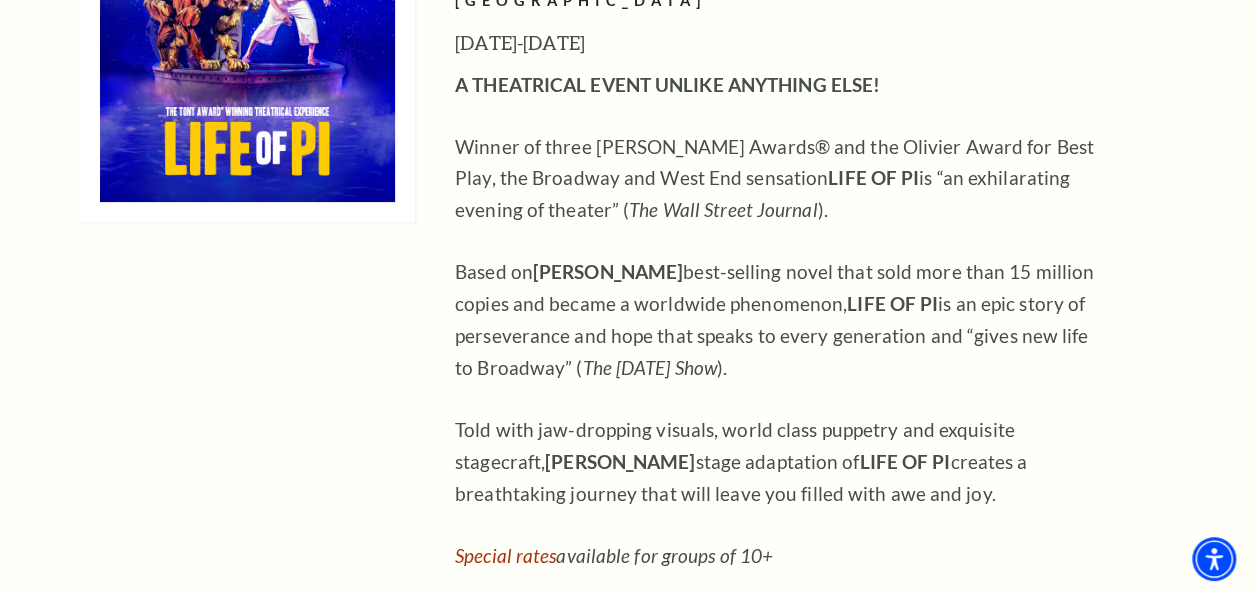 scroll, scrollTop: 3960, scrollLeft: 0, axis: vertical 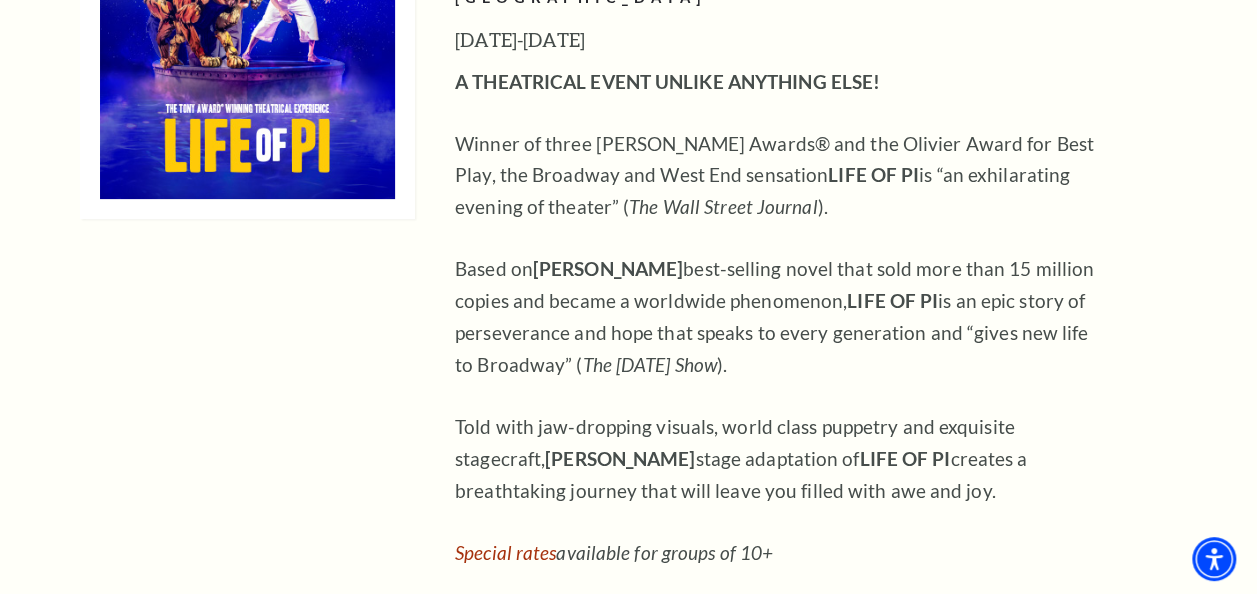 click on "Buy Tickets" at bounding box center [572, 668] 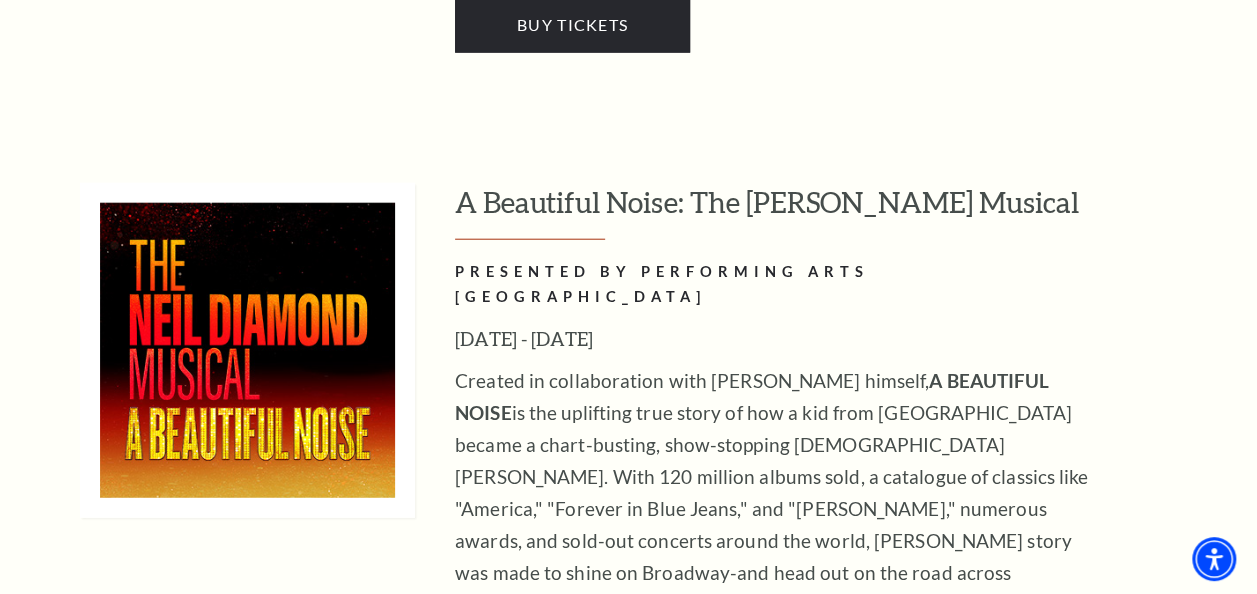 scroll, scrollTop: 6160, scrollLeft: 0, axis: vertical 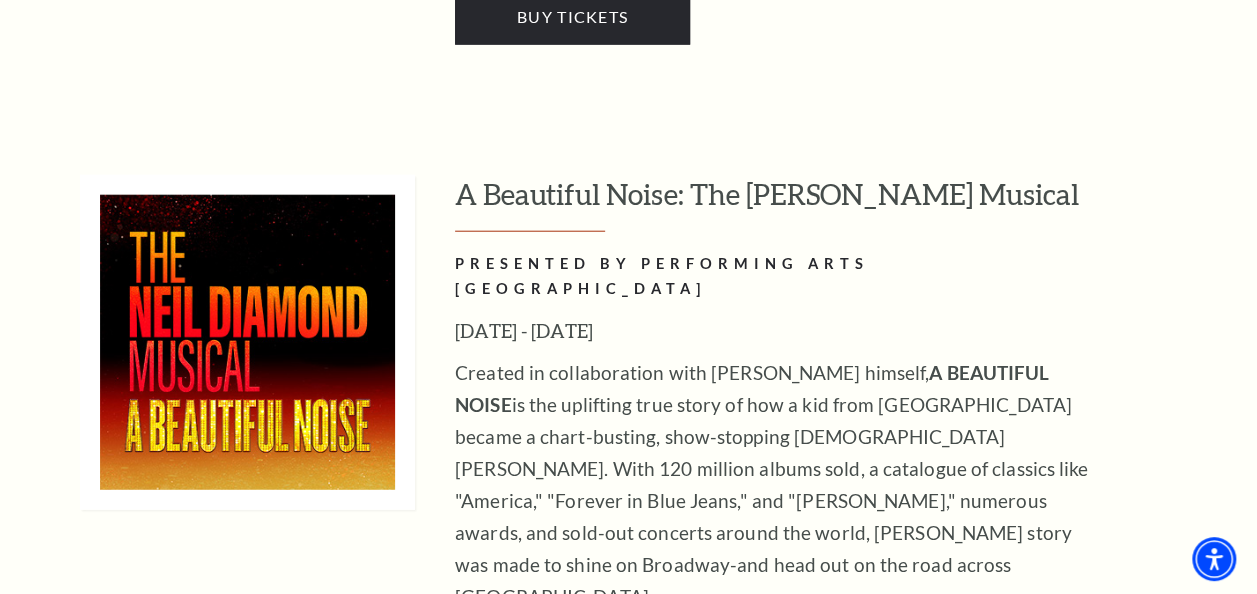 click on "Buy Tickets" at bounding box center (572, 775) 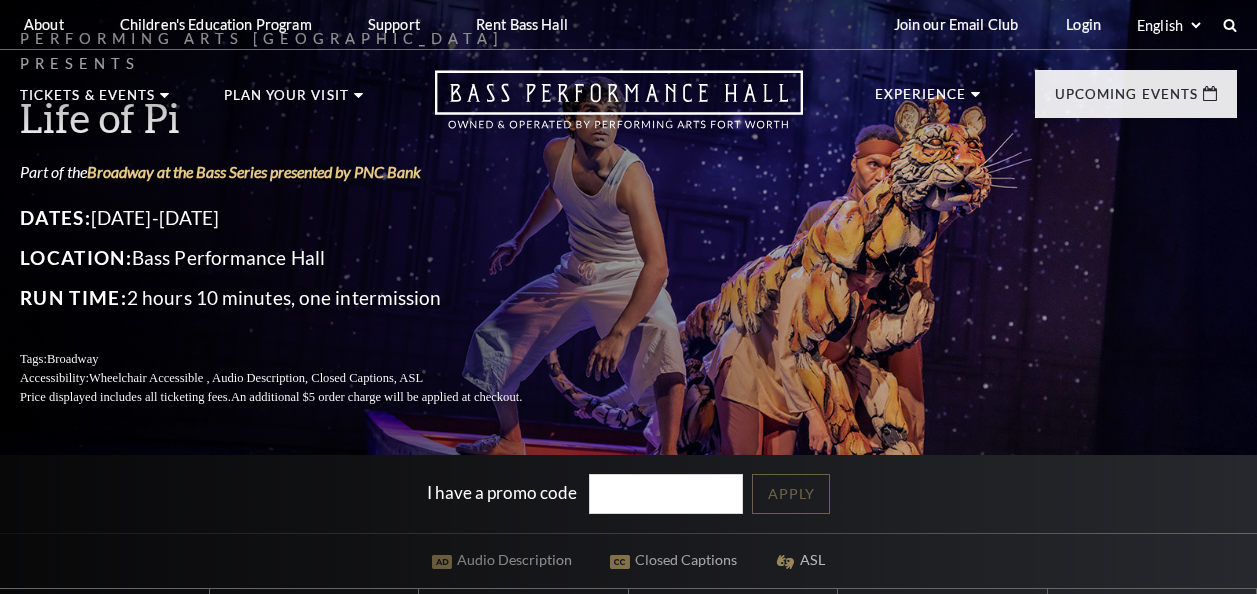 scroll, scrollTop: 0, scrollLeft: 0, axis: both 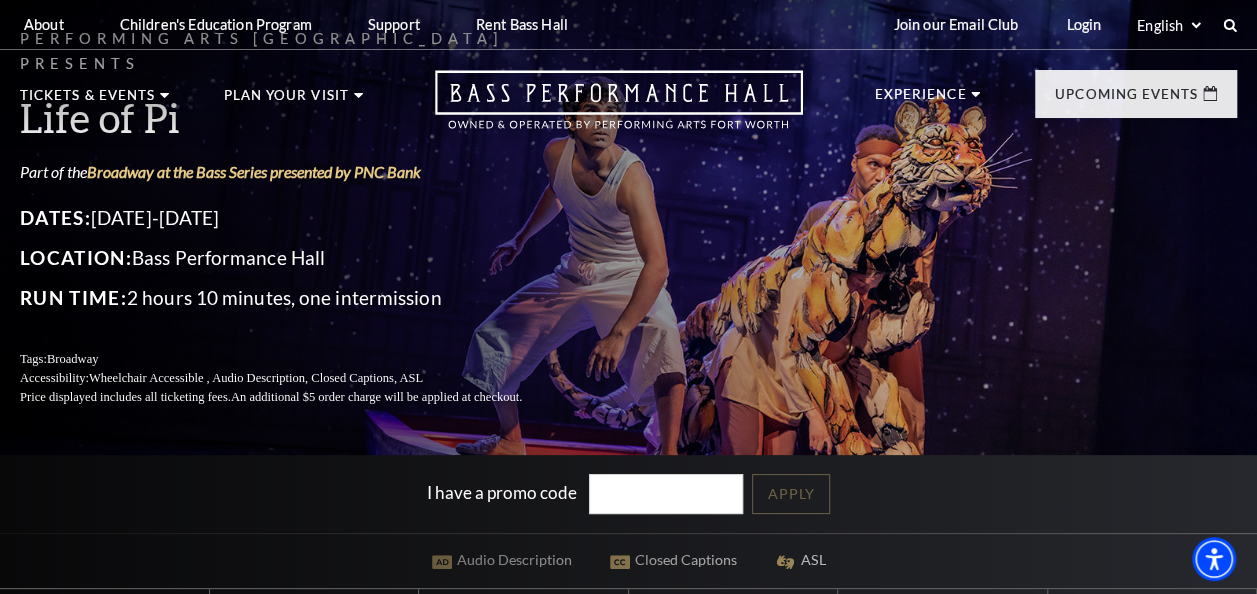 click on "Performing Arts Fort Worth Presents
Life of Pi
Part of the  Broadway at the Bass Series presented by PNC Bank
Dates:  September 23-28, 2025
Location:  Bass Performance Hall
Run Time:  2 hours 10 minutes, one intermission
Tags:  Broadway
Accessibility:  Wheelchair Accessible , Audio Description, Closed Captions, ASL
Price displayed includes all ticketing fees.
An additional $5 order charge will be applied at checkout." at bounding box center [628, 217] 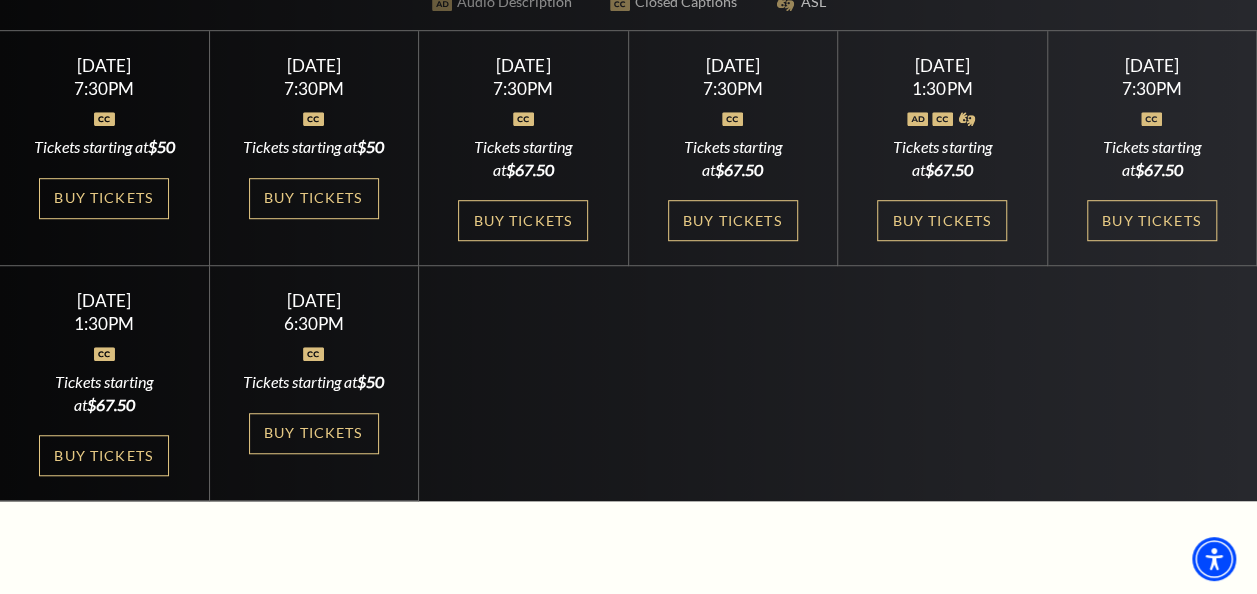 scroll, scrollTop: 560, scrollLeft: 0, axis: vertical 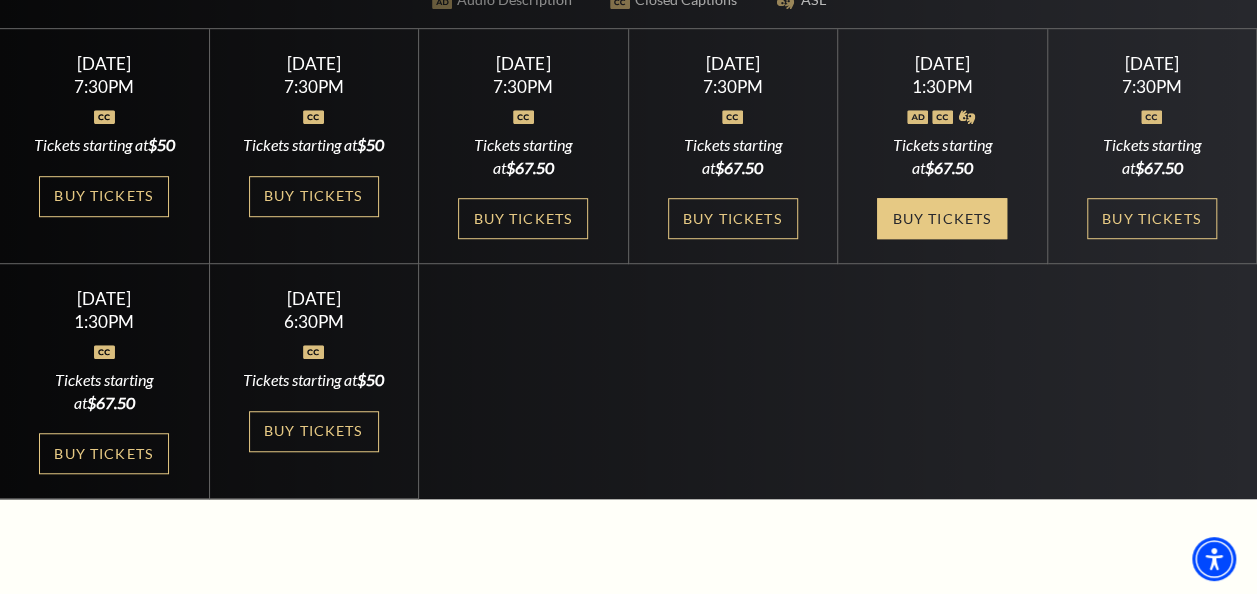click on "Buy Tickets" at bounding box center [942, 218] 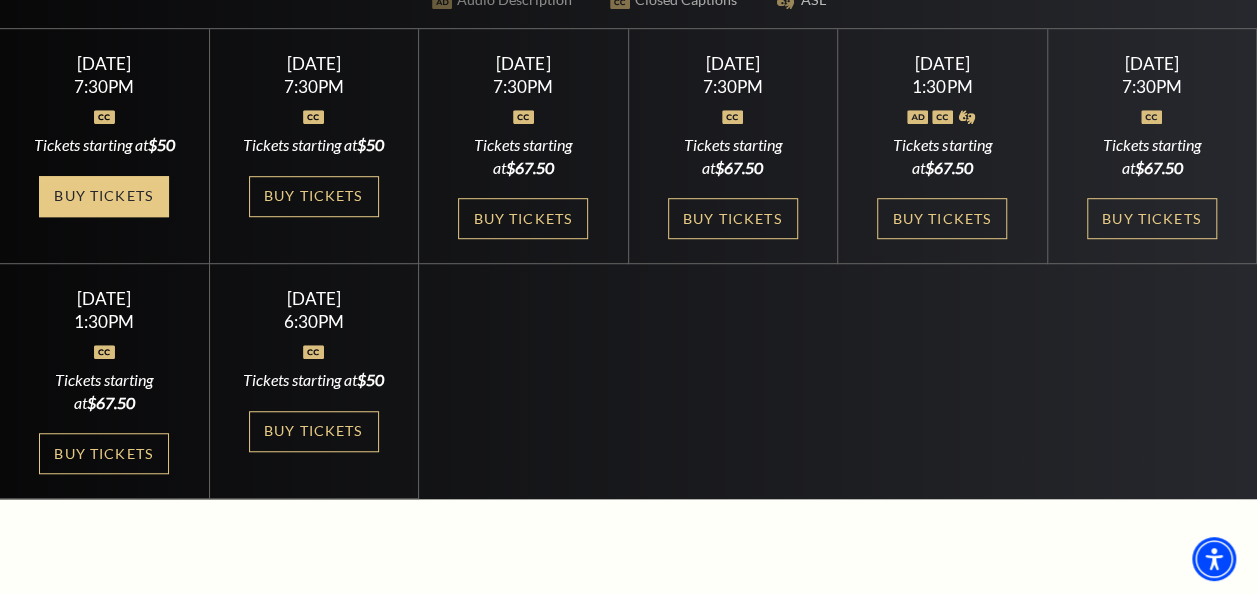 click on "Buy Tickets" at bounding box center [104, 196] 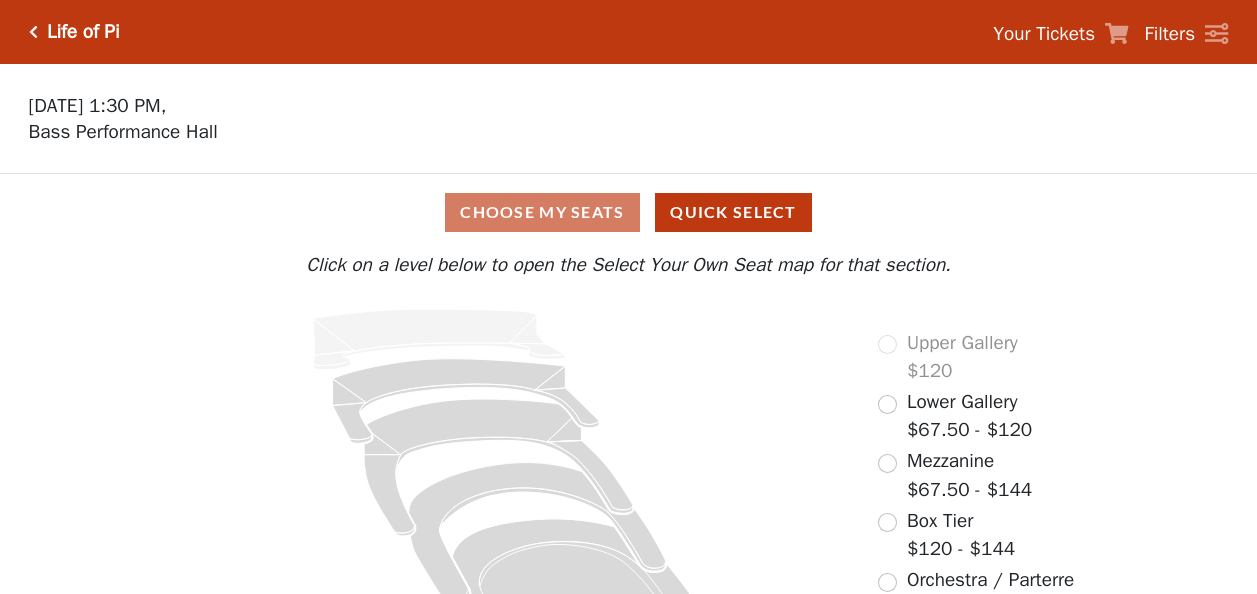 scroll, scrollTop: 0, scrollLeft: 0, axis: both 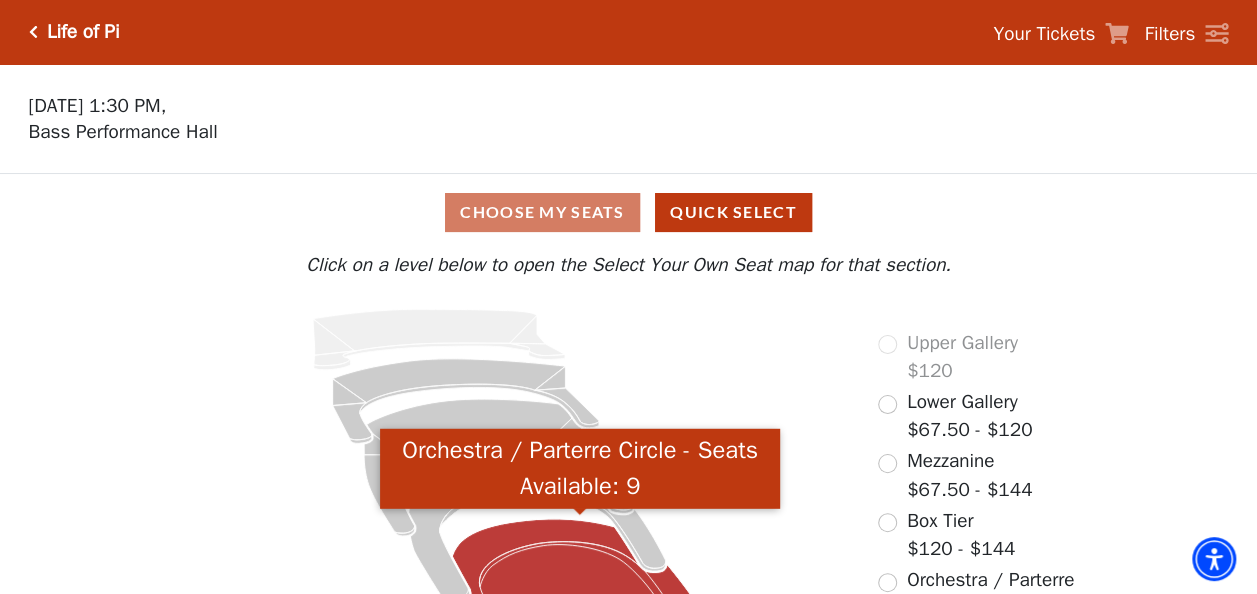 click 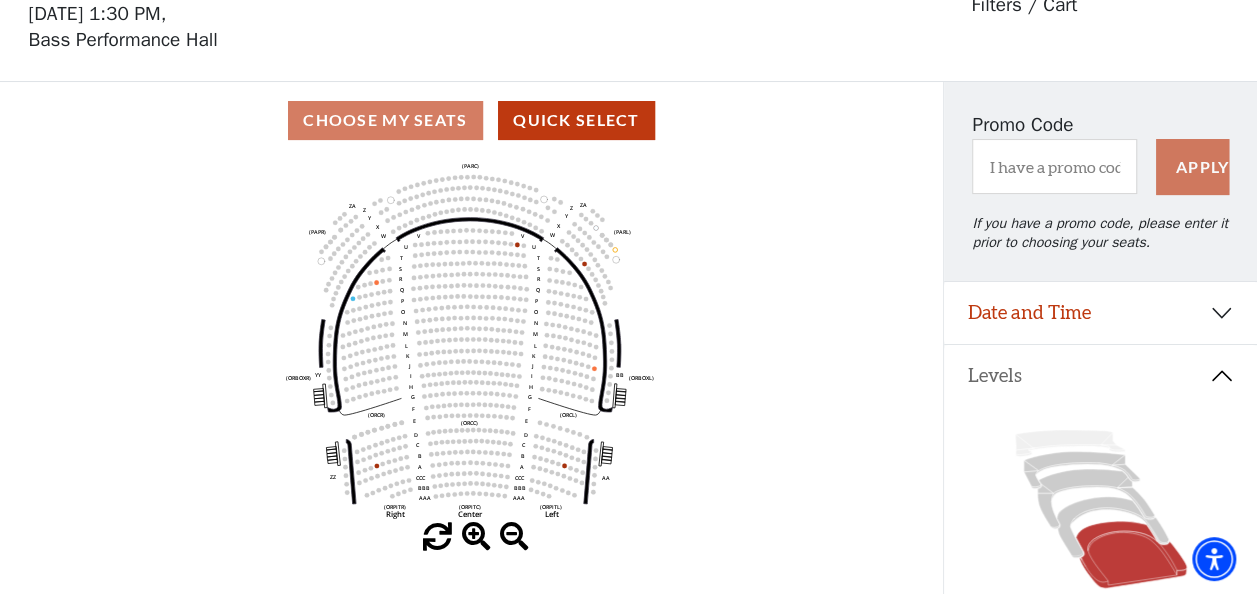 scroll, scrollTop: 92, scrollLeft: 0, axis: vertical 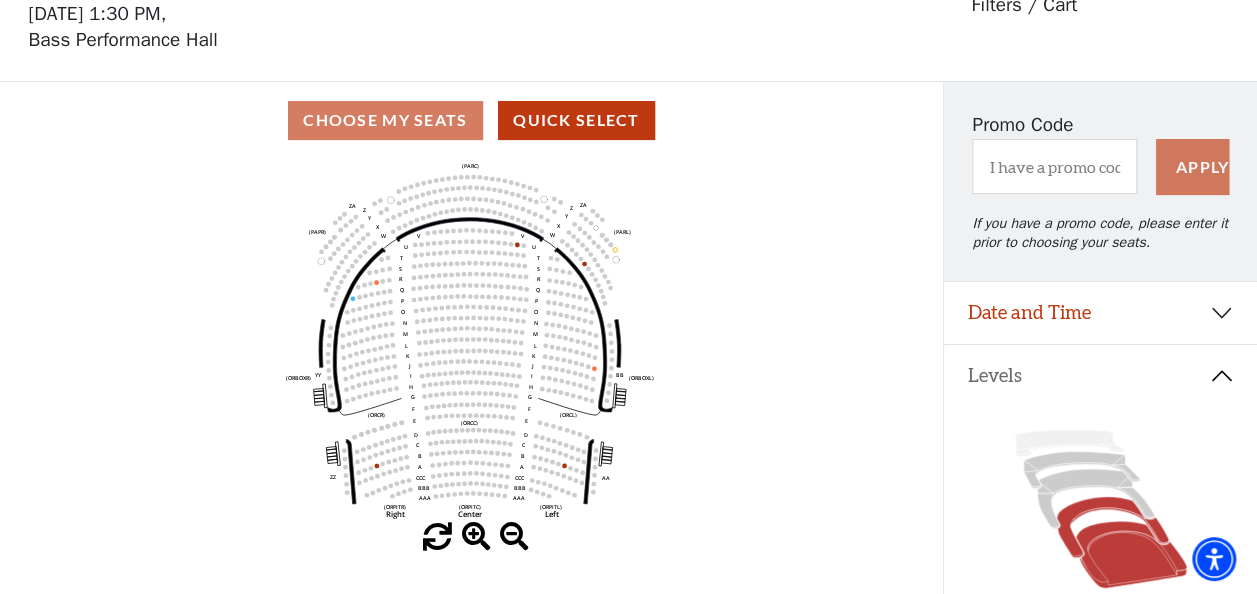 click 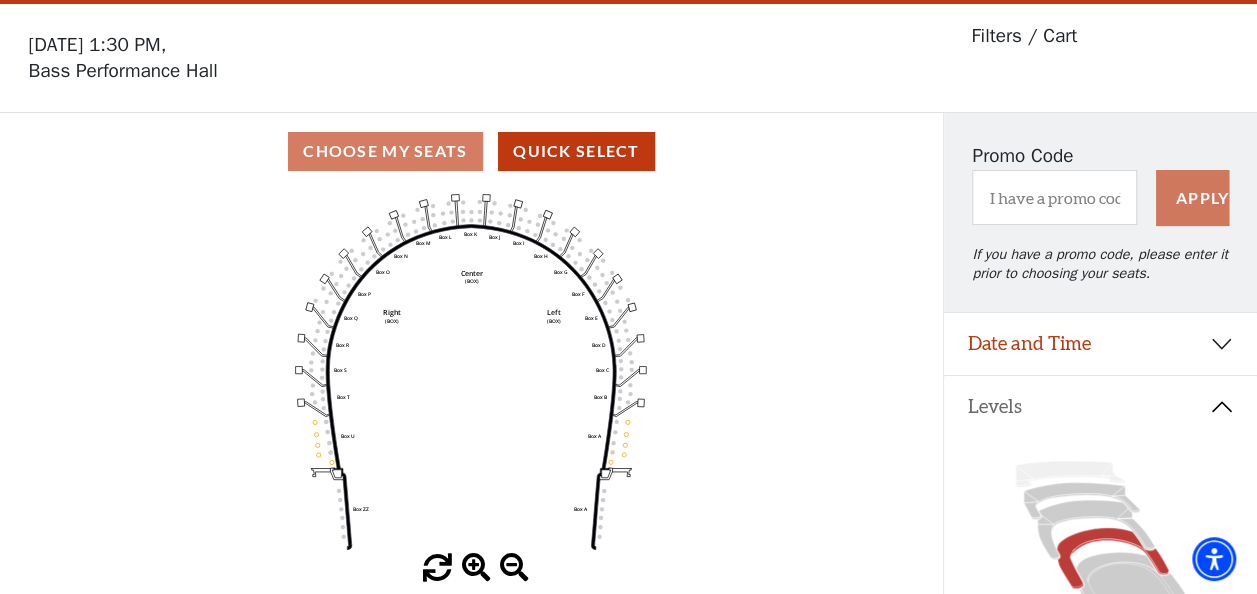 scroll, scrollTop: 92, scrollLeft: 0, axis: vertical 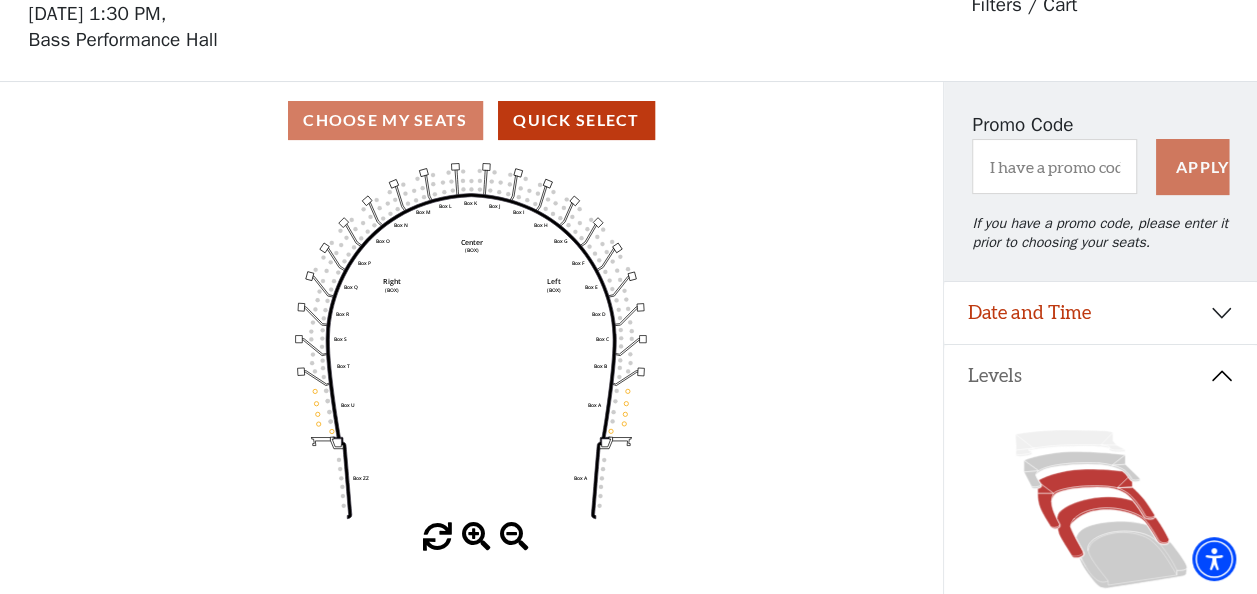 click 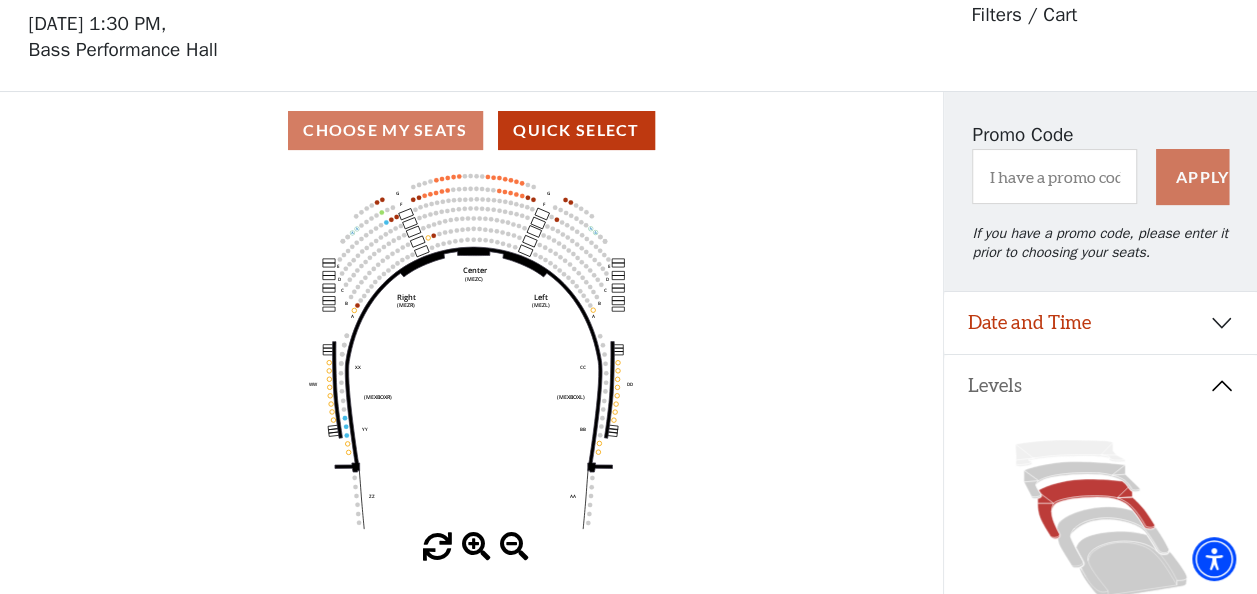 scroll, scrollTop: 92, scrollLeft: 0, axis: vertical 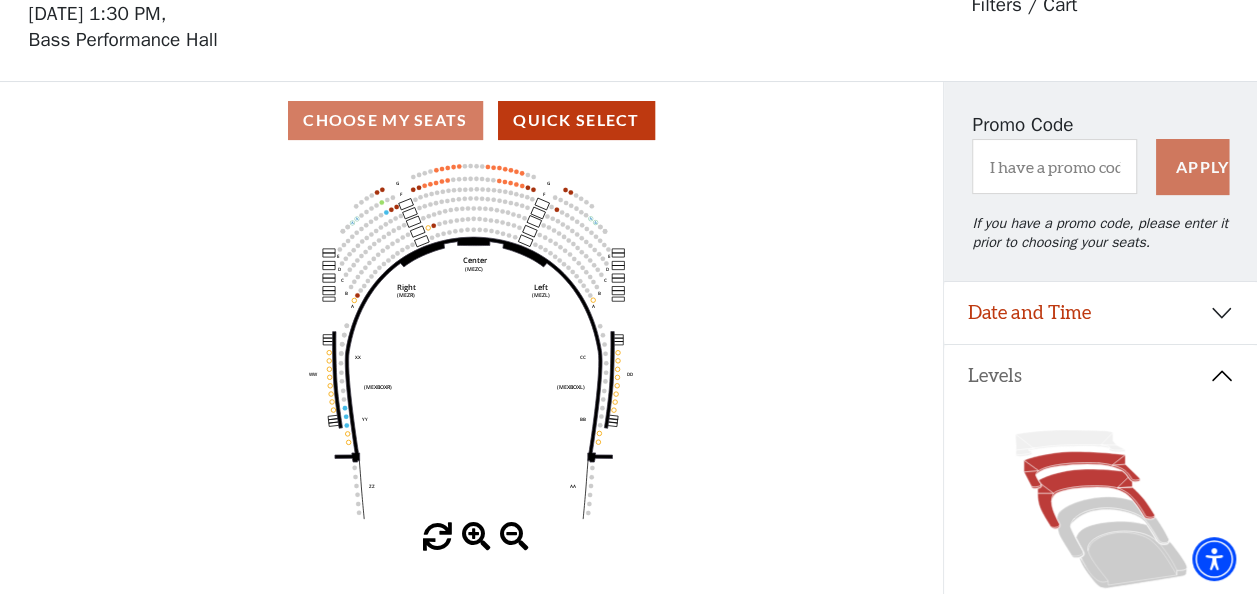 click 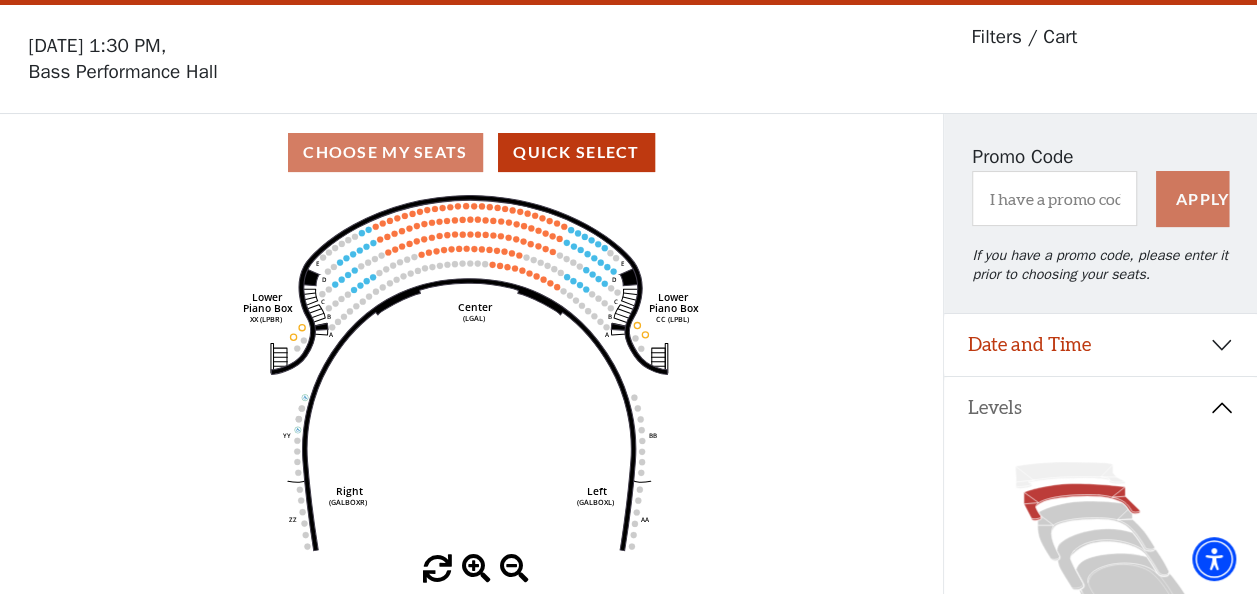 scroll, scrollTop: 92, scrollLeft: 0, axis: vertical 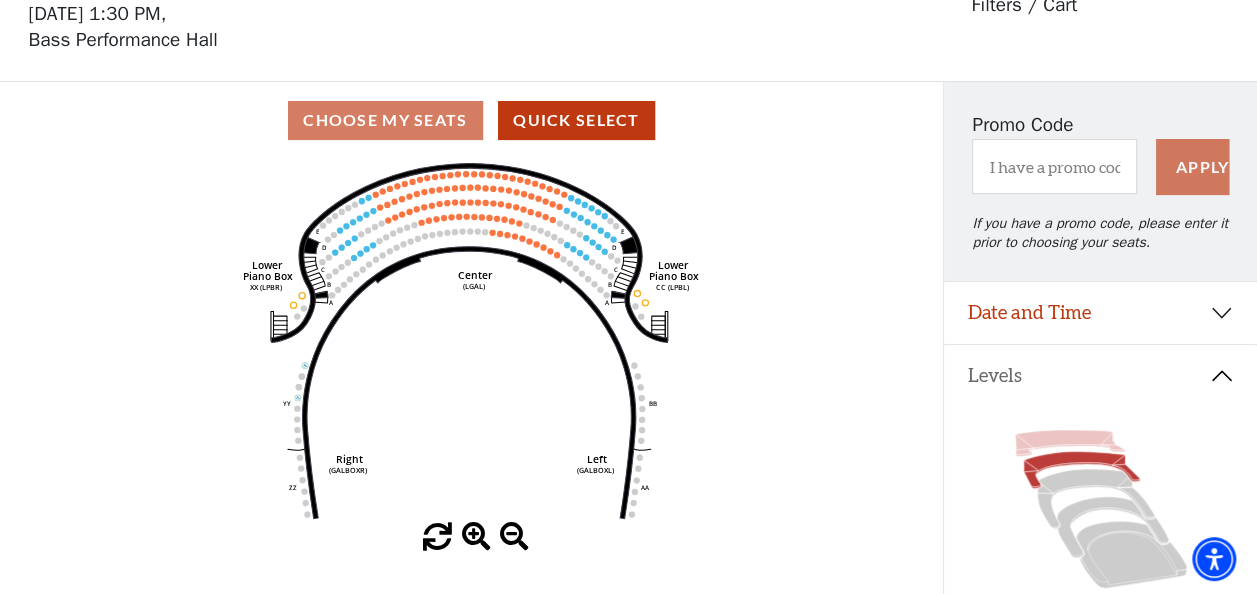 click 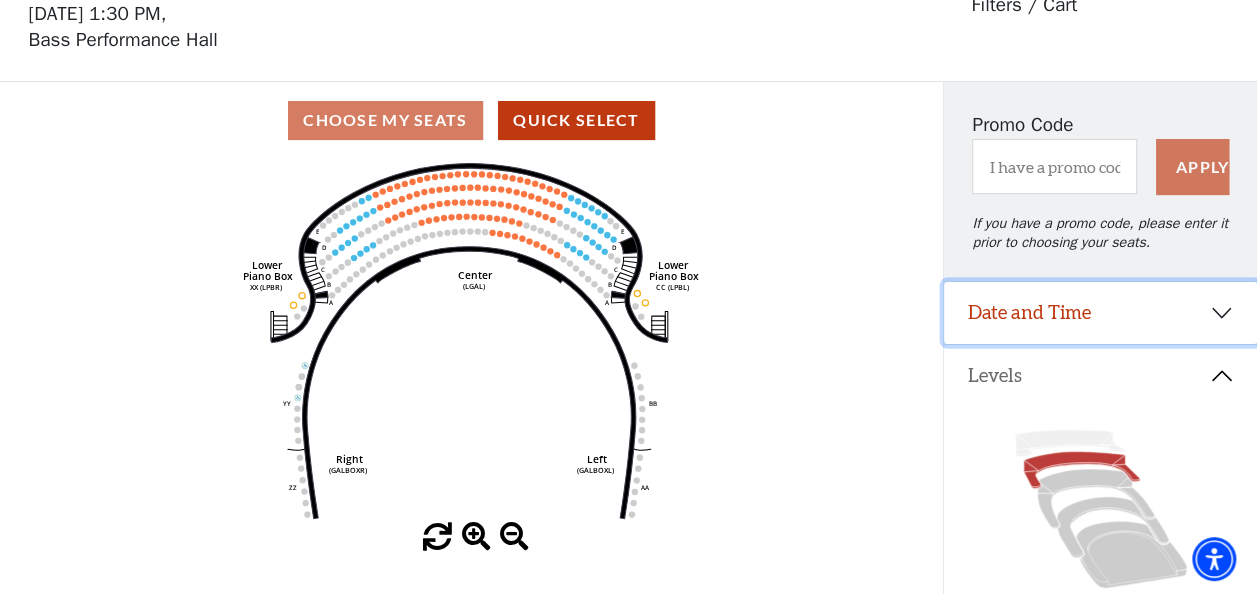 click on "Date and Time" at bounding box center [1100, 313] 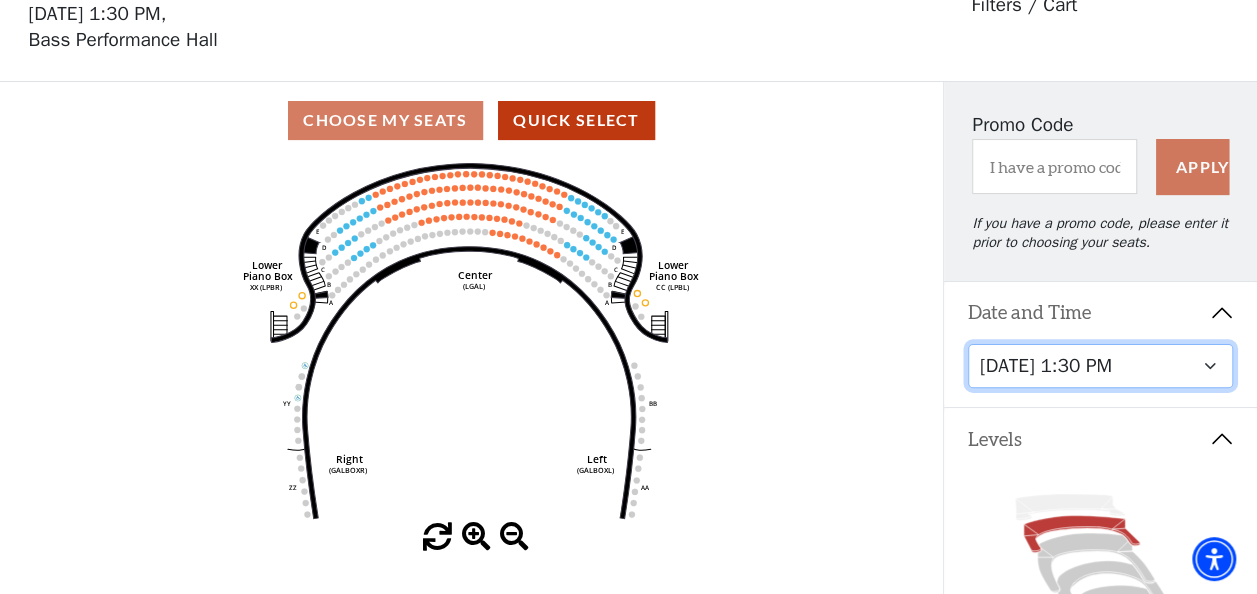 click on "Tuesday, September 23 at 7:30 PM Wednesday, September 24 at 7:30 PM Thursday, September 25 at 7:30 PM Friday, September 26 at 7:30 PM Saturday, September 27 at 1:30 PM Saturday, September 27 at 7:30 PM Sunday, September 28 at 1:30 PM Sunday, September 28 at 6:30 PM" at bounding box center [1101, 366] 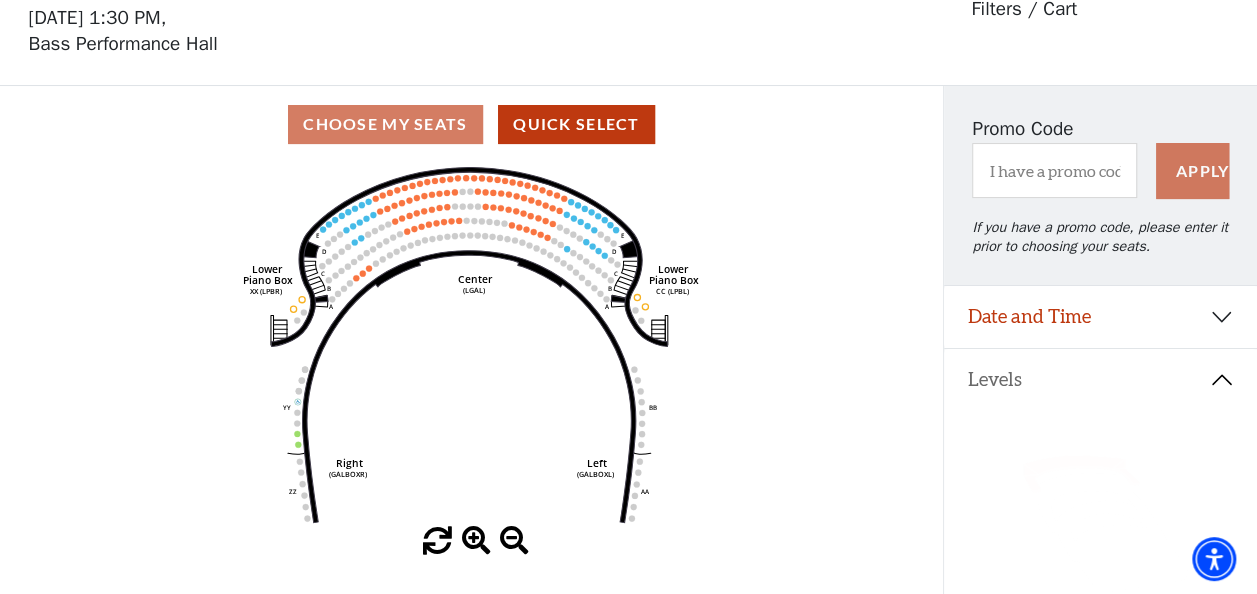 scroll, scrollTop: 92, scrollLeft: 0, axis: vertical 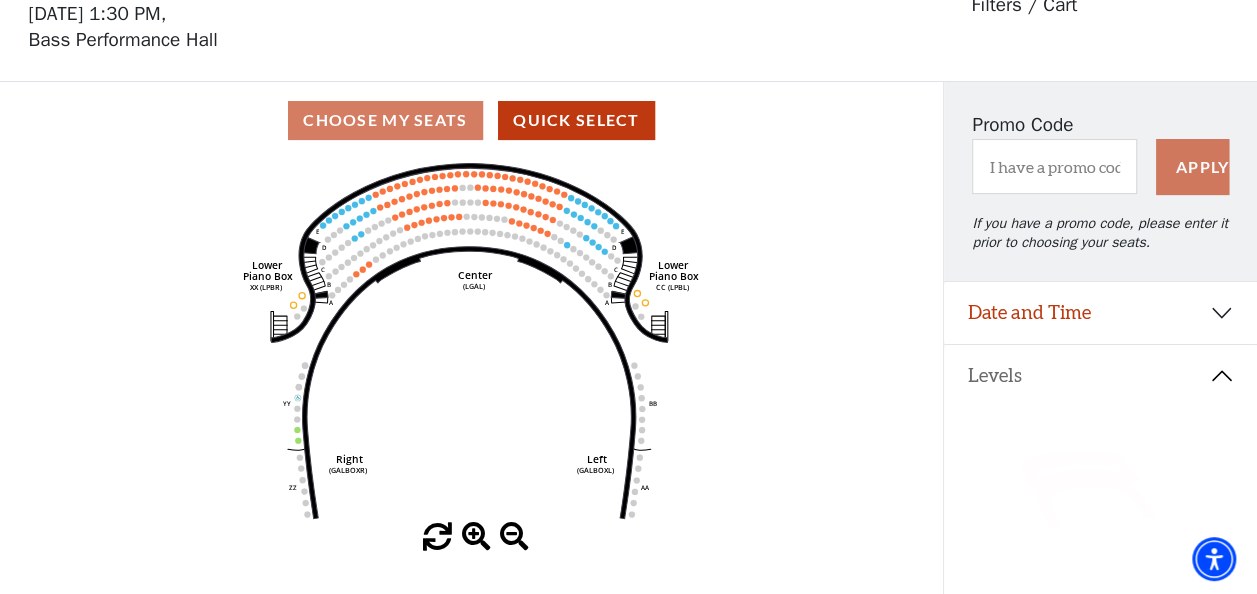 click 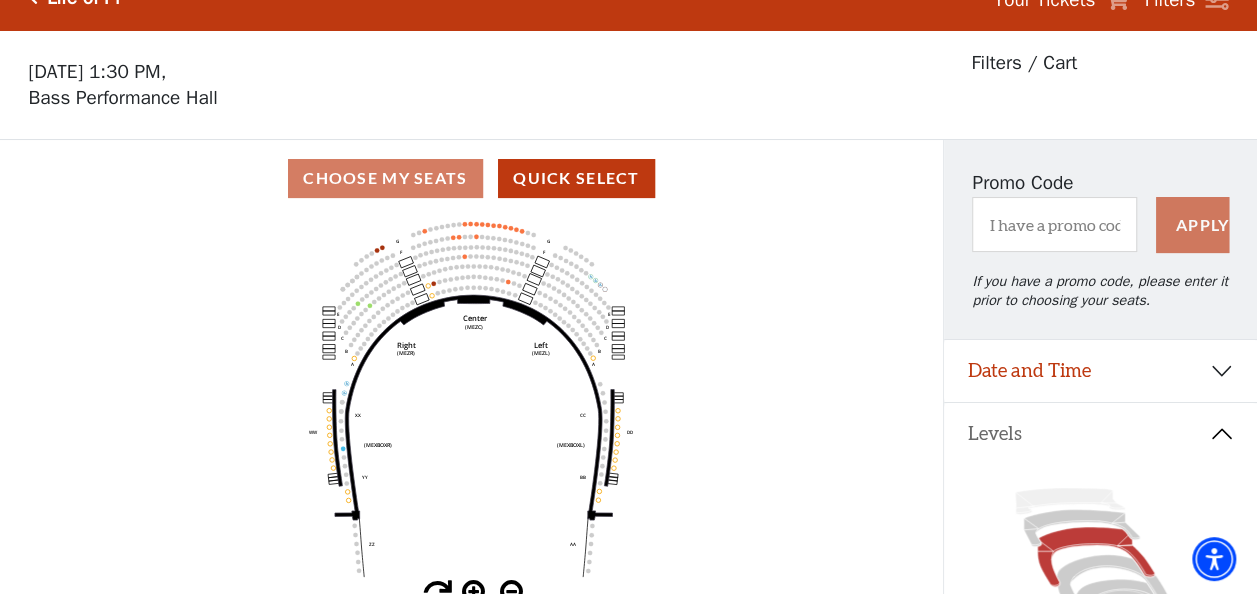 scroll, scrollTop: 92, scrollLeft: 0, axis: vertical 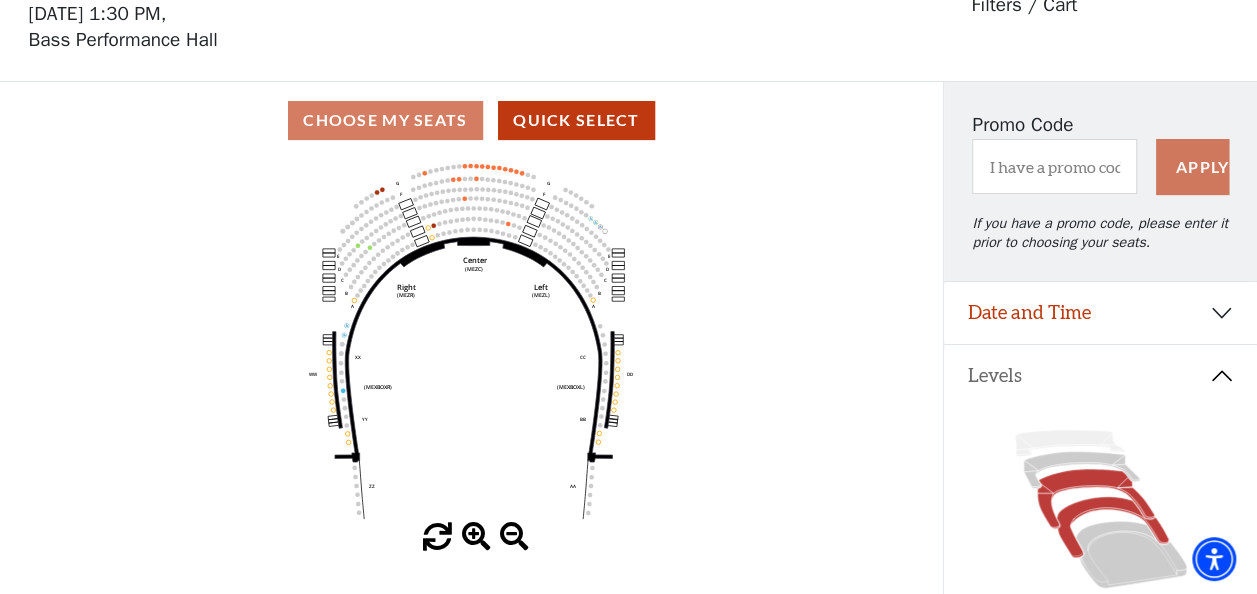 click 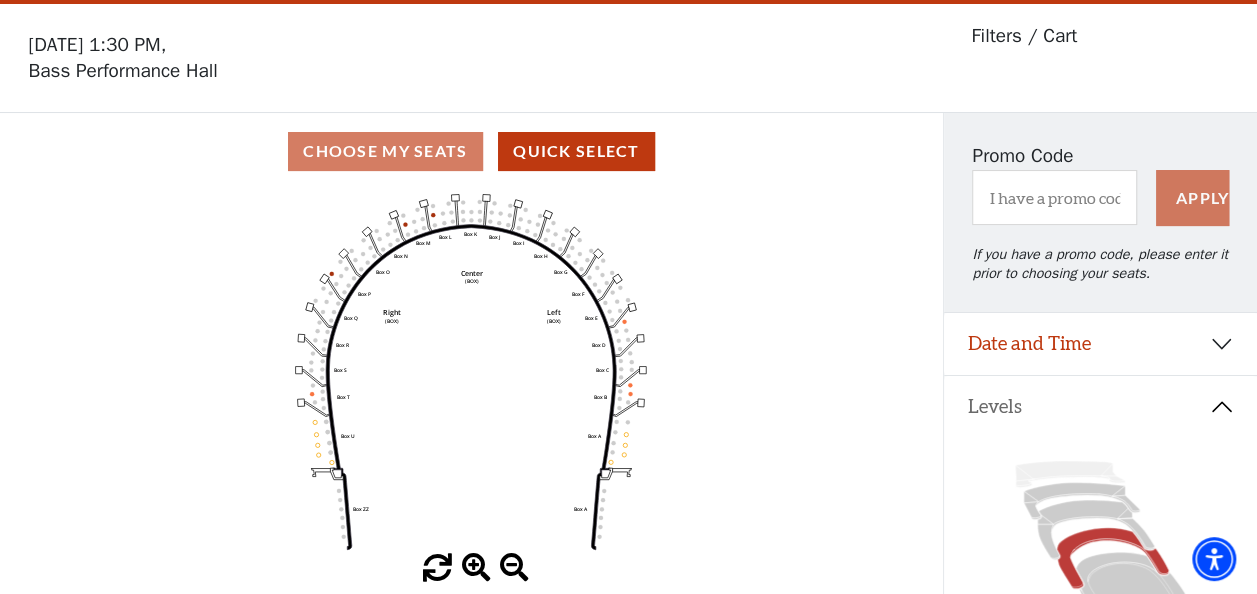 scroll, scrollTop: 92, scrollLeft: 0, axis: vertical 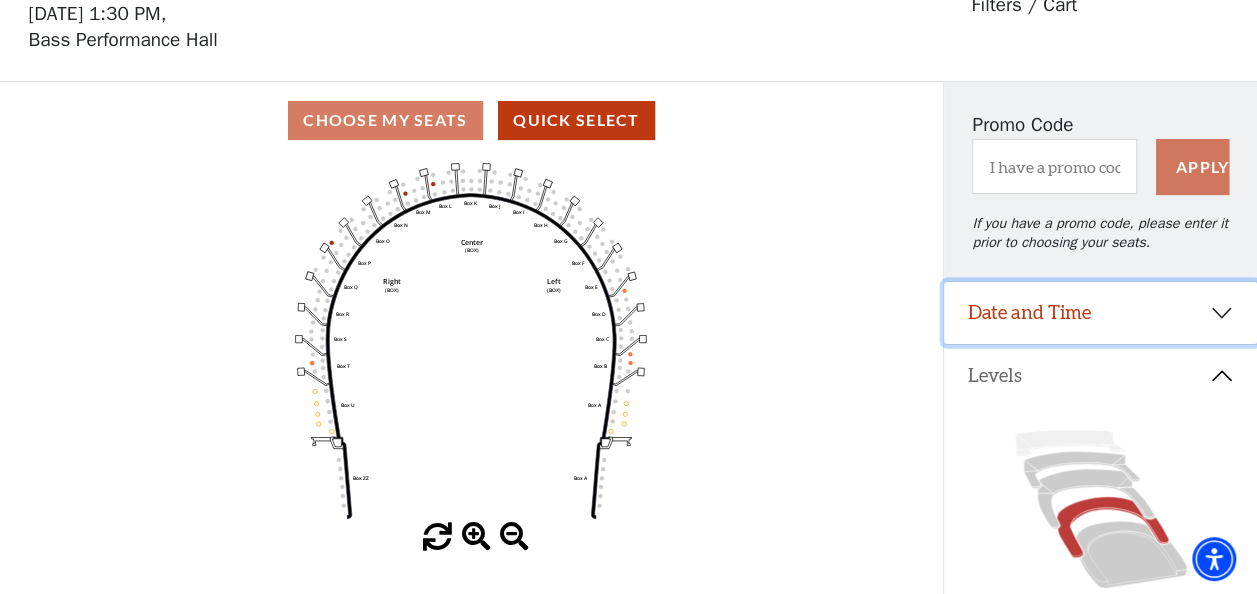 click on "Date and Time" at bounding box center [1100, 313] 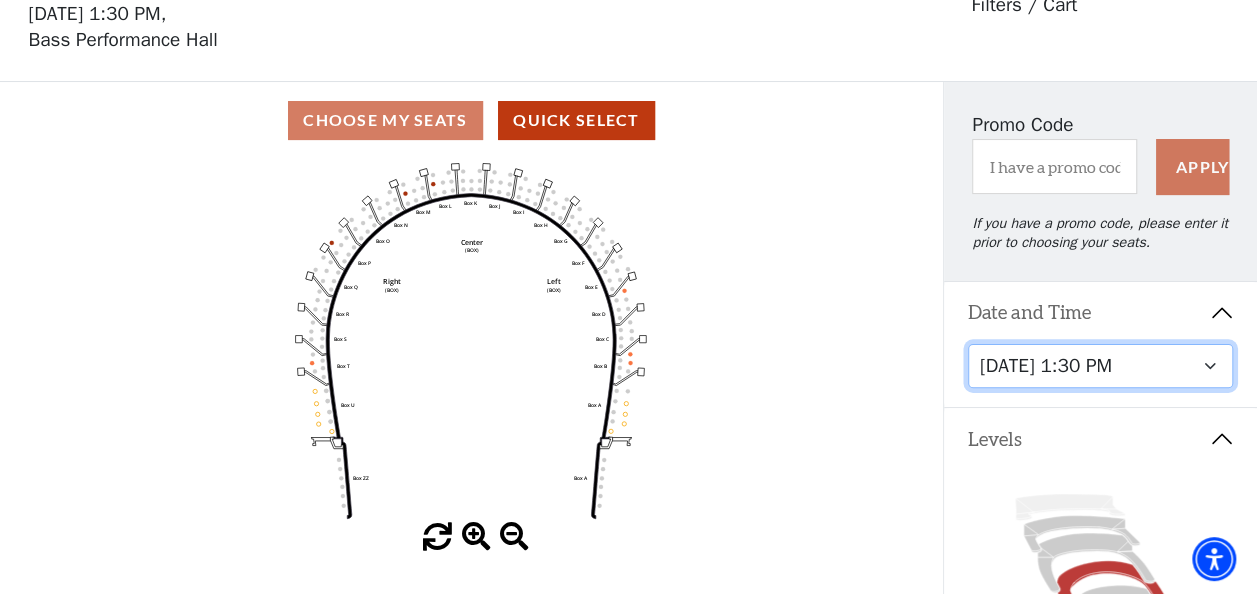 click on "[DATE] 7:30 PM [DATE] 7:30 PM [DATE] 7:30 PM [DATE] 7:30 PM [DATE] 1:30 PM [DATE] 7:30 PM [DATE] 1:30 PM [DATE] 6:30 PM" at bounding box center (1101, 366) 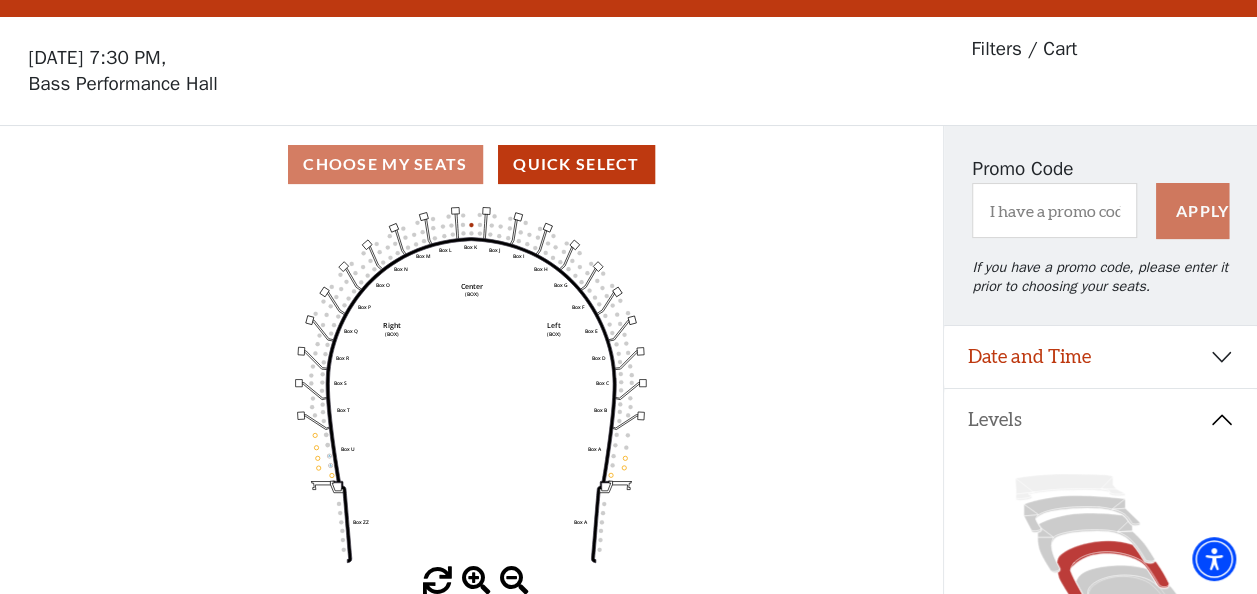 scroll, scrollTop: 92, scrollLeft: 0, axis: vertical 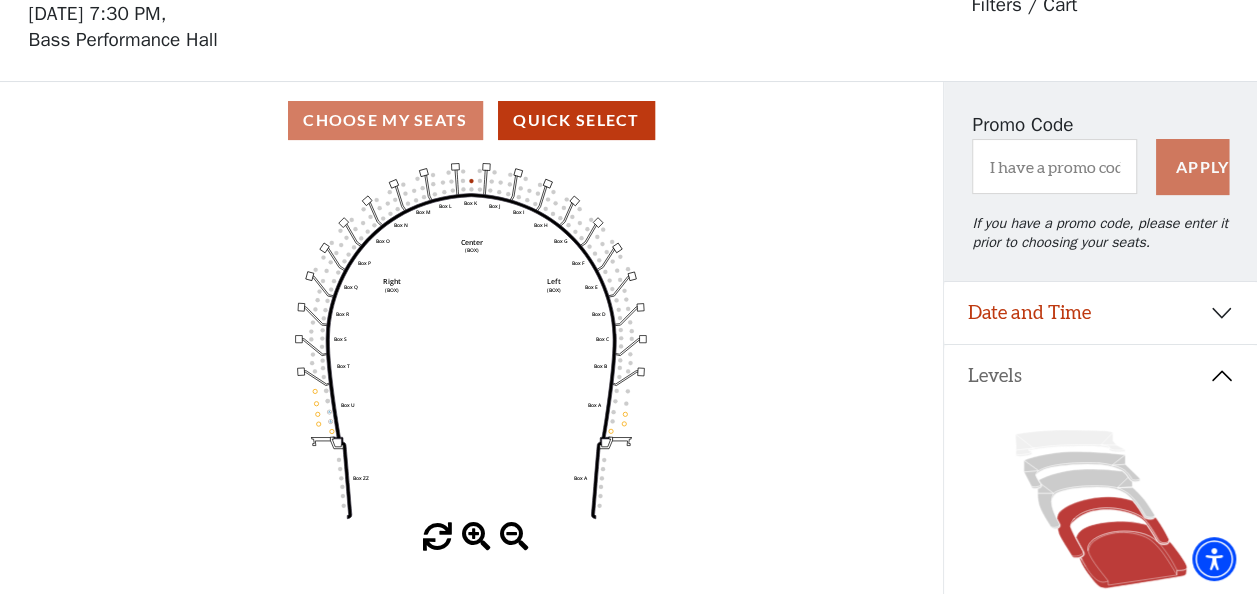 click 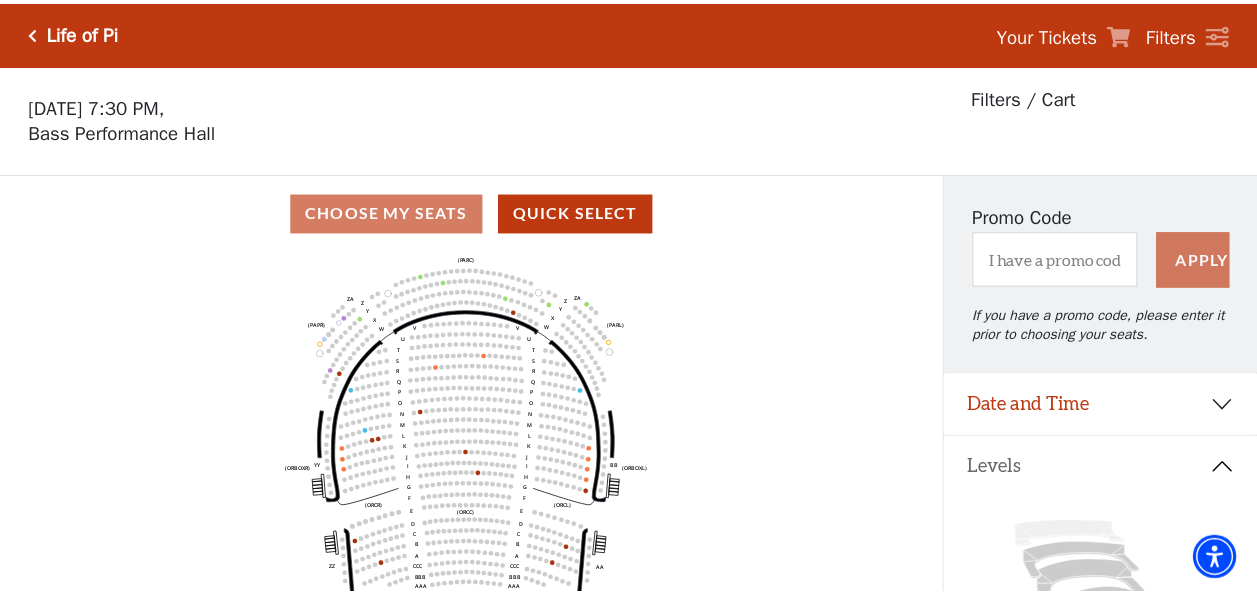 scroll, scrollTop: 92, scrollLeft: 0, axis: vertical 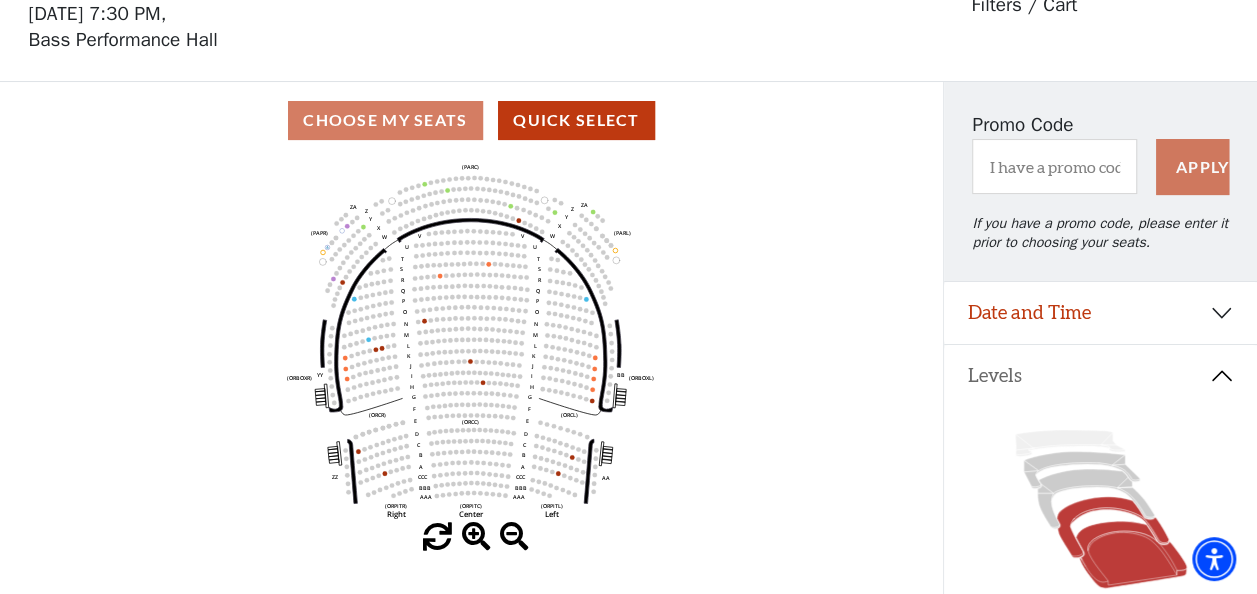 click 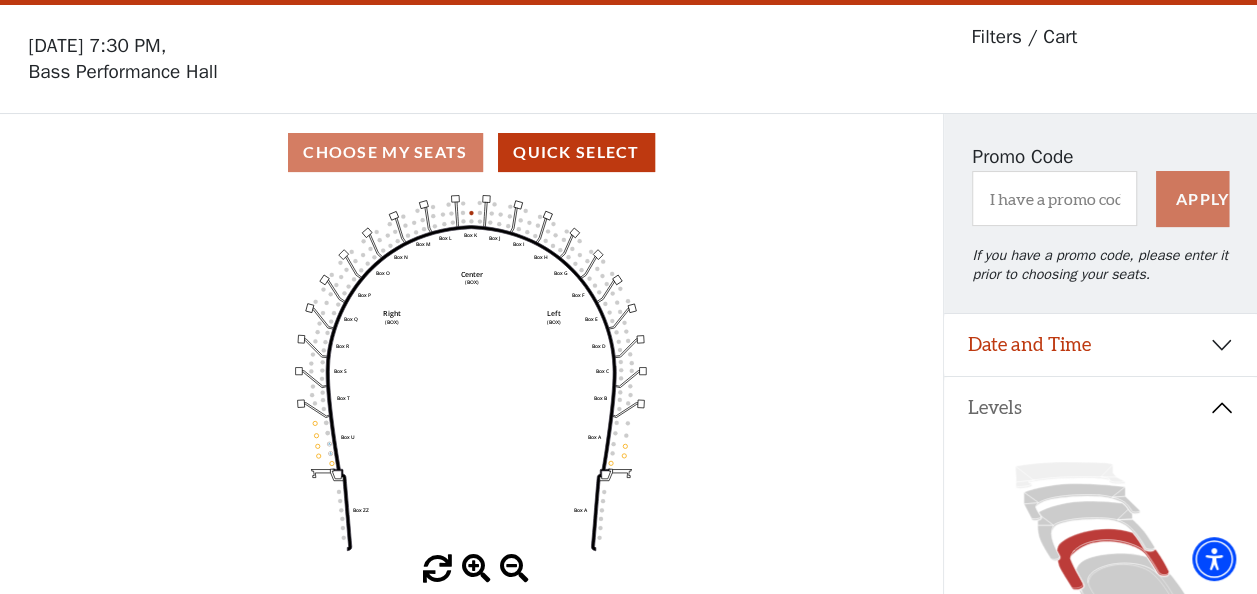 scroll, scrollTop: 92, scrollLeft: 0, axis: vertical 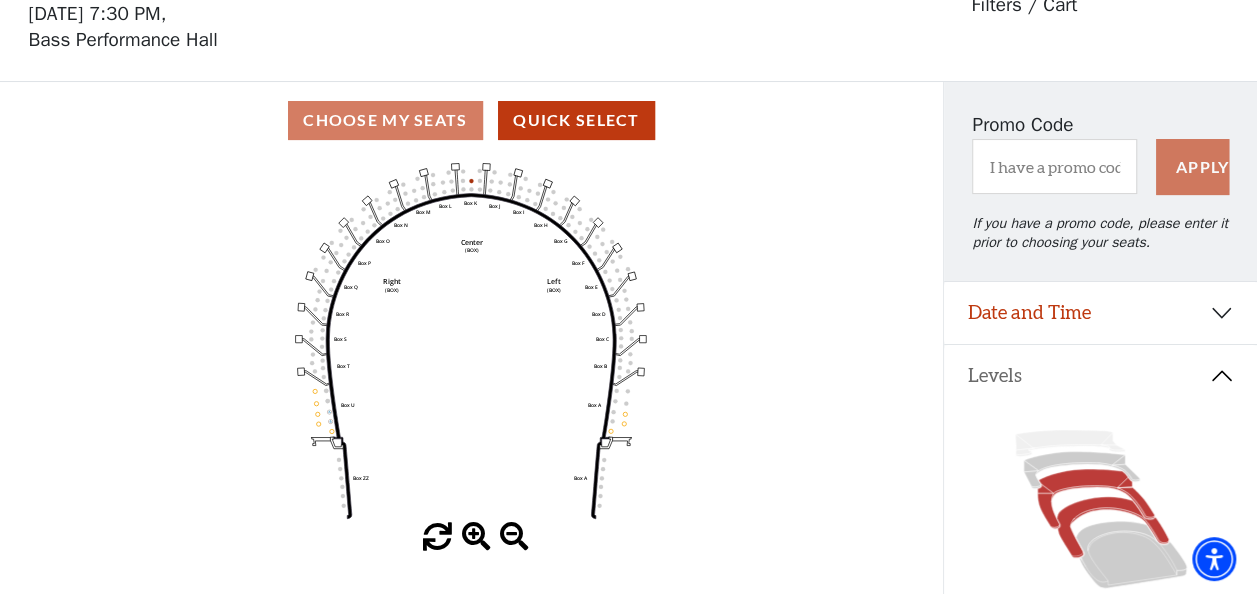 click 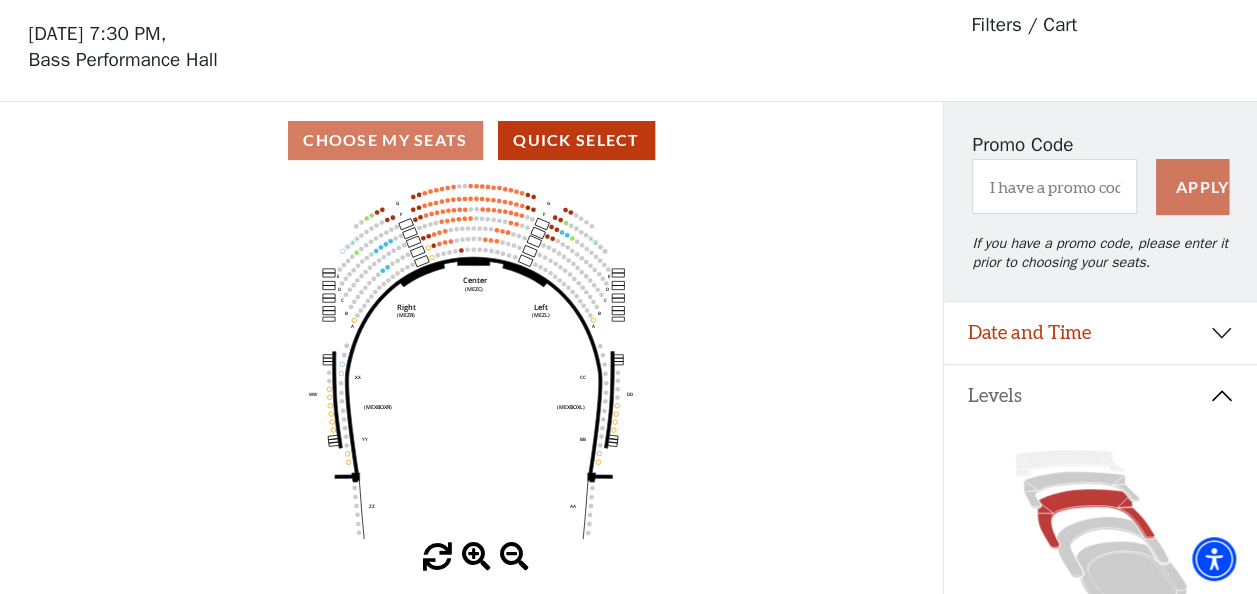 scroll, scrollTop: 92, scrollLeft: 0, axis: vertical 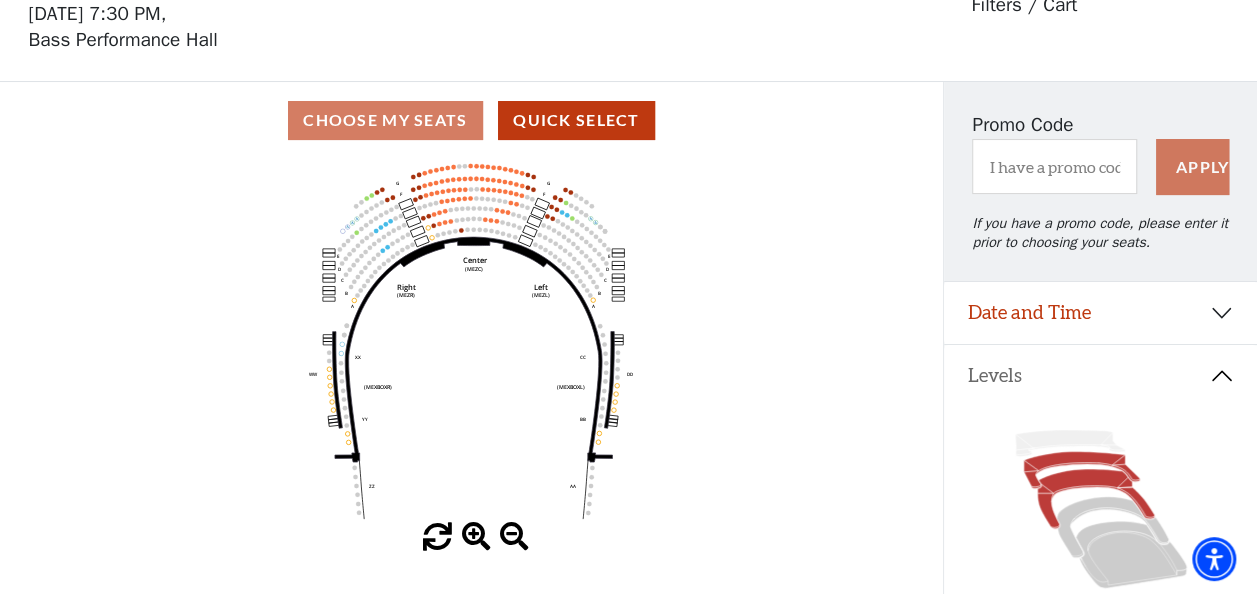 click 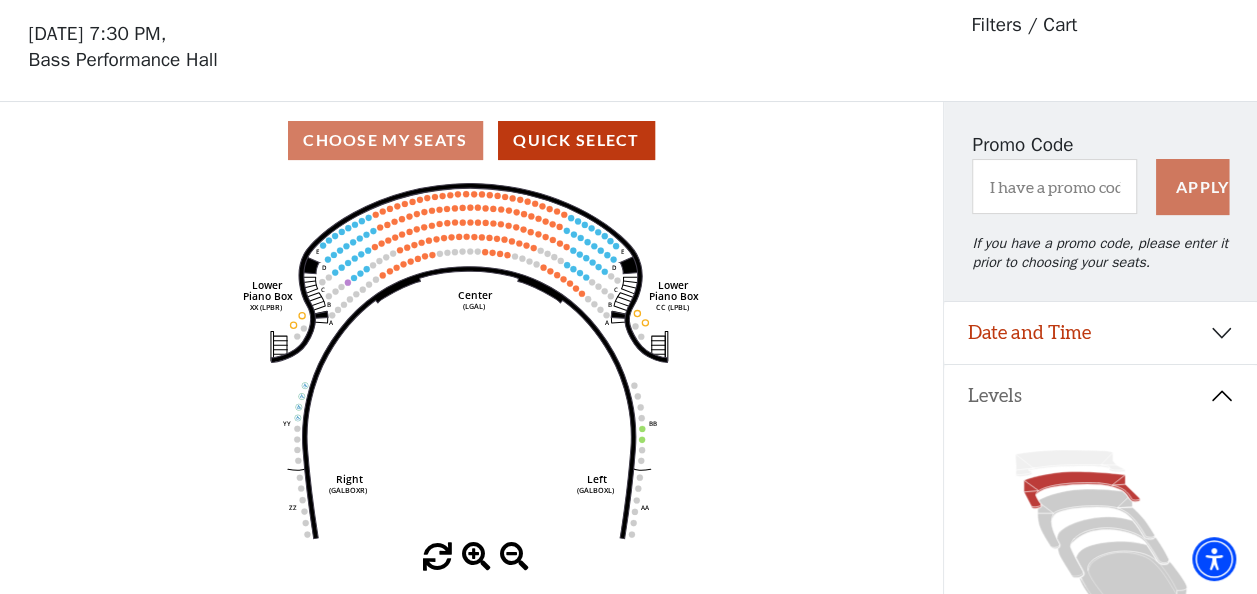 scroll, scrollTop: 92, scrollLeft: 0, axis: vertical 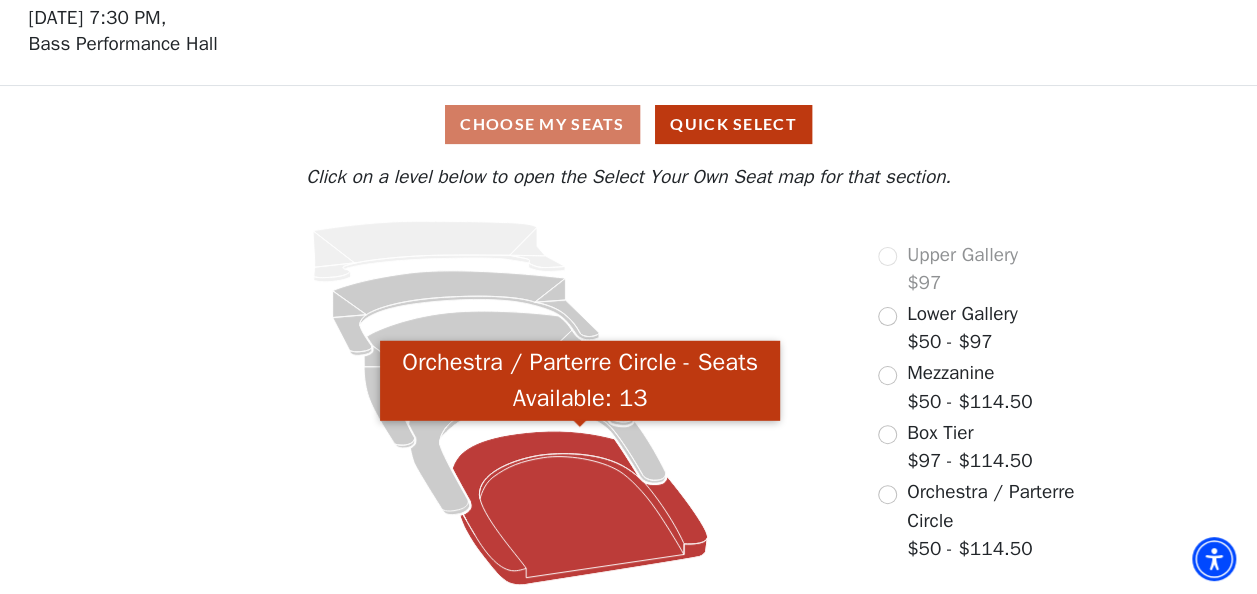 click 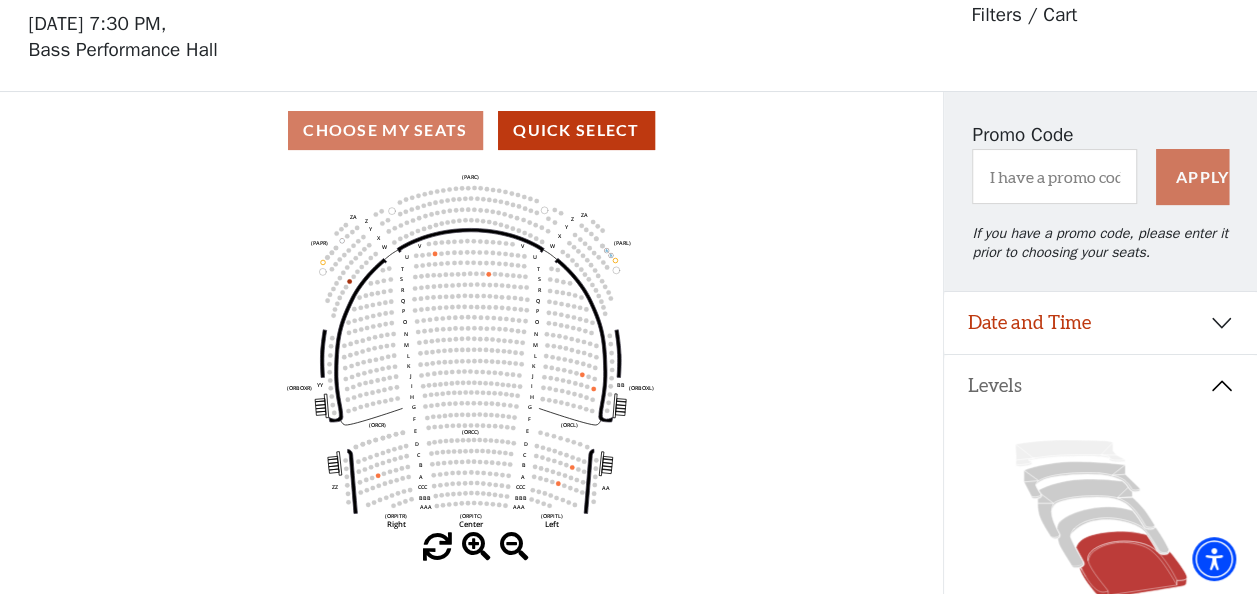 scroll, scrollTop: 92, scrollLeft: 0, axis: vertical 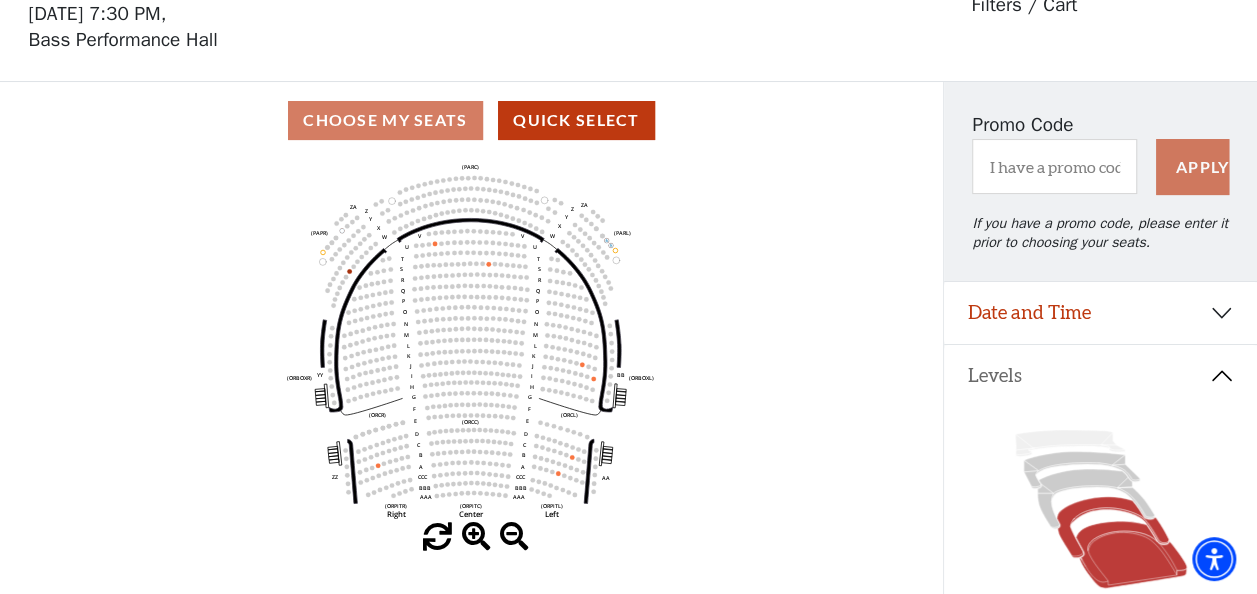 click 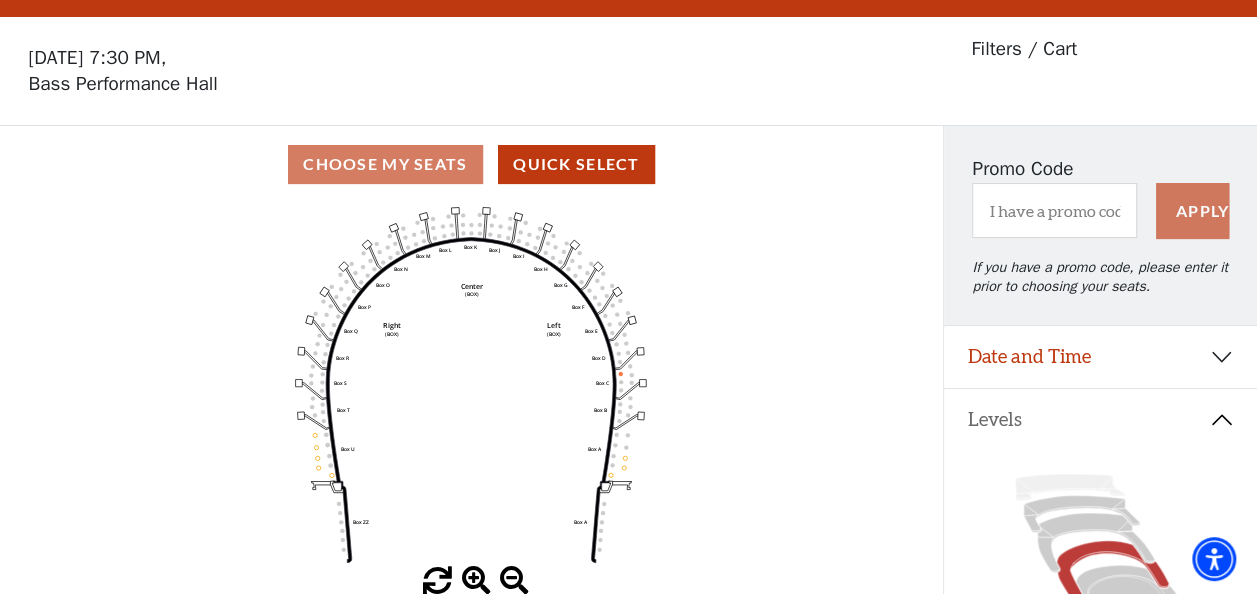scroll, scrollTop: 92, scrollLeft: 0, axis: vertical 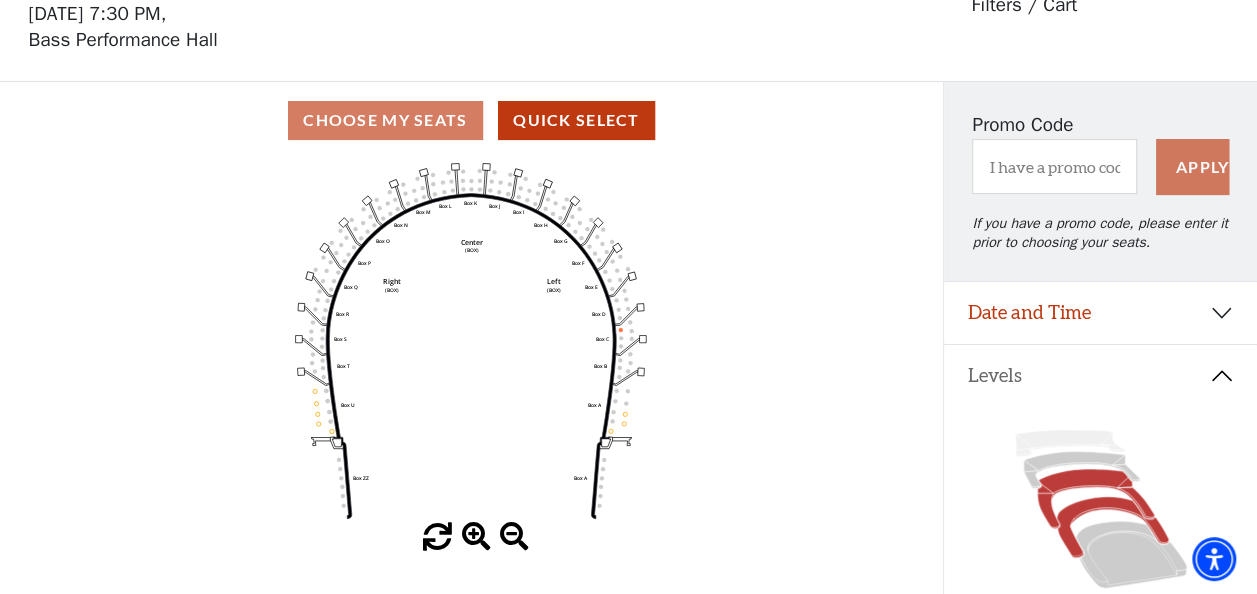 click 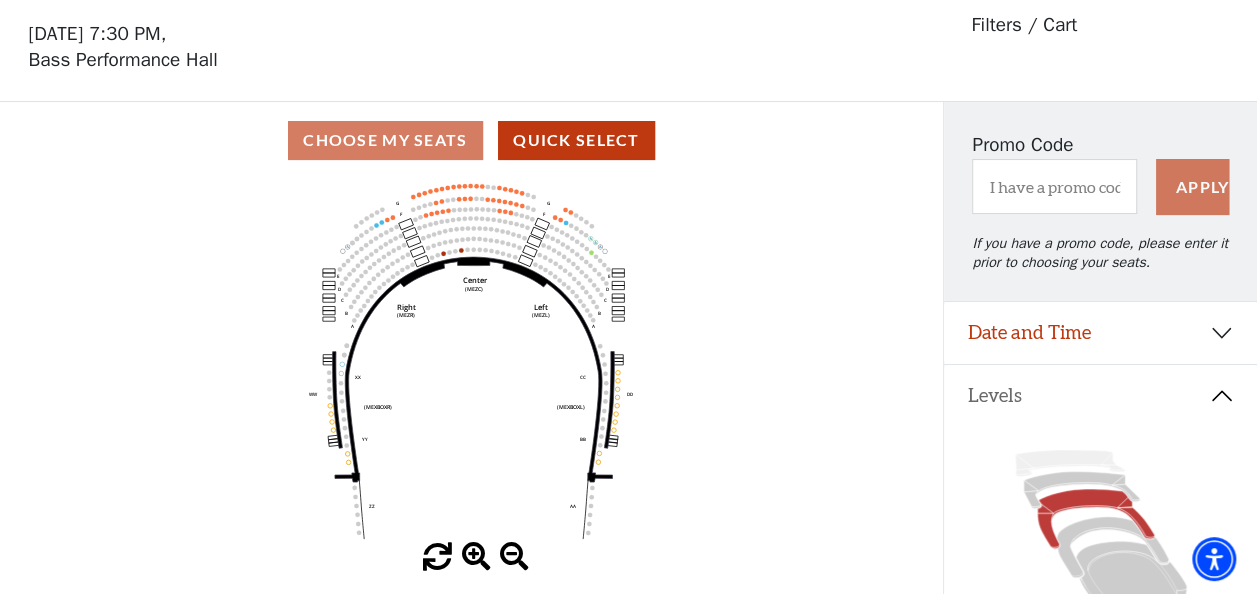 scroll, scrollTop: 92, scrollLeft: 0, axis: vertical 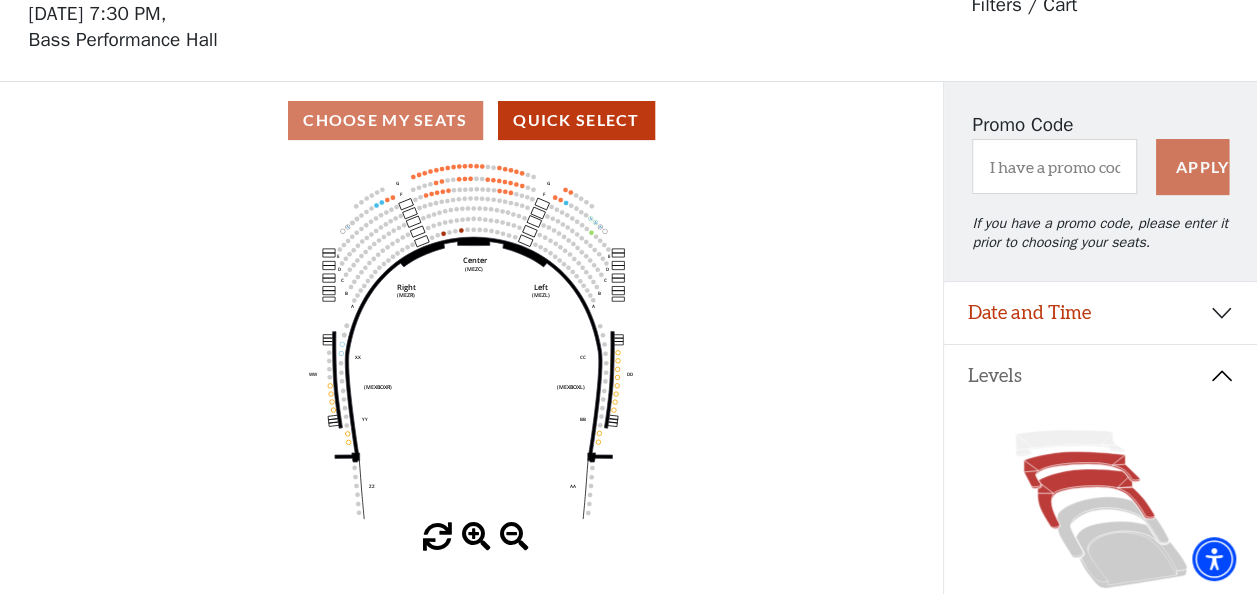 click 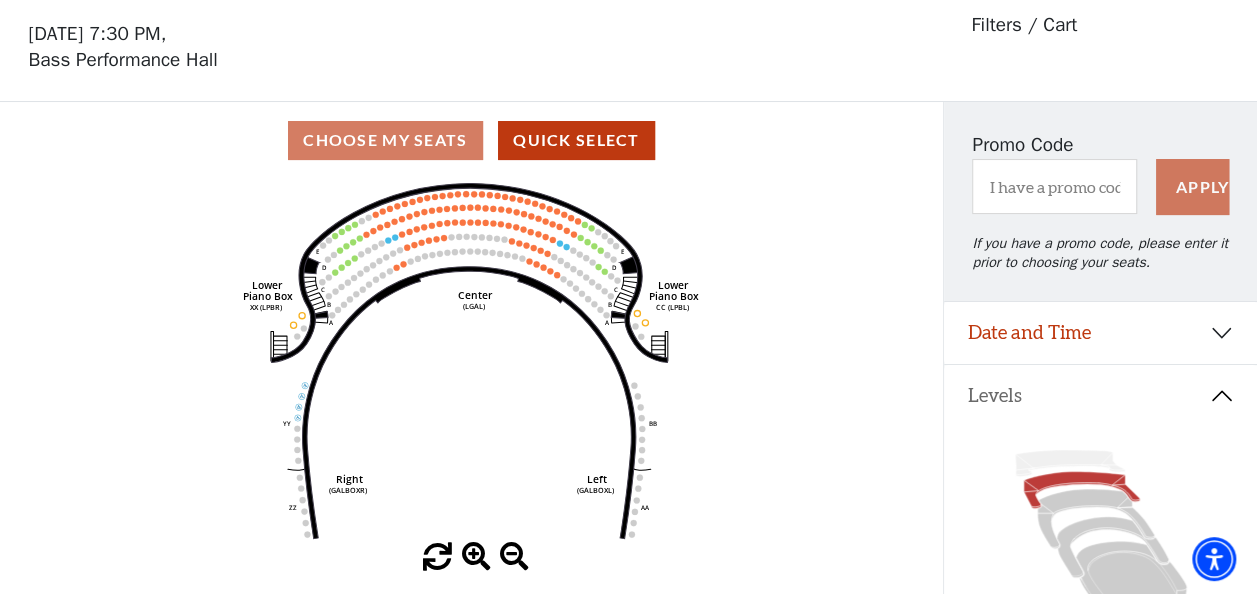 scroll, scrollTop: 92, scrollLeft: 0, axis: vertical 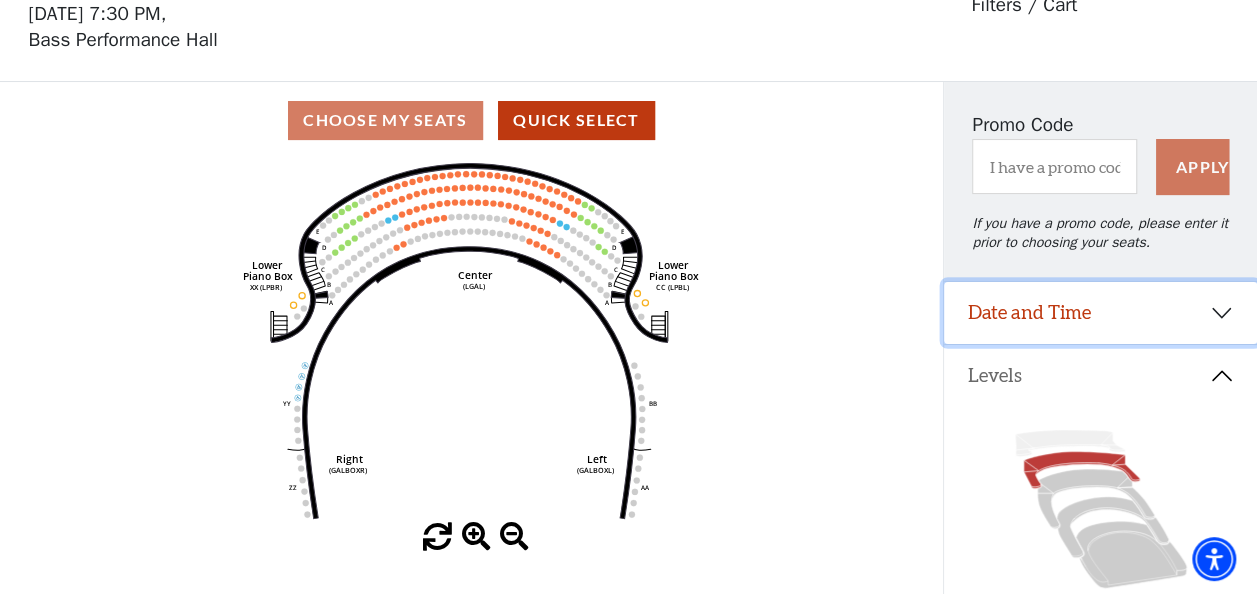 click on "Date and Time" at bounding box center [1100, 313] 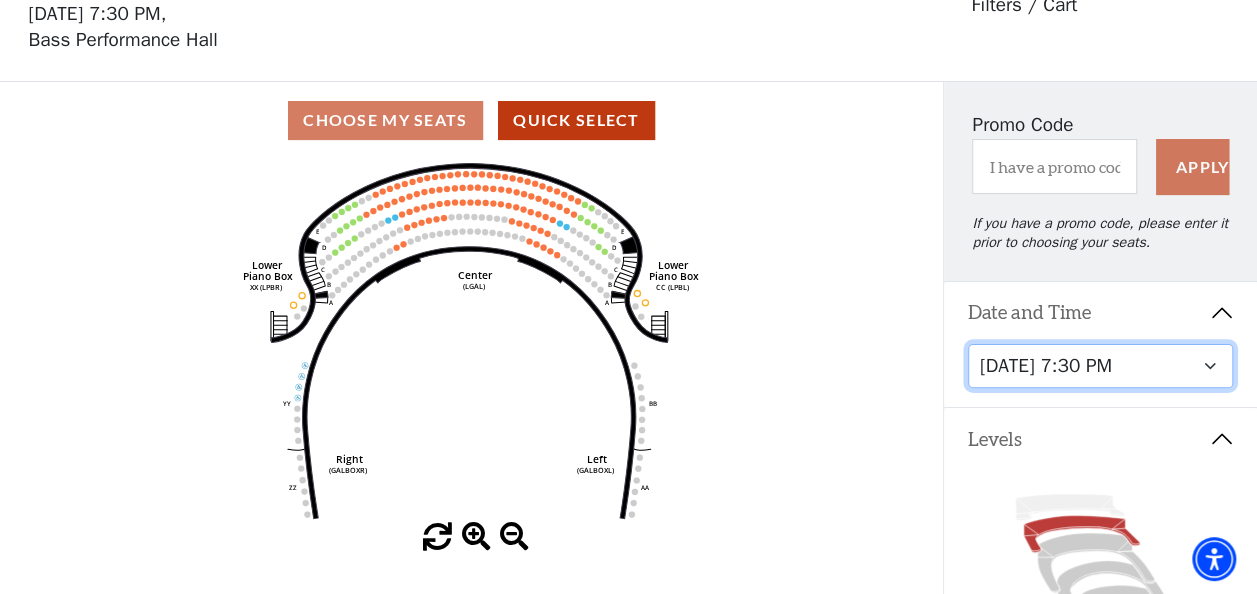 click on "Tuesday, September 23 at 7:30 PM Wednesday, September 24 at 7:30 PM Thursday, September 25 at 7:30 PM Friday, September 26 at 7:30 PM Saturday, September 27 at 1:30 PM Saturday, September 27 at 7:30 PM Sunday, September 28 at 1:30 PM Sunday, September 28 at 6:30 PM" at bounding box center [1101, 366] 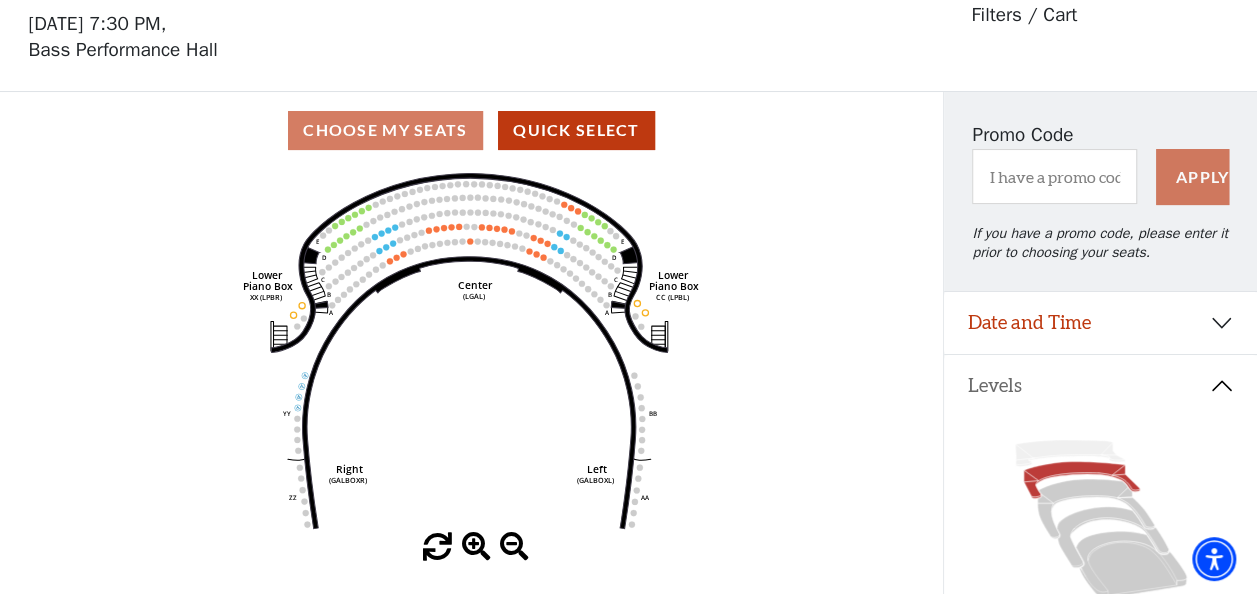 scroll, scrollTop: 92, scrollLeft: 0, axis: vertical 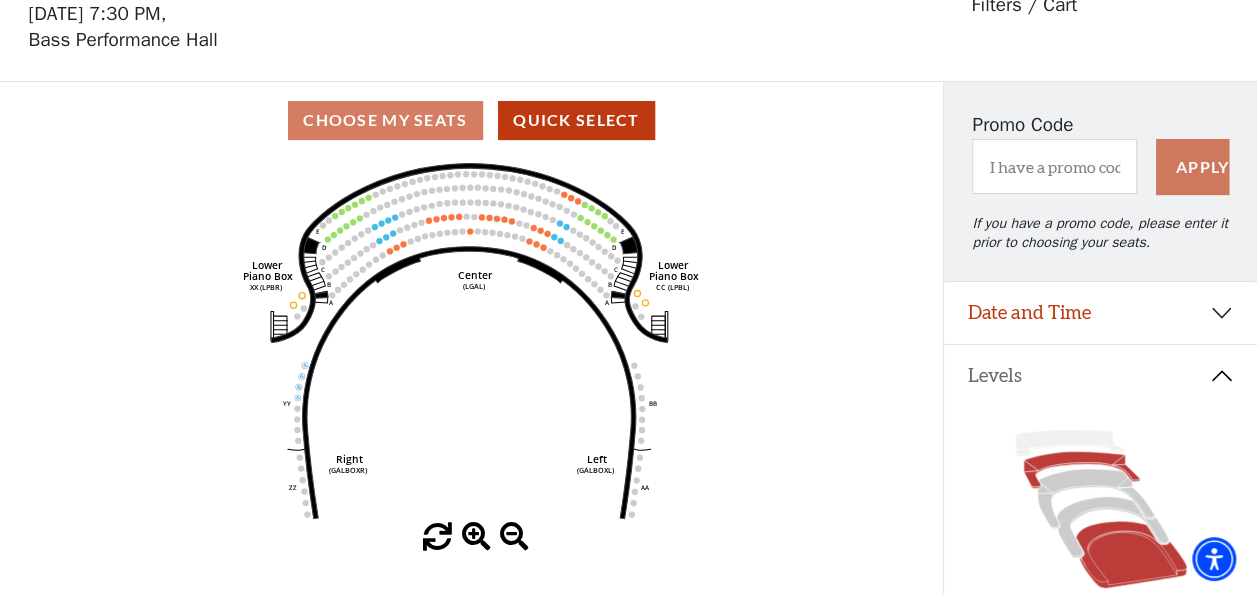 click 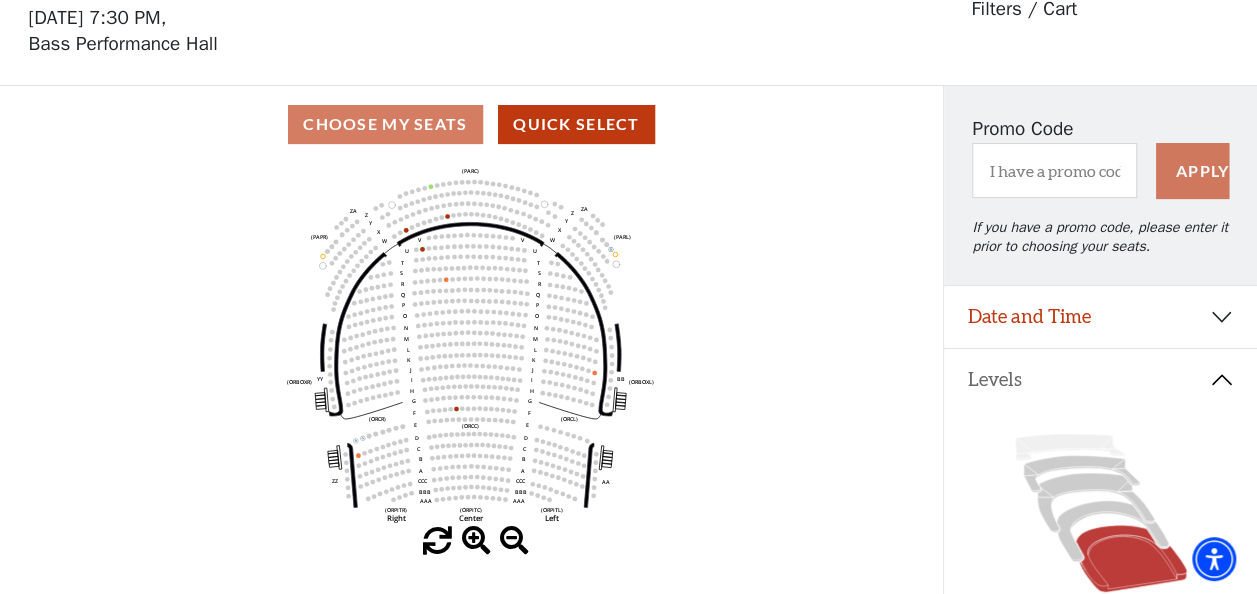 scroll, scrollTop: 92, scrollLeft: 0, axis: vertical 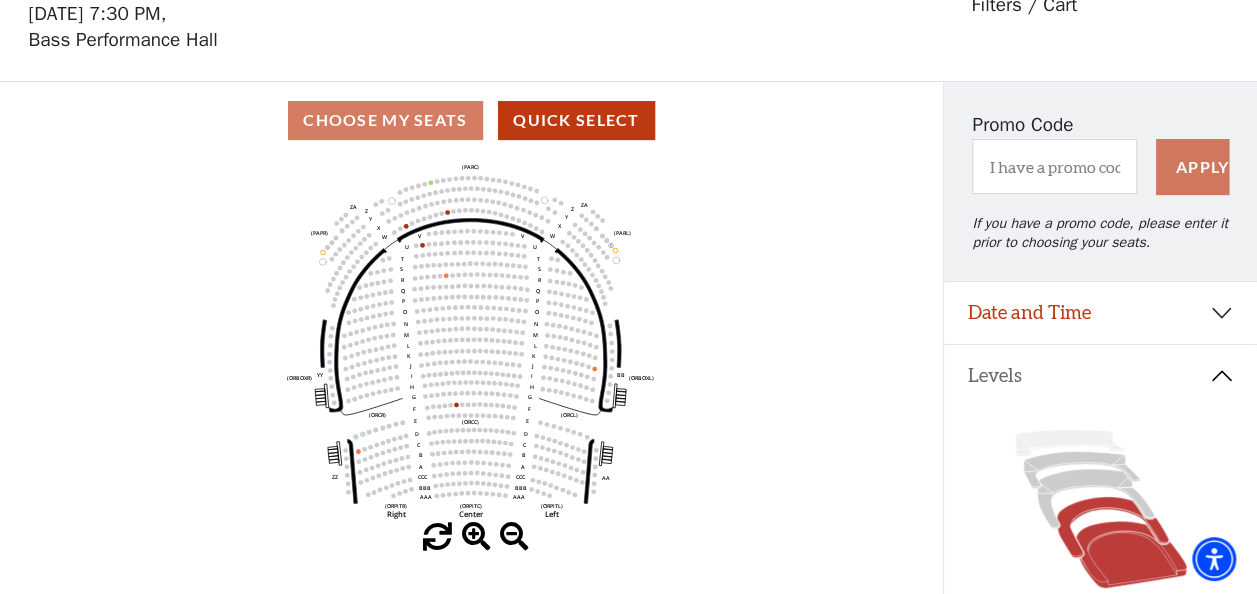 click 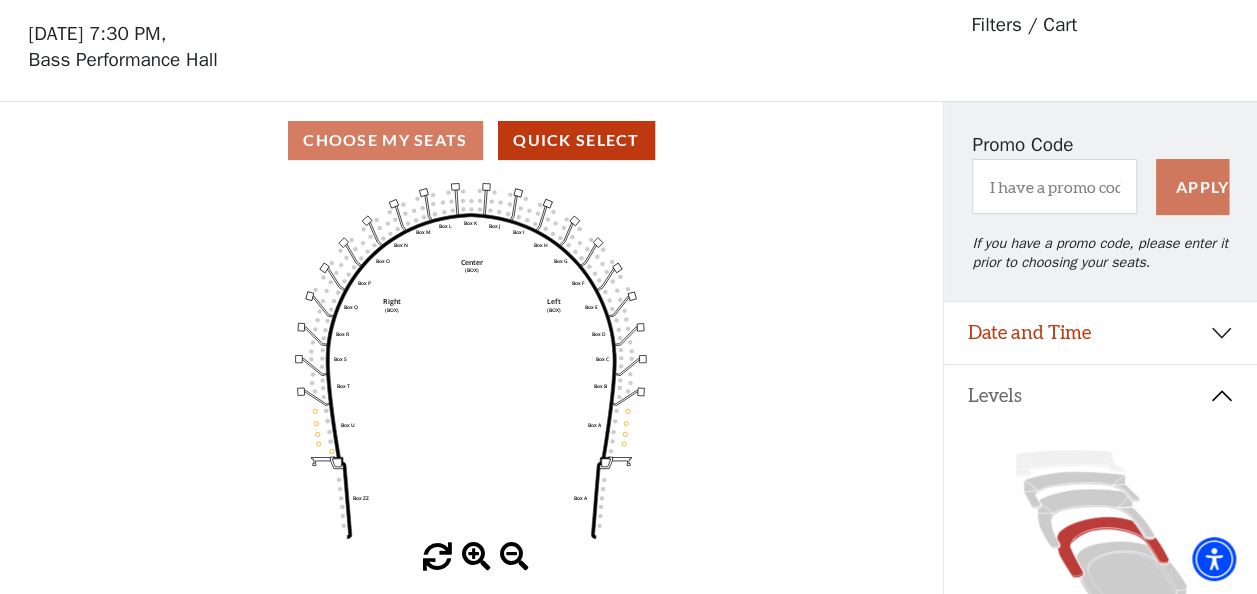 scroll, scrollTop: 92, scrollLeft: 0, axis: vertical 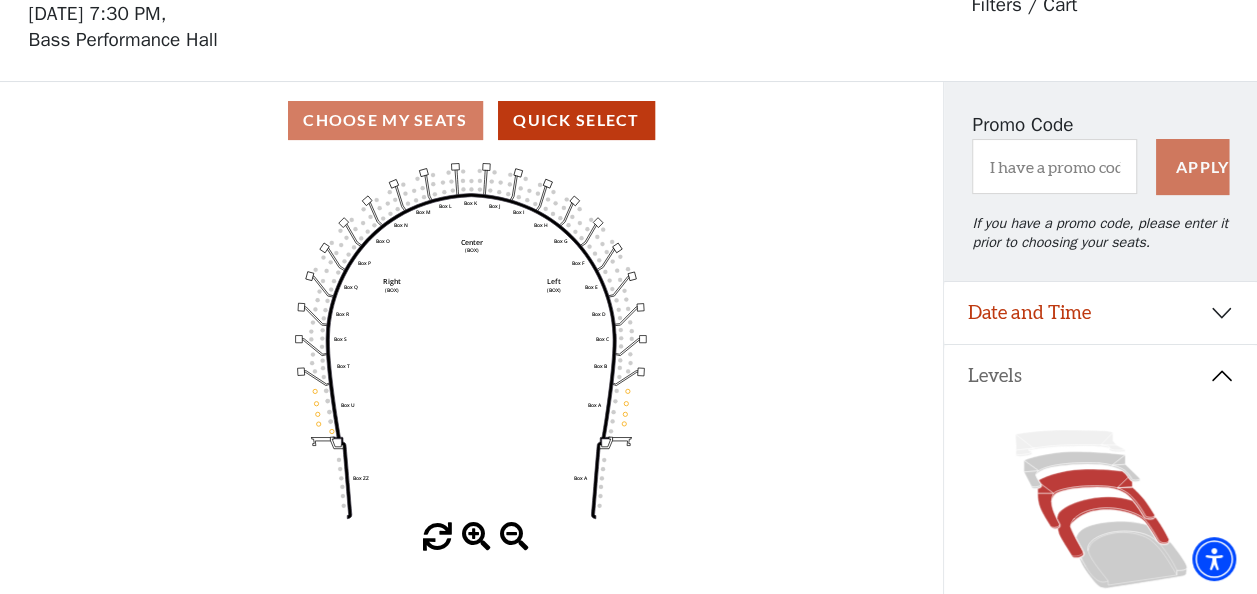 click 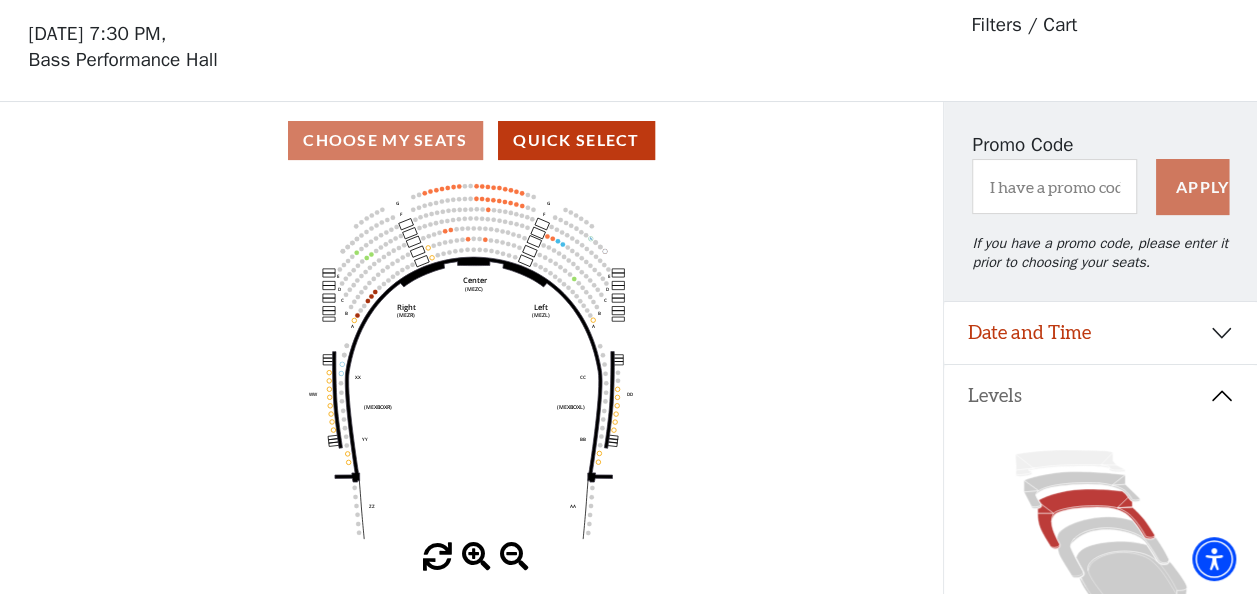 scroll, scrollTop: 92, scrollLeft: 0, axis: vertical 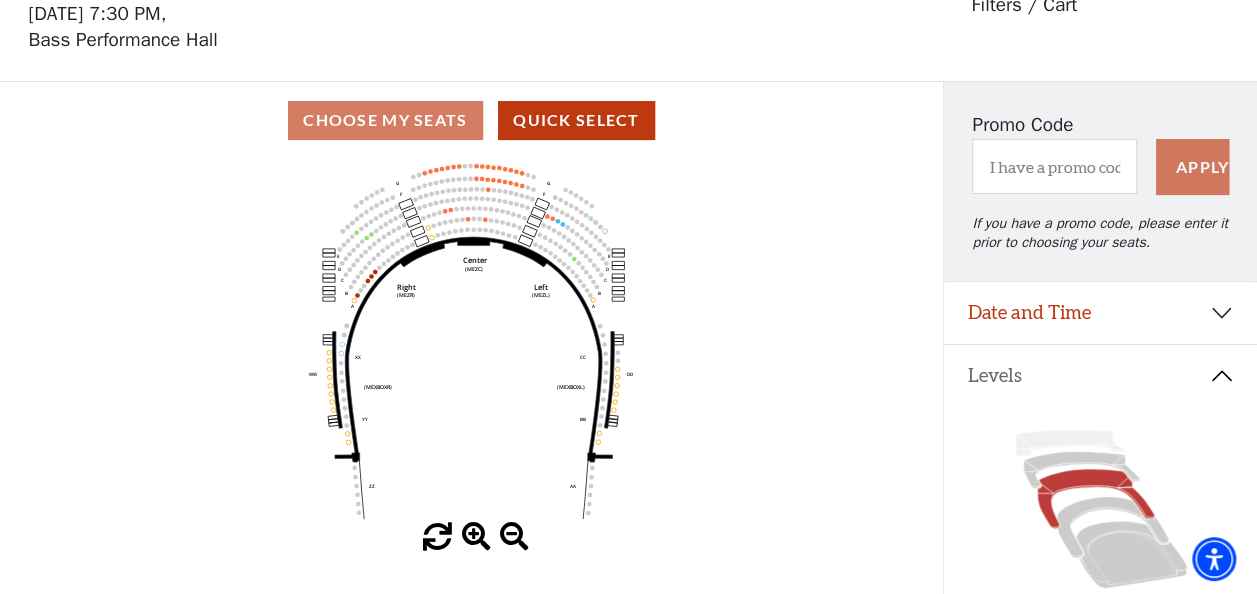 click 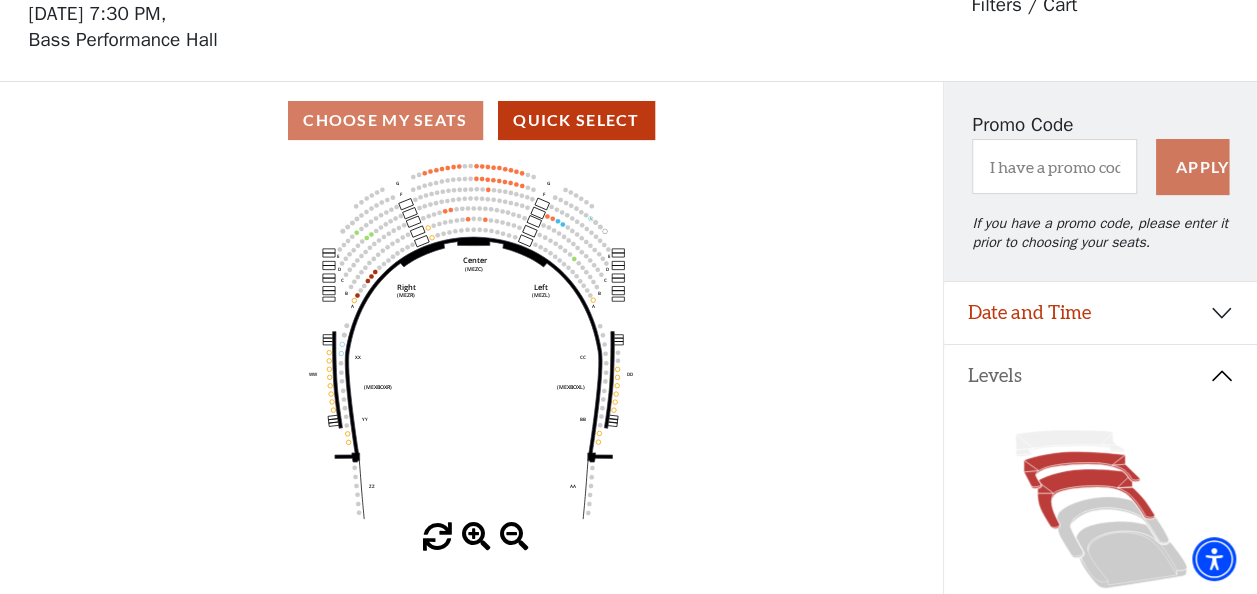 click 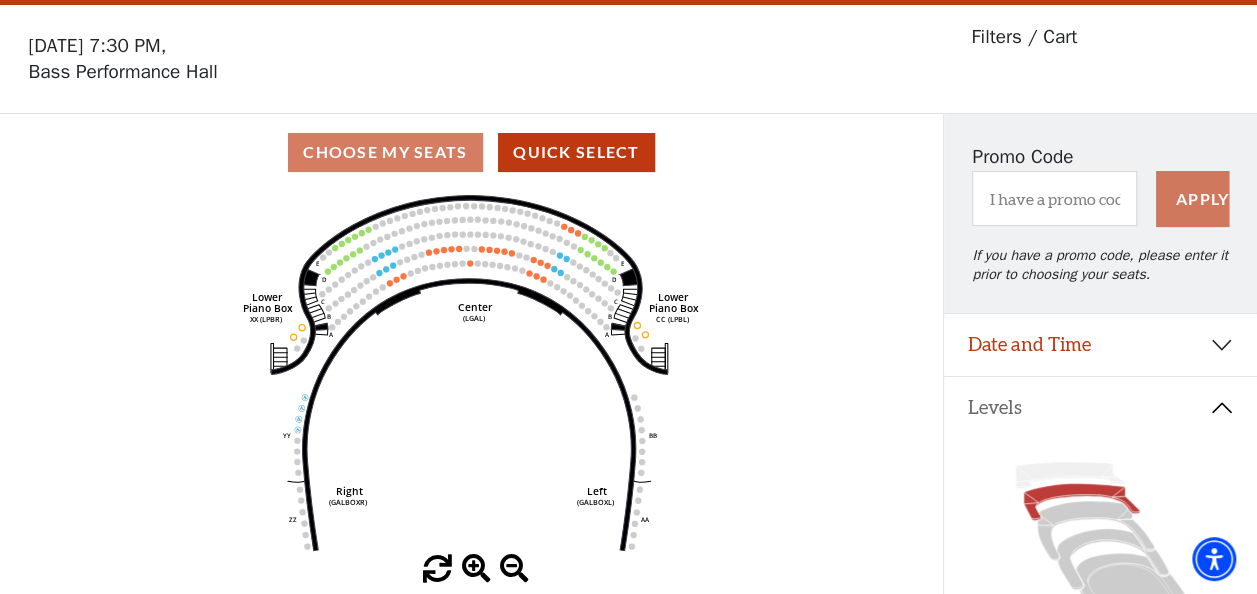 scroll, scrollTop: 92, scrollLeft: 0, axis: vertical 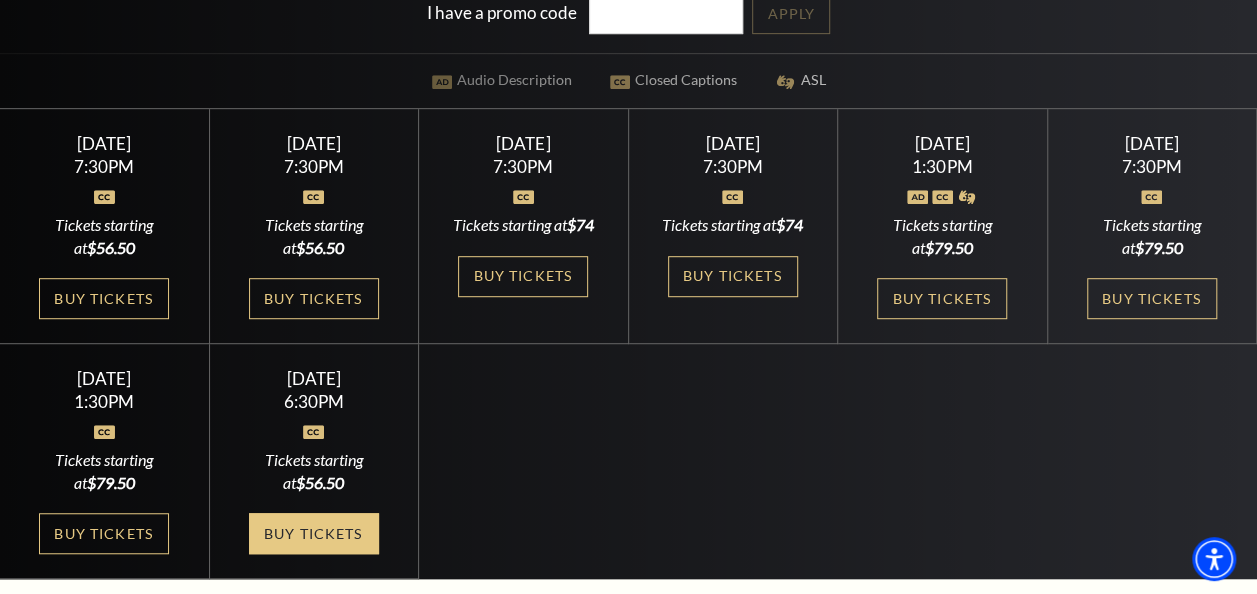 click on "Buy Tickets" at bounding box center (314, 533) 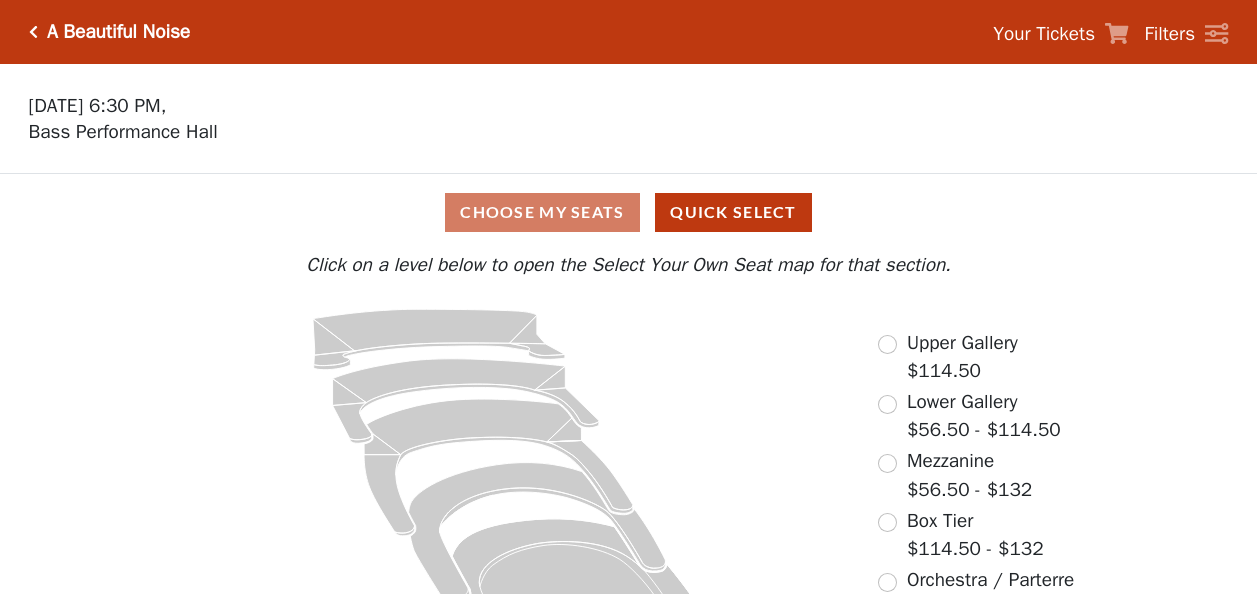 scroll, scrollTop: 0, scrollLeft: 0, axis: both 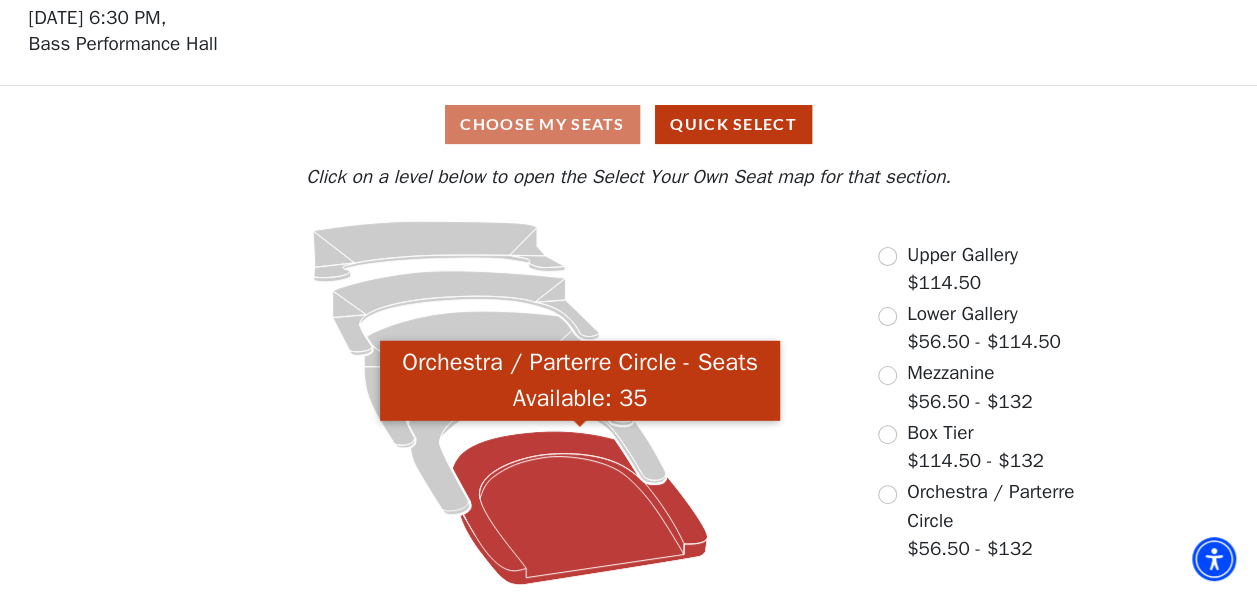 click 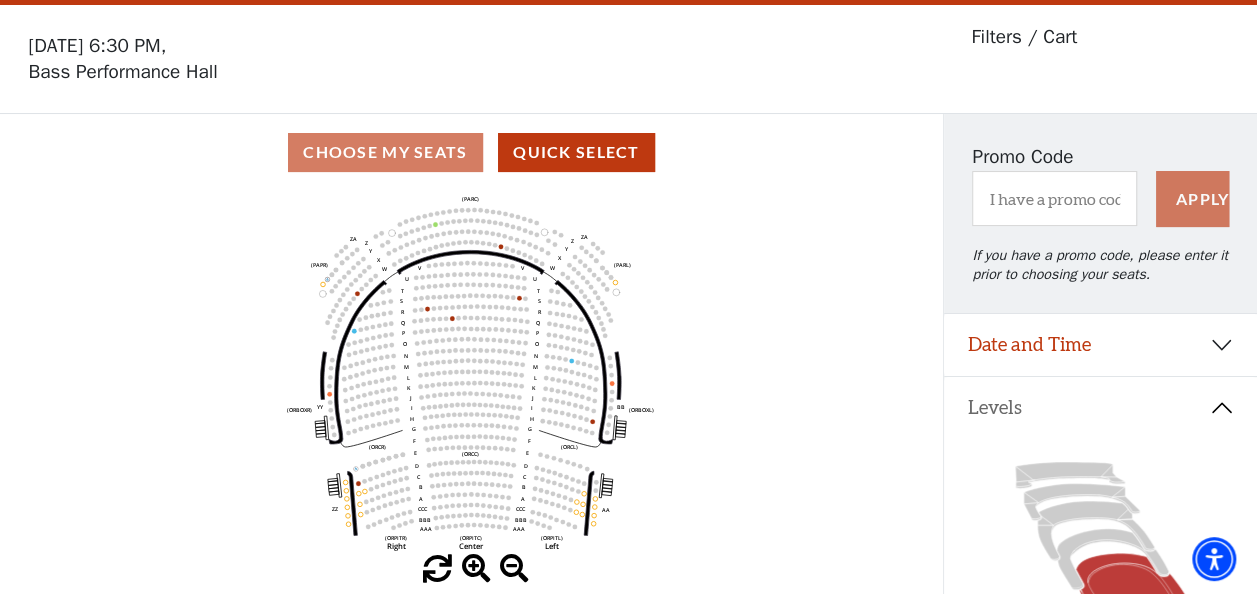 scroll, scrollTop: 92, scrollLeft: 0, axis: vertical 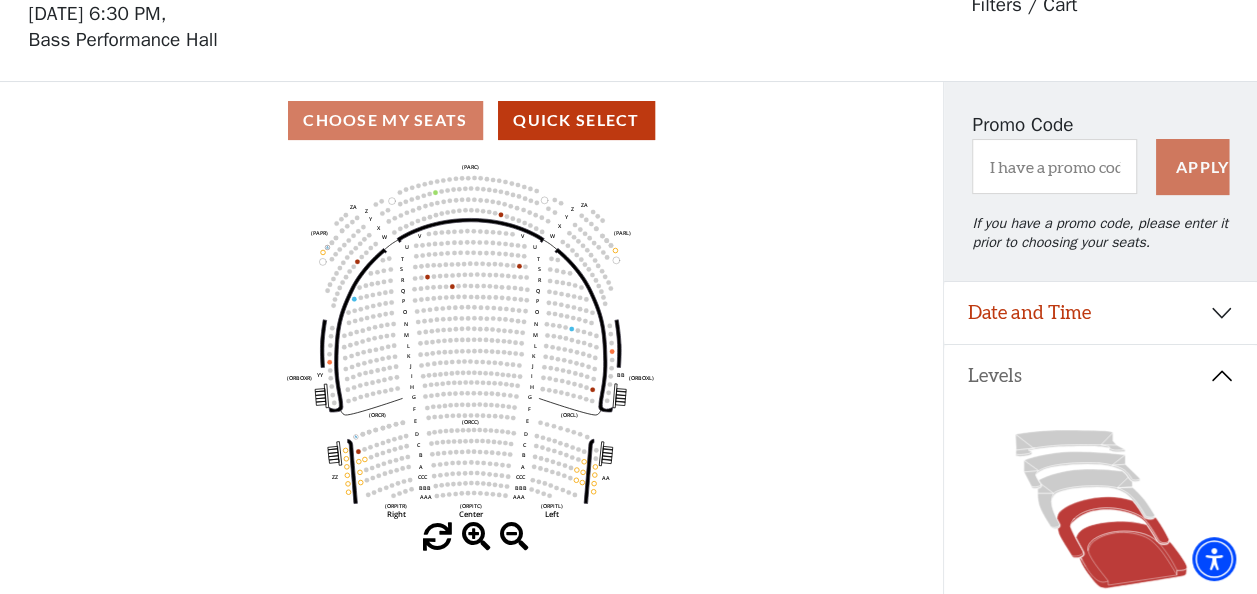 click 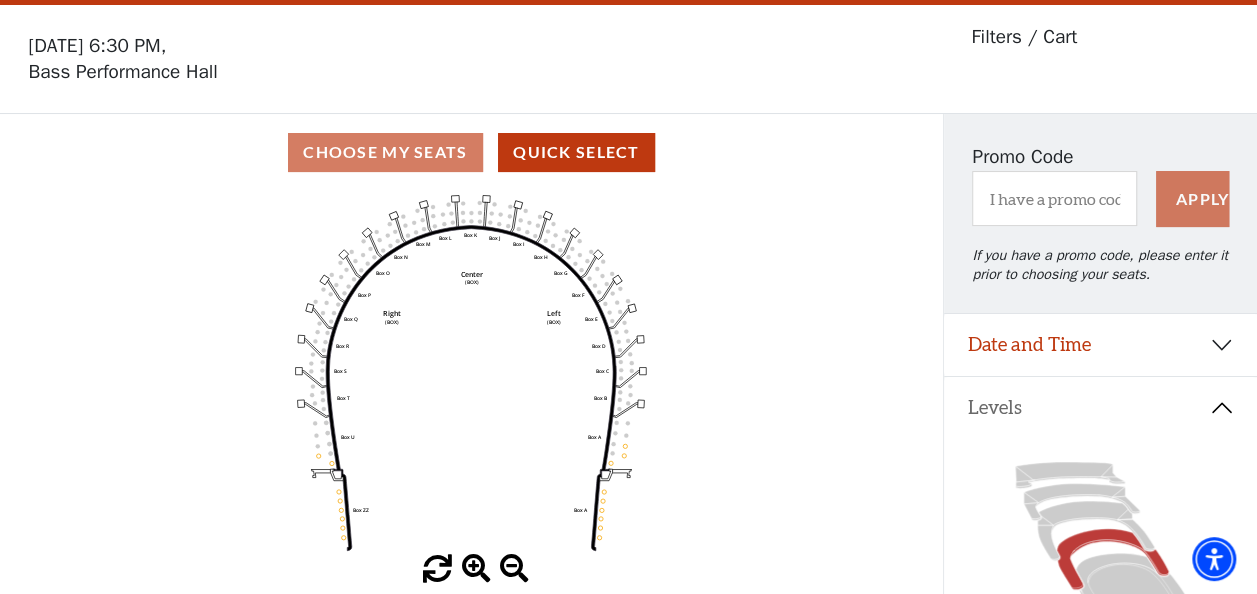 scroll, scrollTop: 92, scrollLeft: 0, axis: vertical 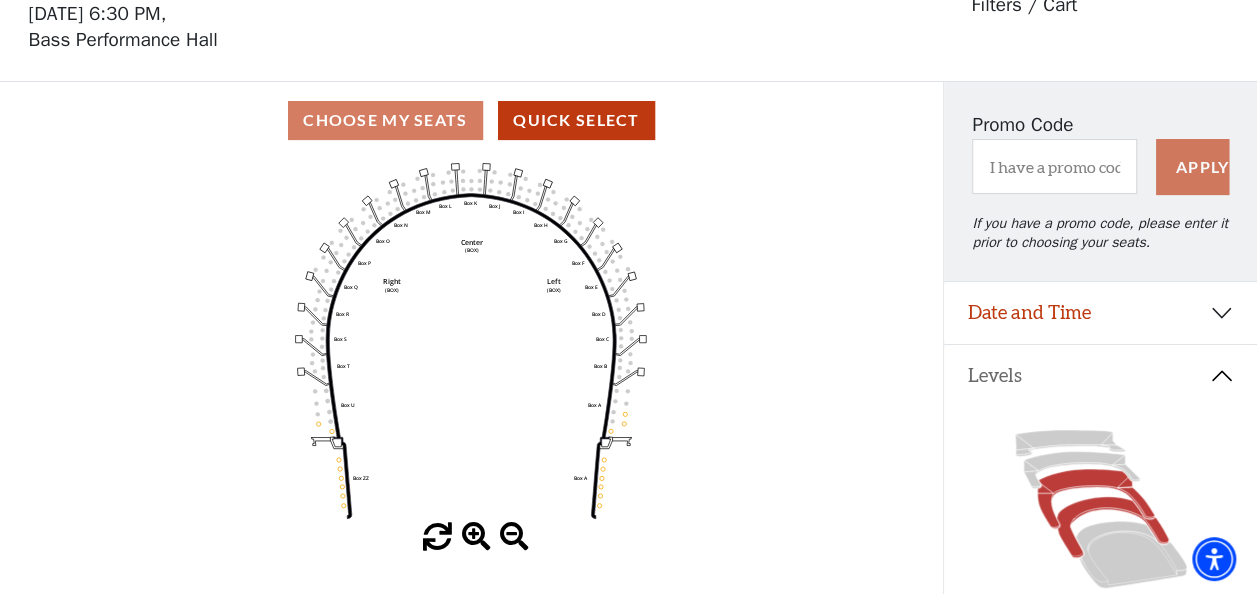 click 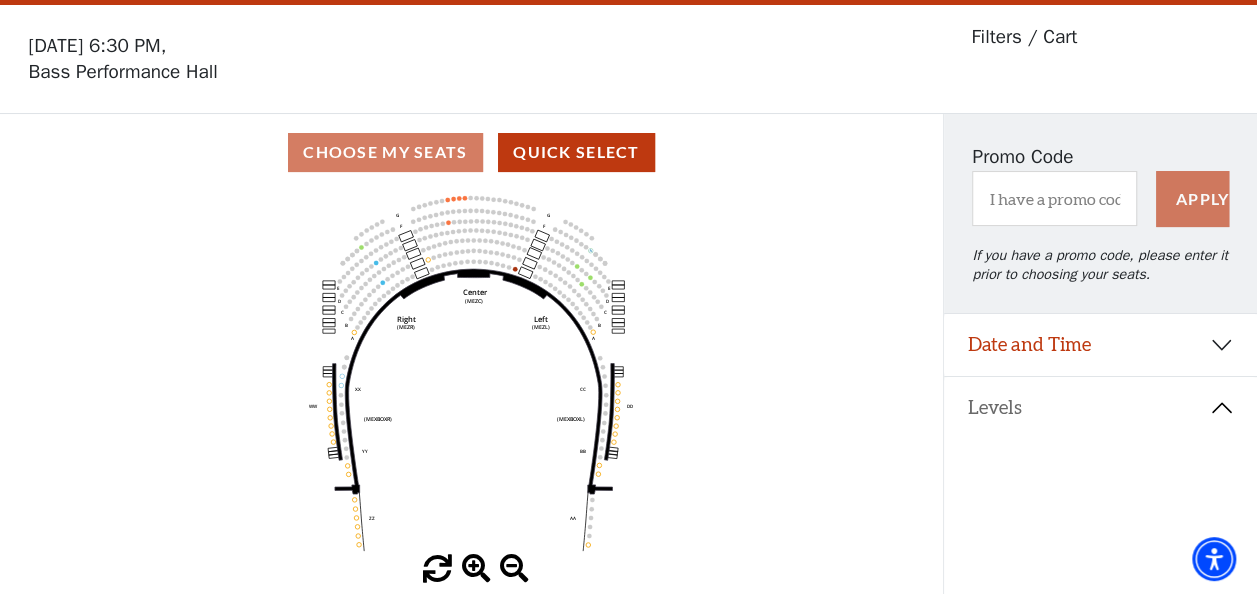 scroll, scrollTop: 92, scrollLeft: 0, axis: vertical 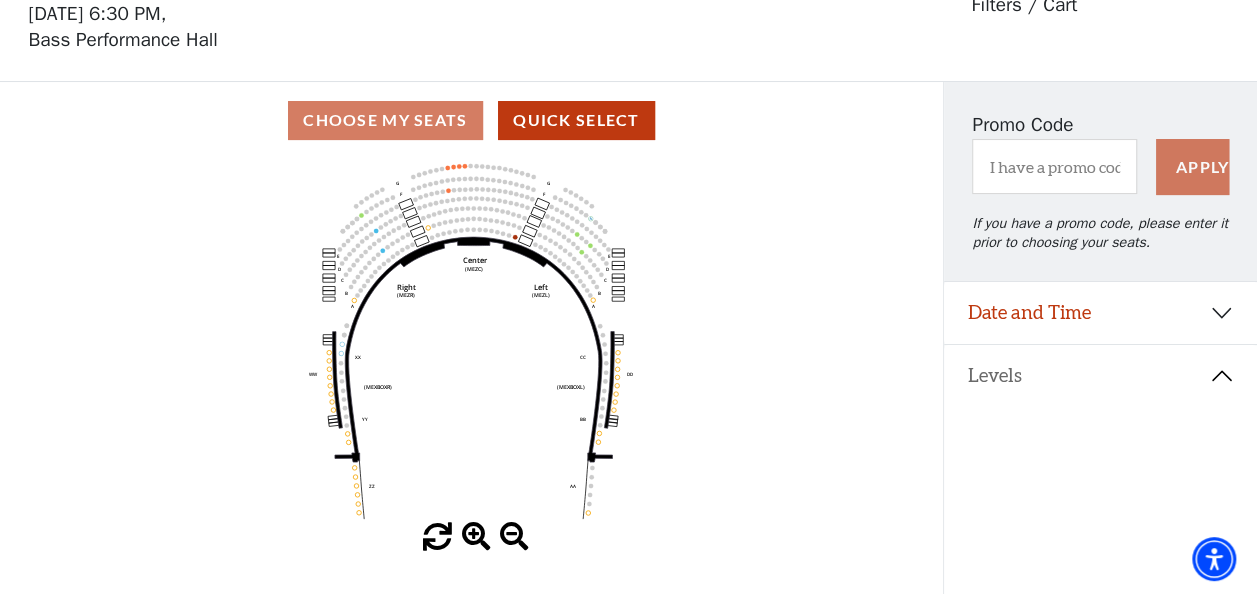 click 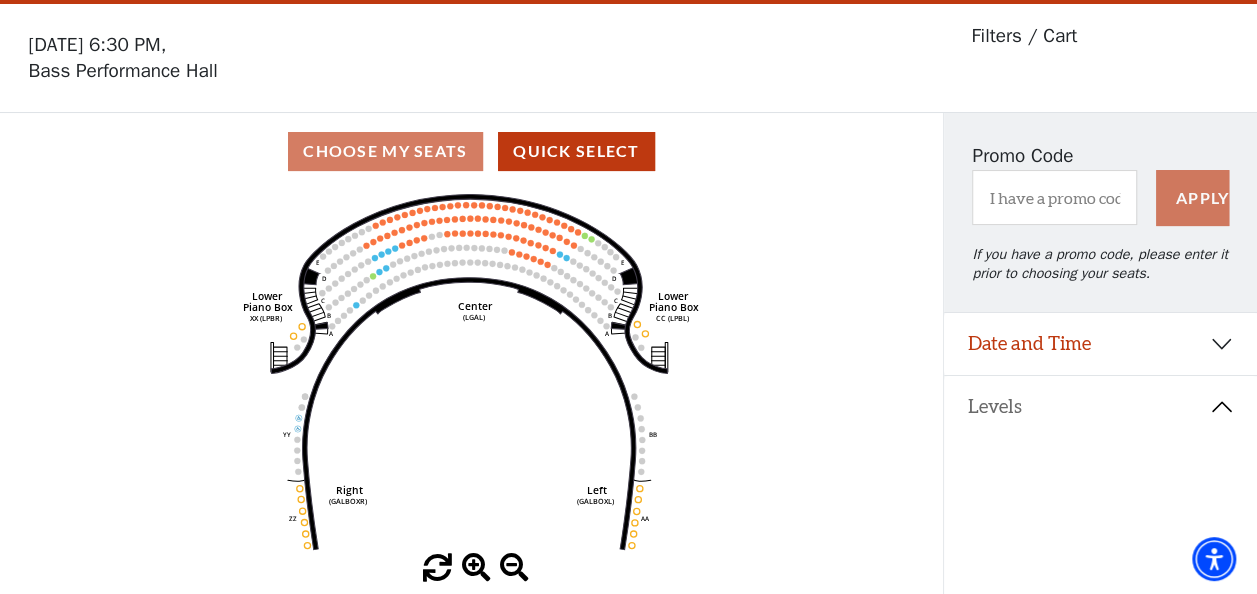 scroll, scrollTop: 92, scrollLeft: 0, axis: vertical 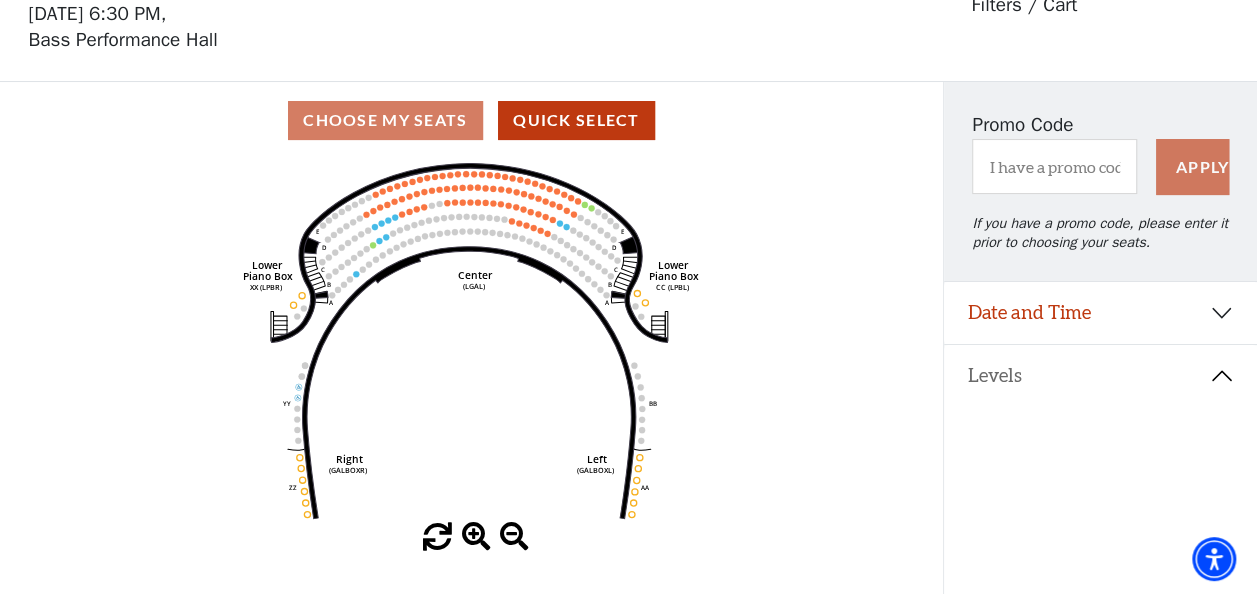 click 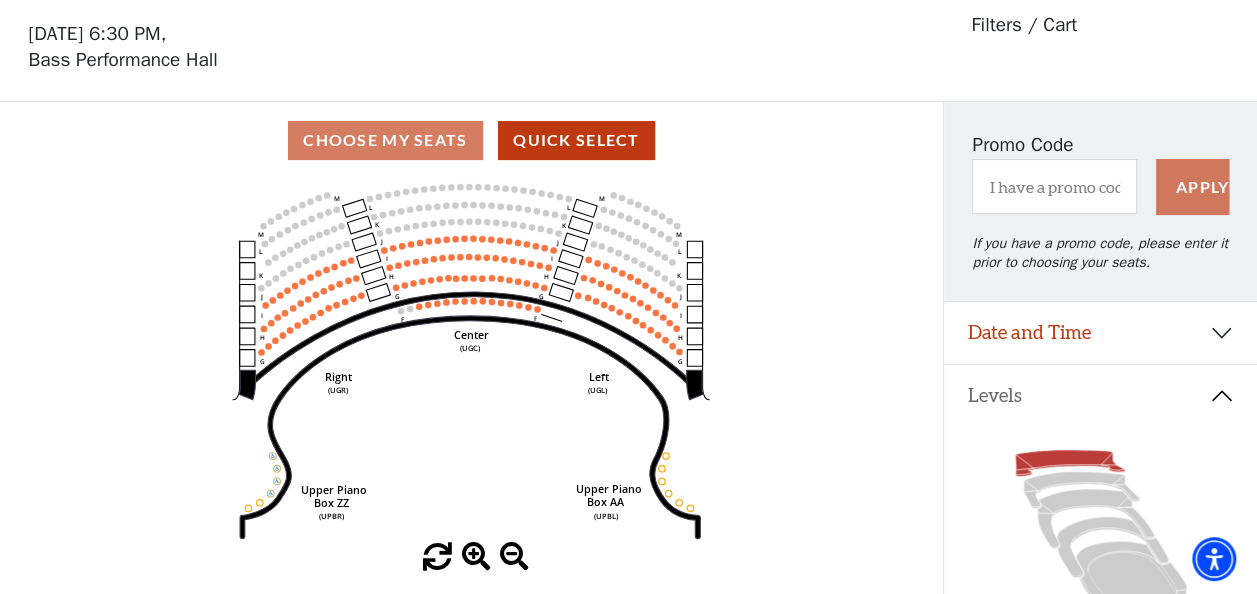 scroll, scrollTop: 92, scrollLeft: 0, axis: vertical 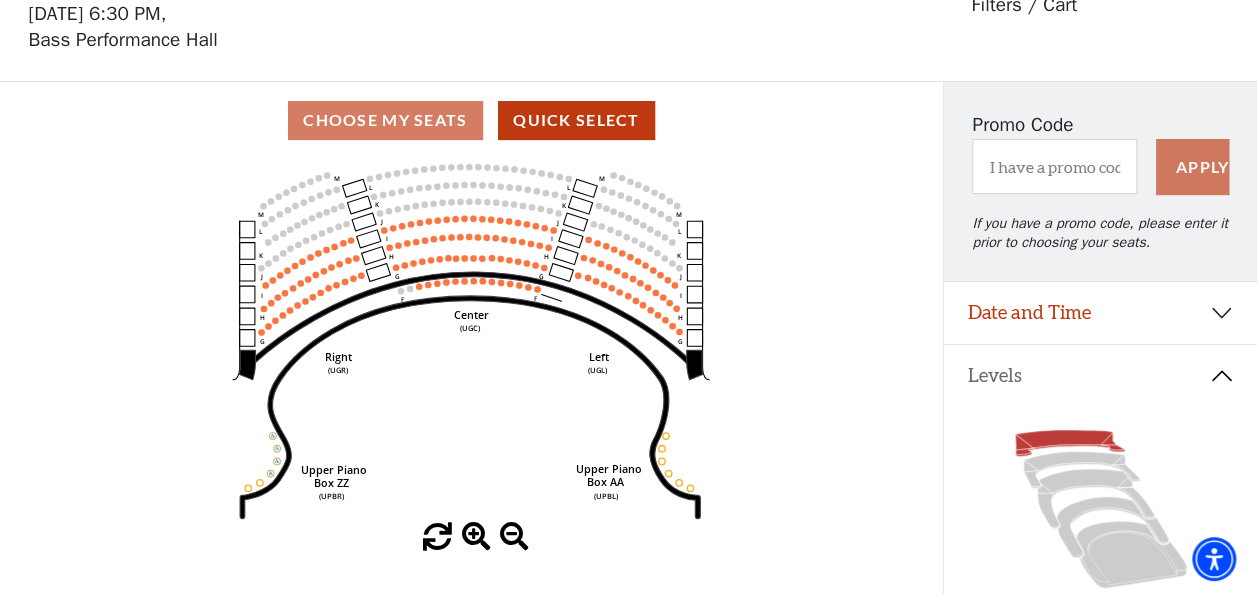 click at bounding box center (476, 537) 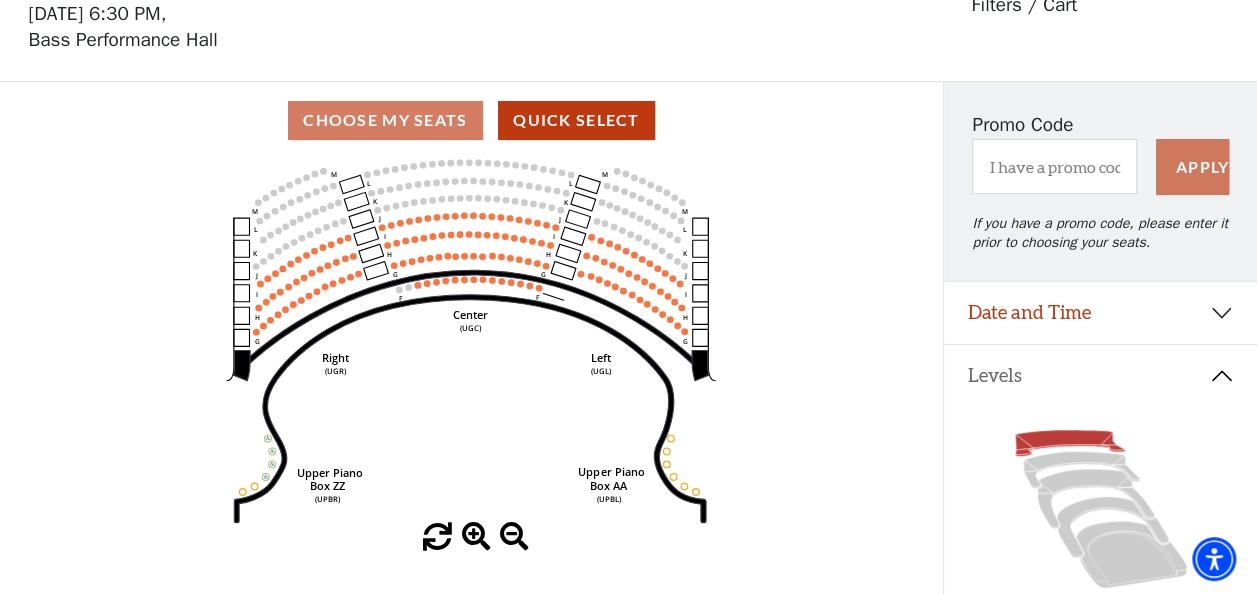 click at bounding box center (476, 537) 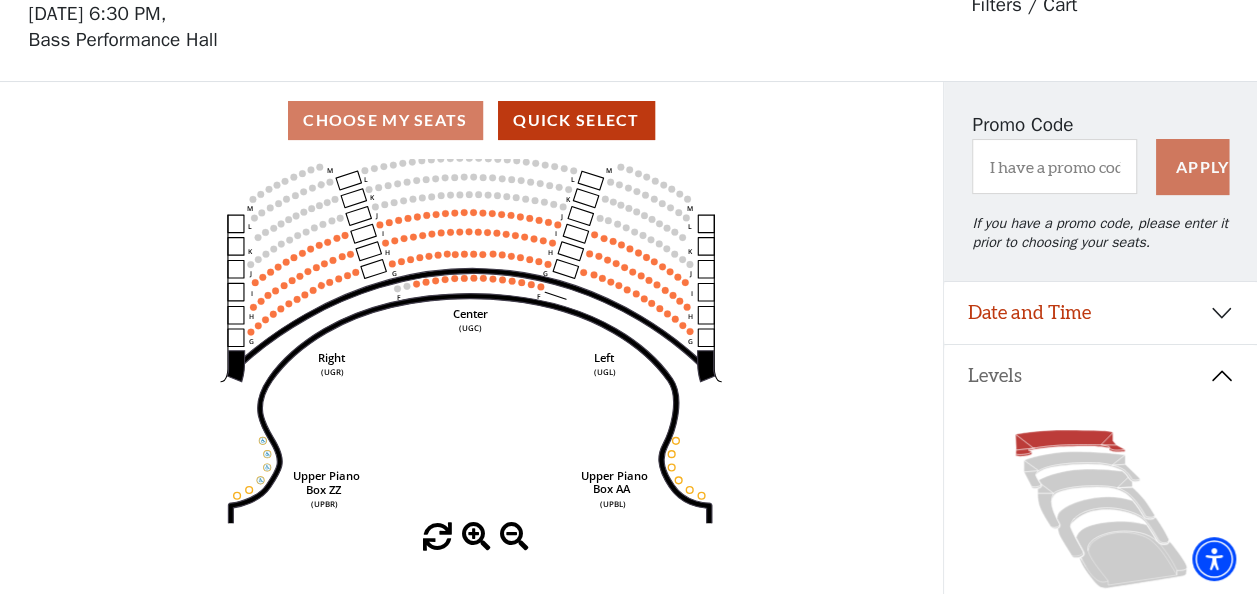 click at bounding box center [476, 537] 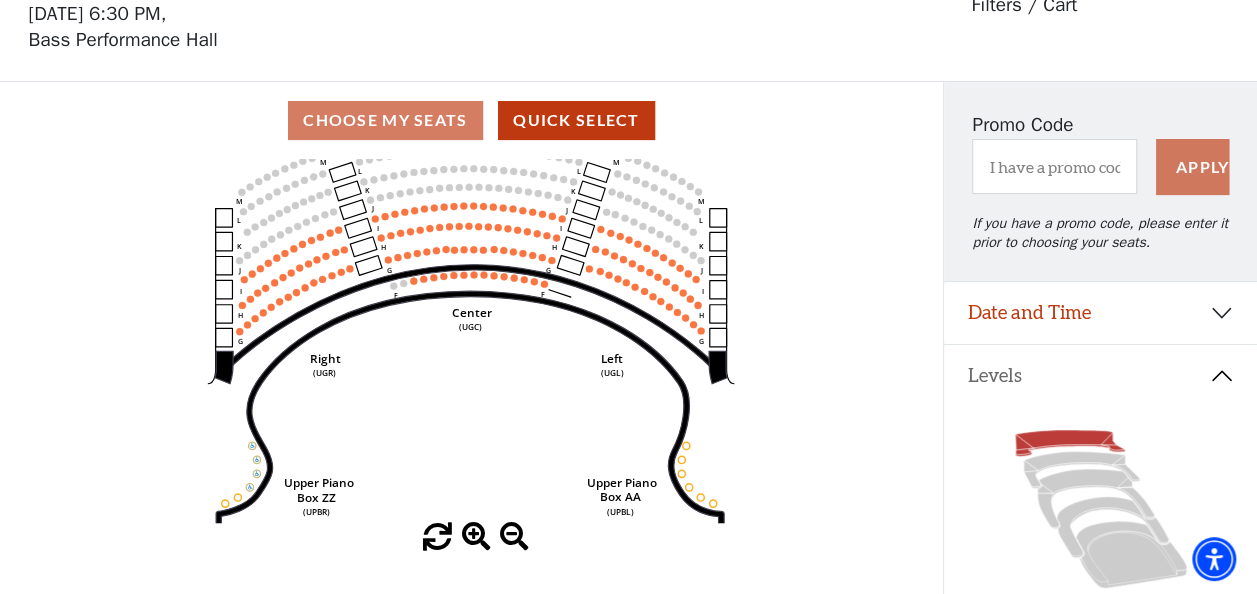 click at bounding box center (476, 537) 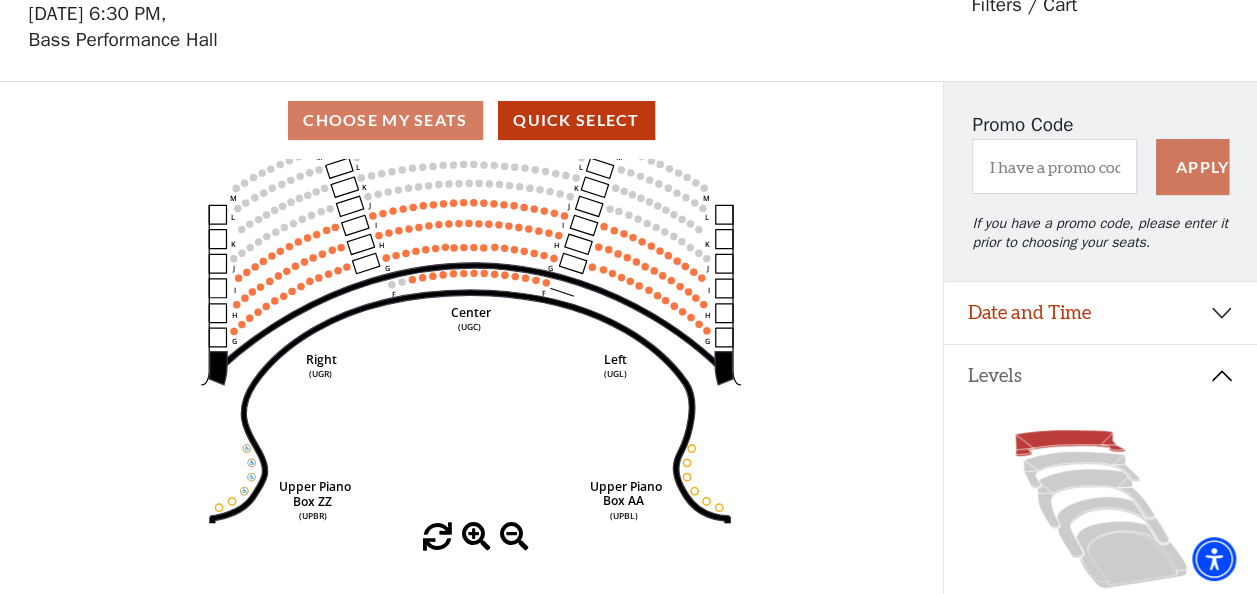 click at bounding box center (476, 537) 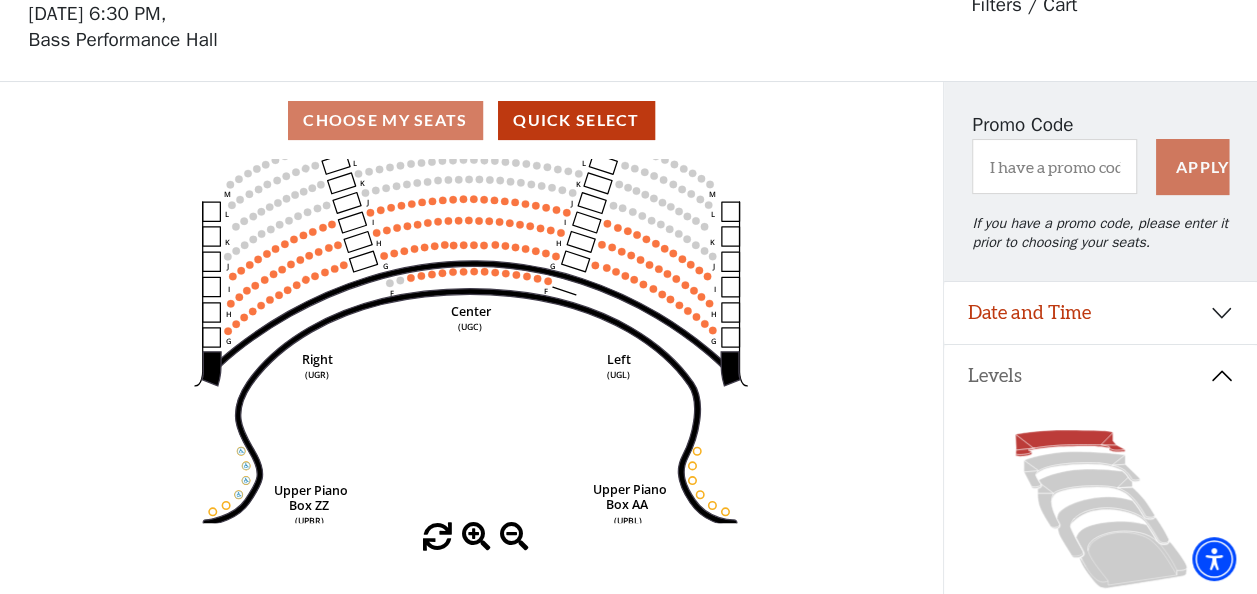 click at bounding box center (476, 537) 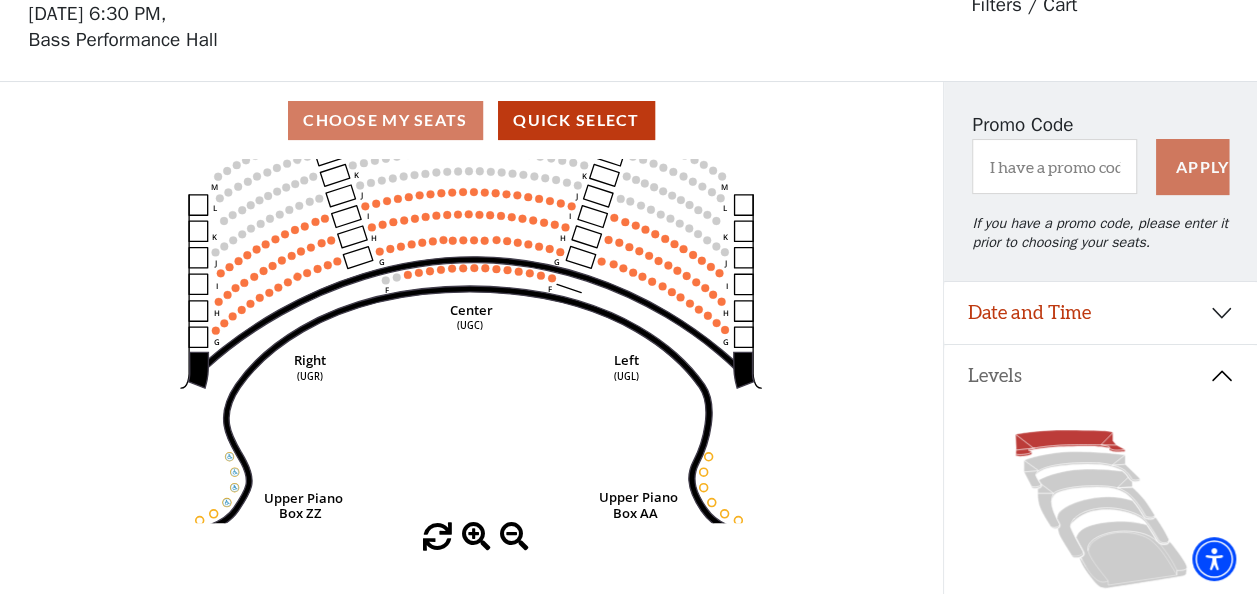click at bounding box center (476, 537) 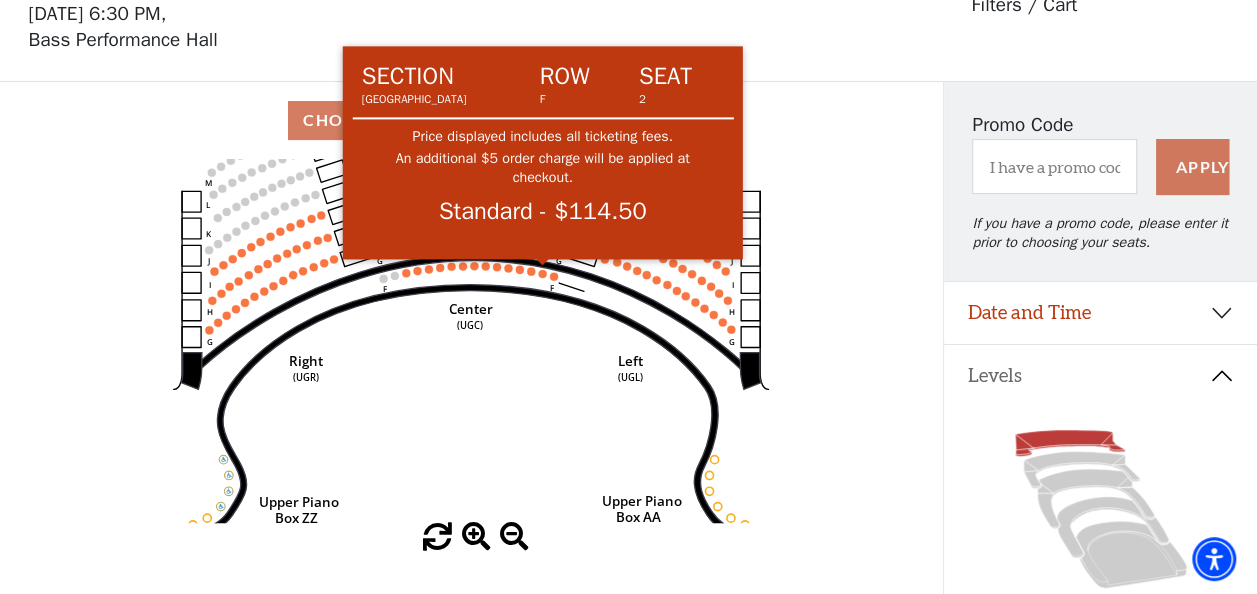 click 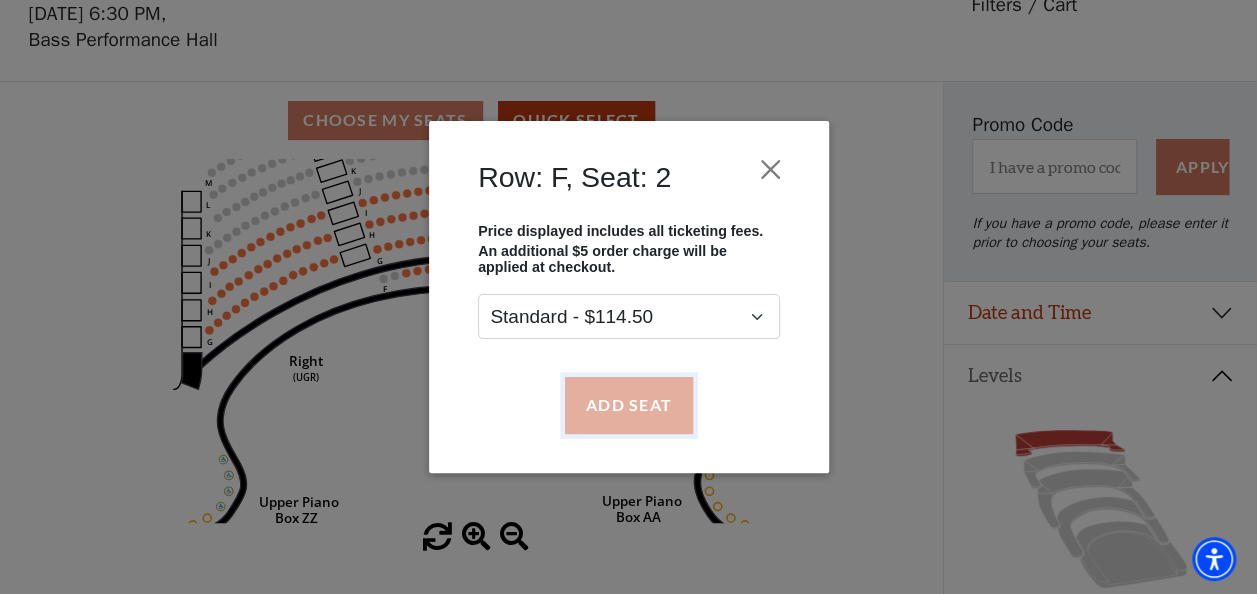 click on "Add Seat" at bounding box center (628, 405) 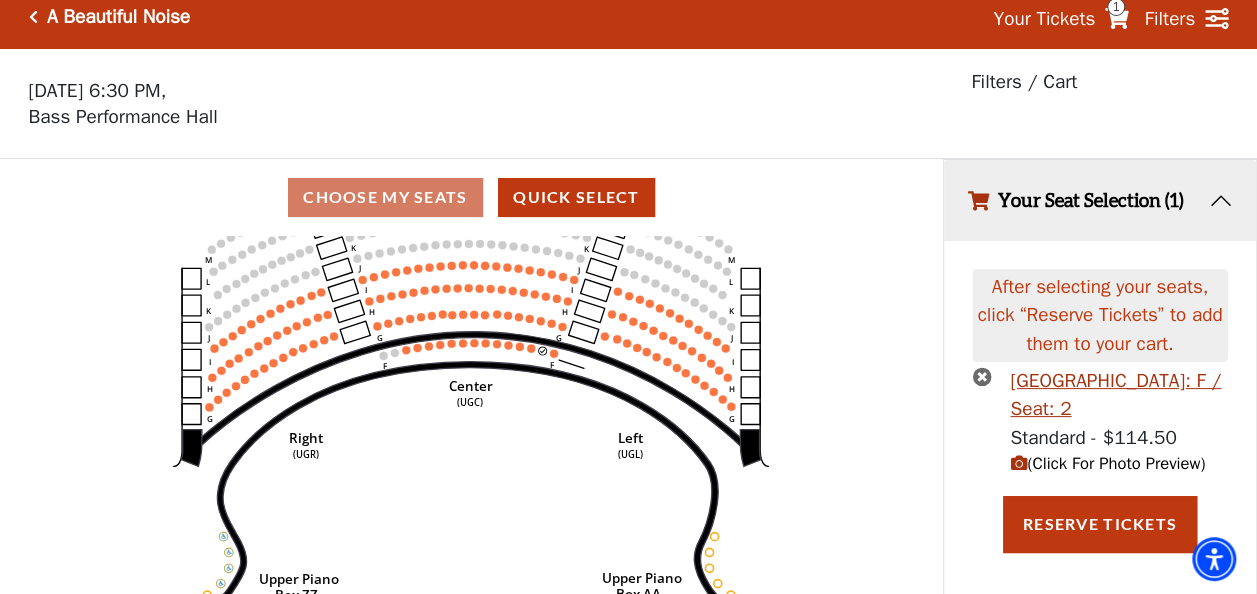 scroll, scrollTop: 0, scrollLeft: 0, axis: both 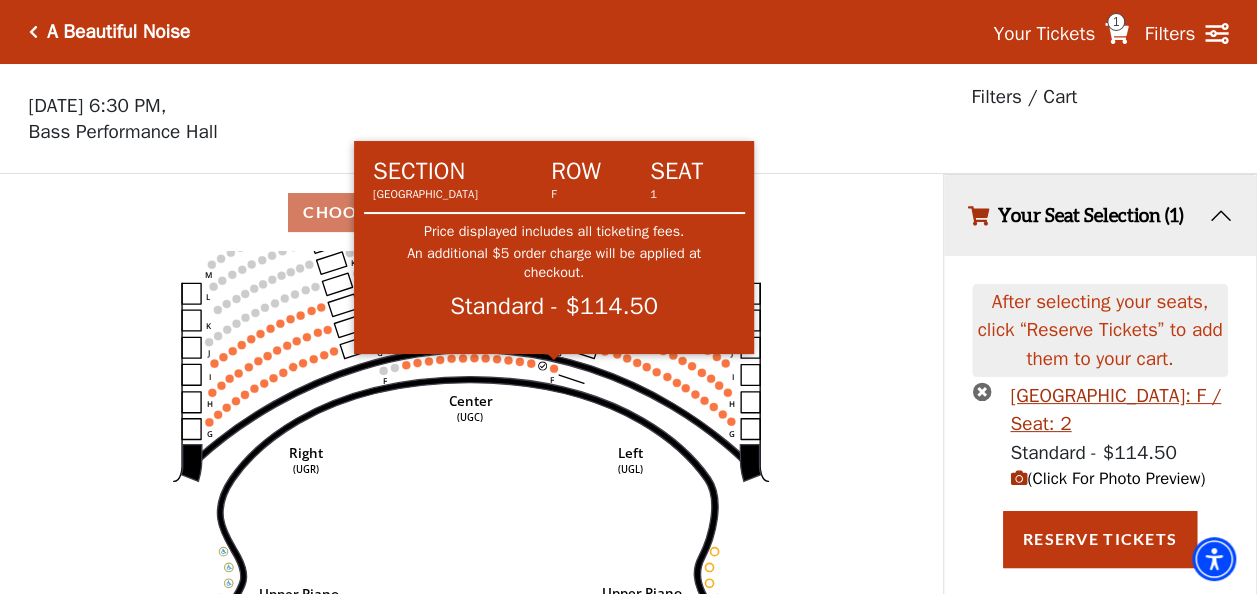 click 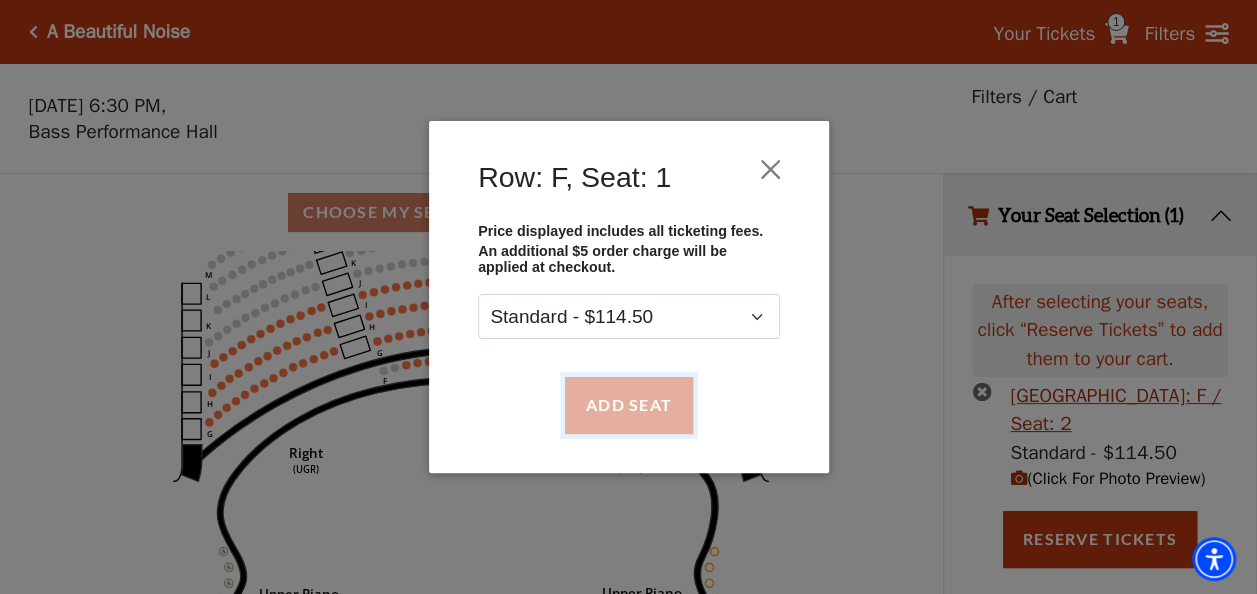 click on "Add Seat" at bounding box center (628, 405) 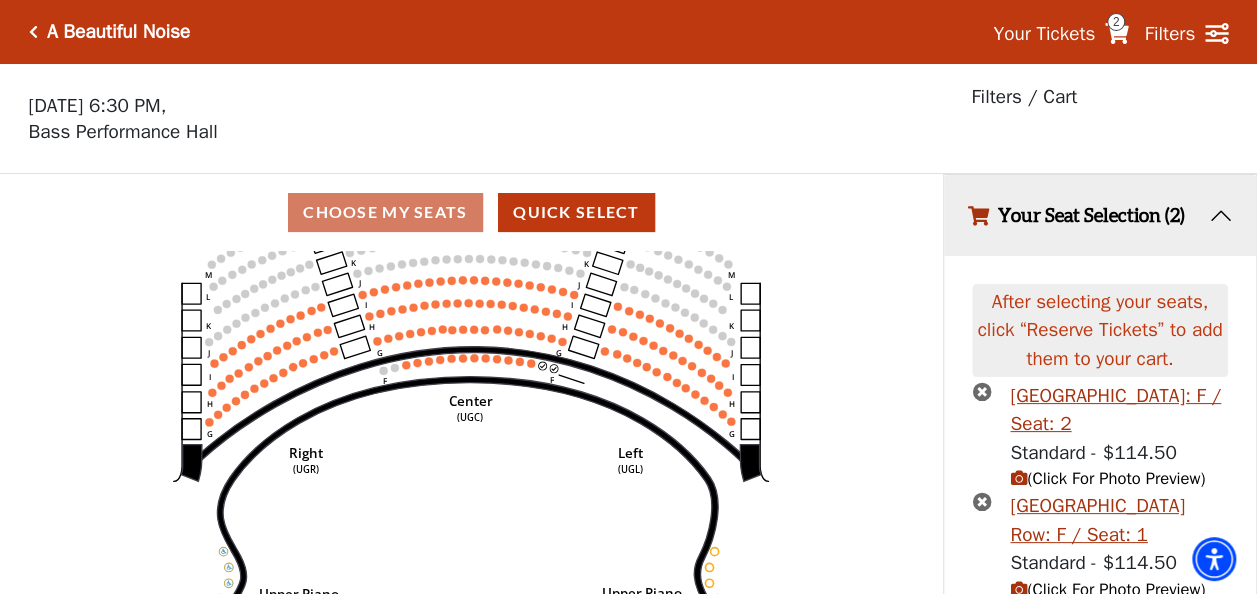scroll, scrollTop: 80, scrollLeft: 0, axis: vertical 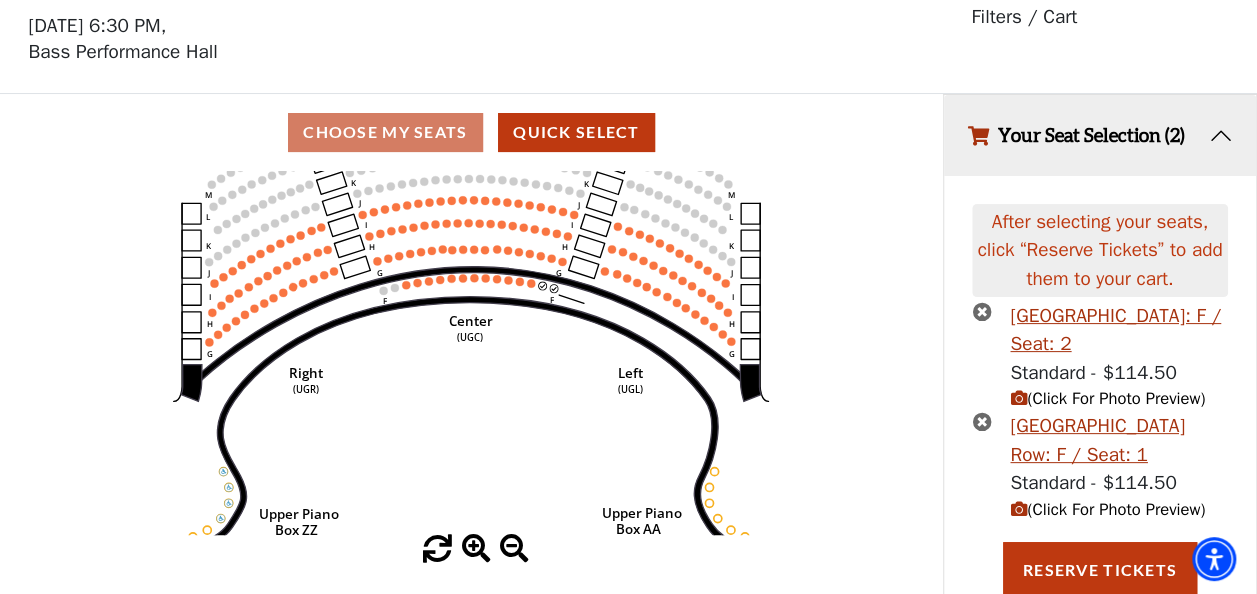 click at bounding box center (1018, 398) 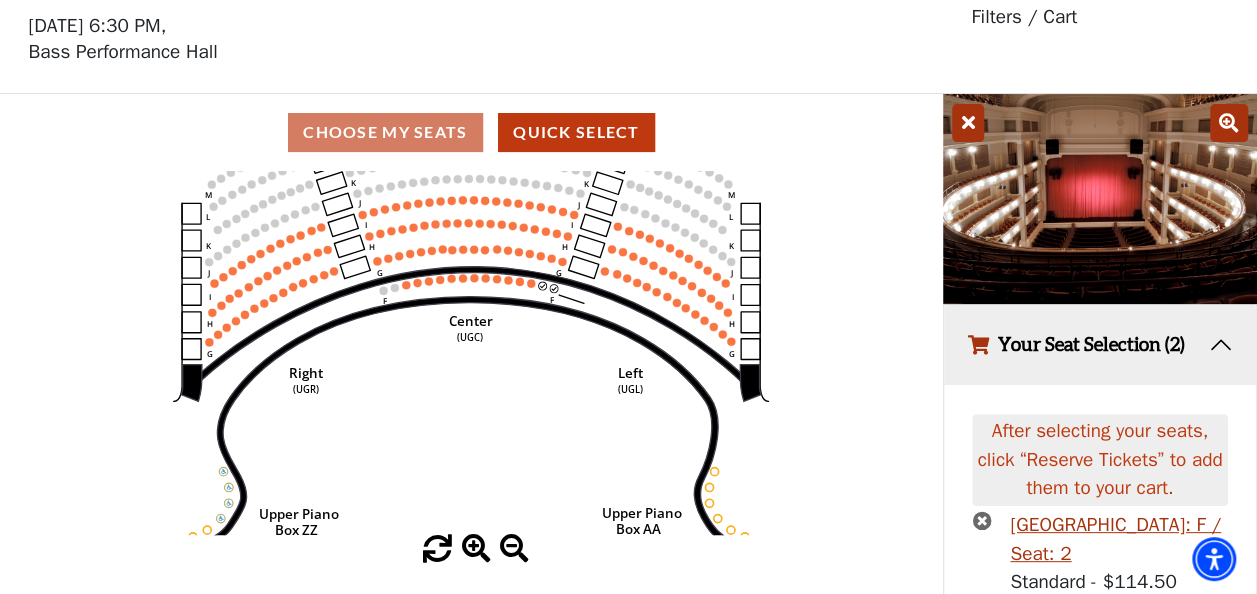 click at bounding box center [1229, 123] 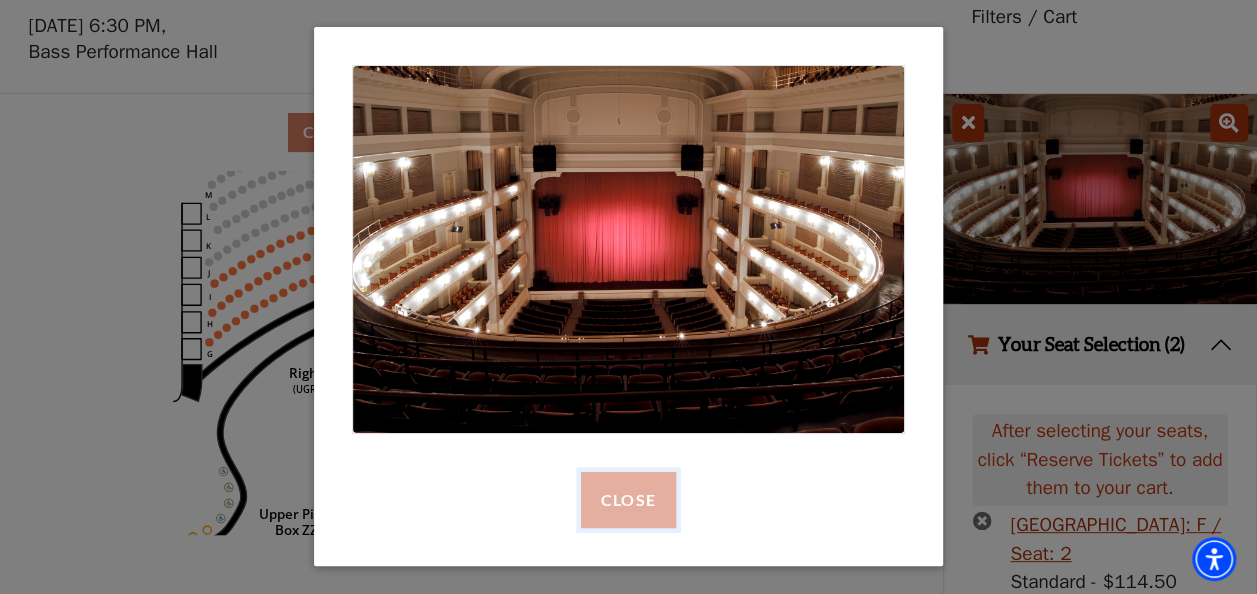 click on "Close" at bounding box center (628, 500) 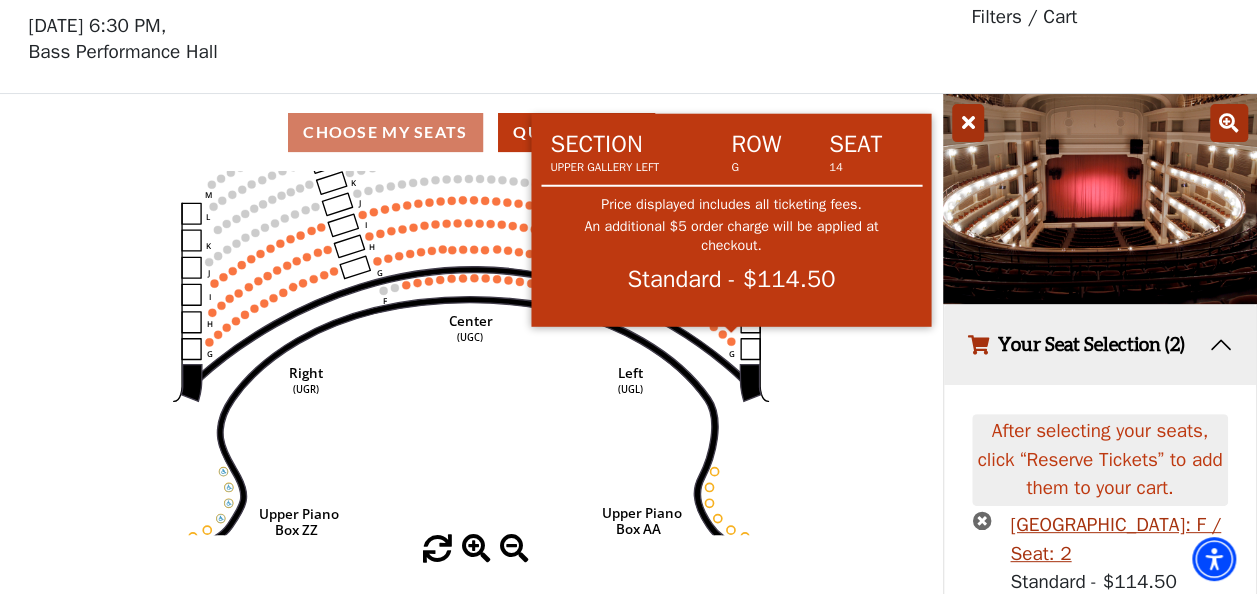click 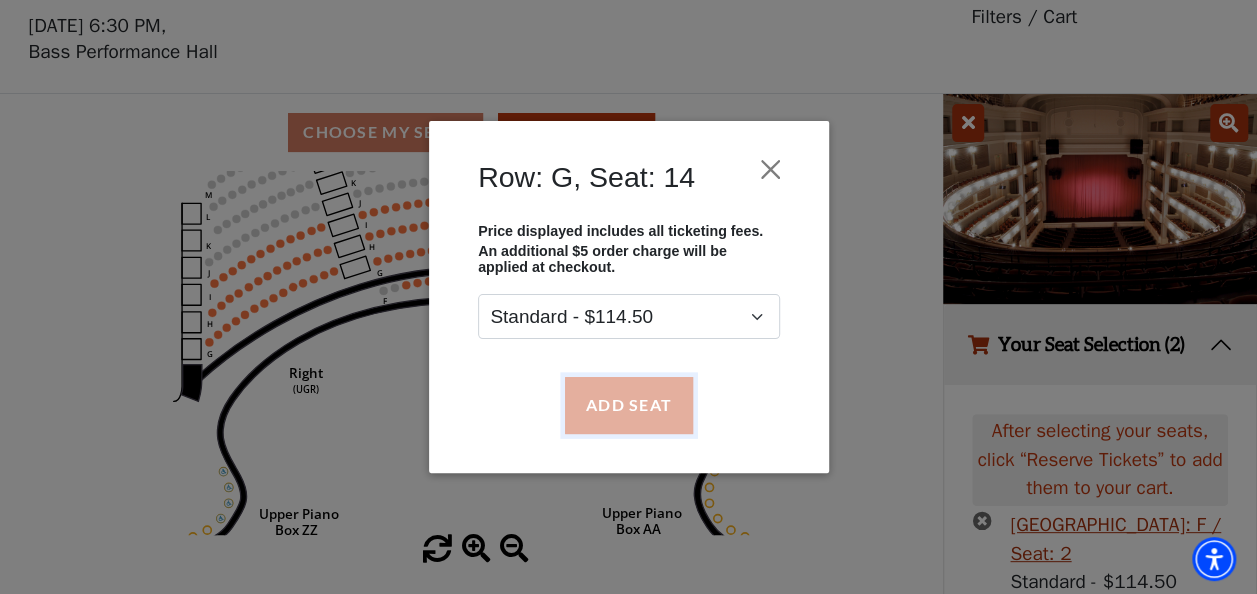 click on "Add Seat" at bounding box center (628, 405) 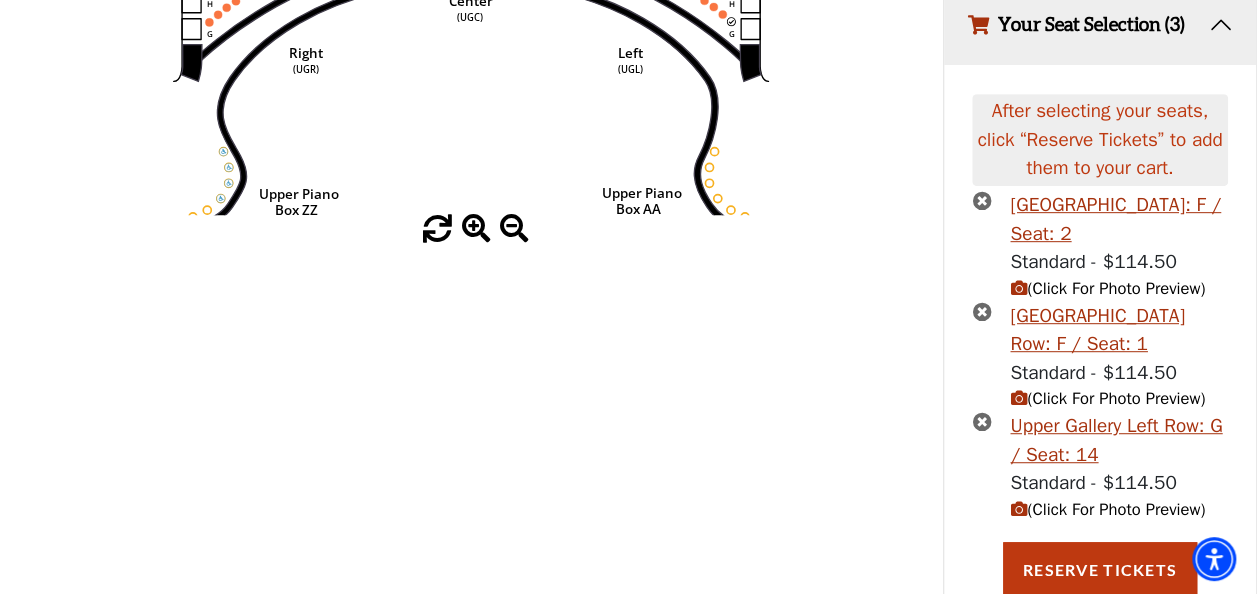 scroll, scrollTop: 400, scrollLeft: 0, axis: vertical 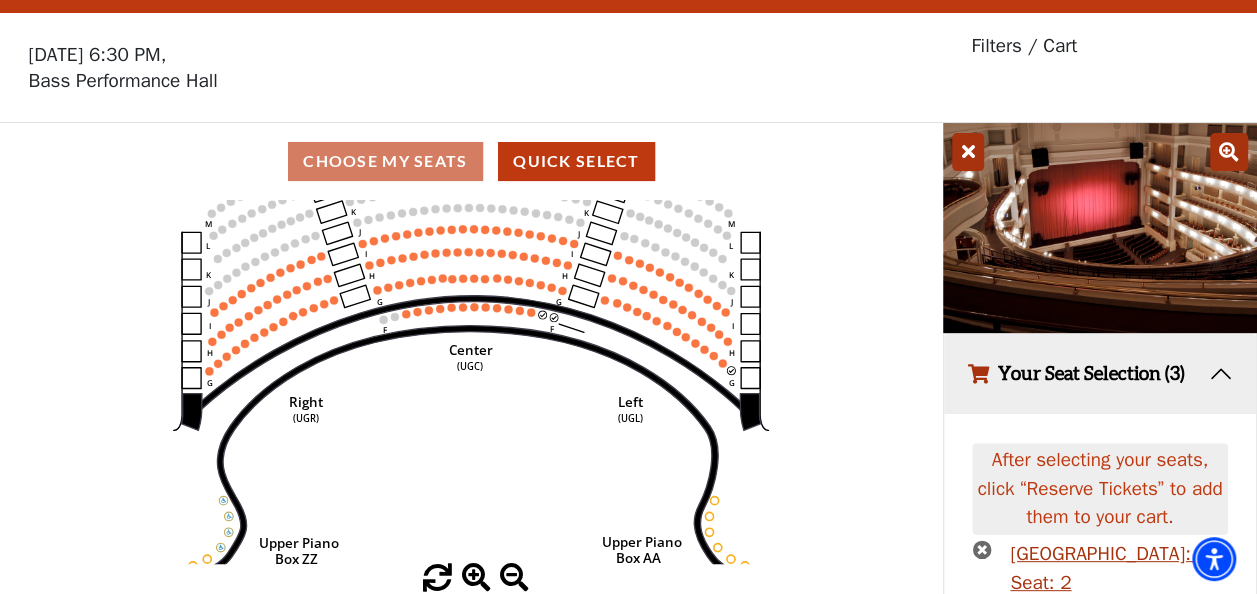 click at bounding box center [1229, 152] 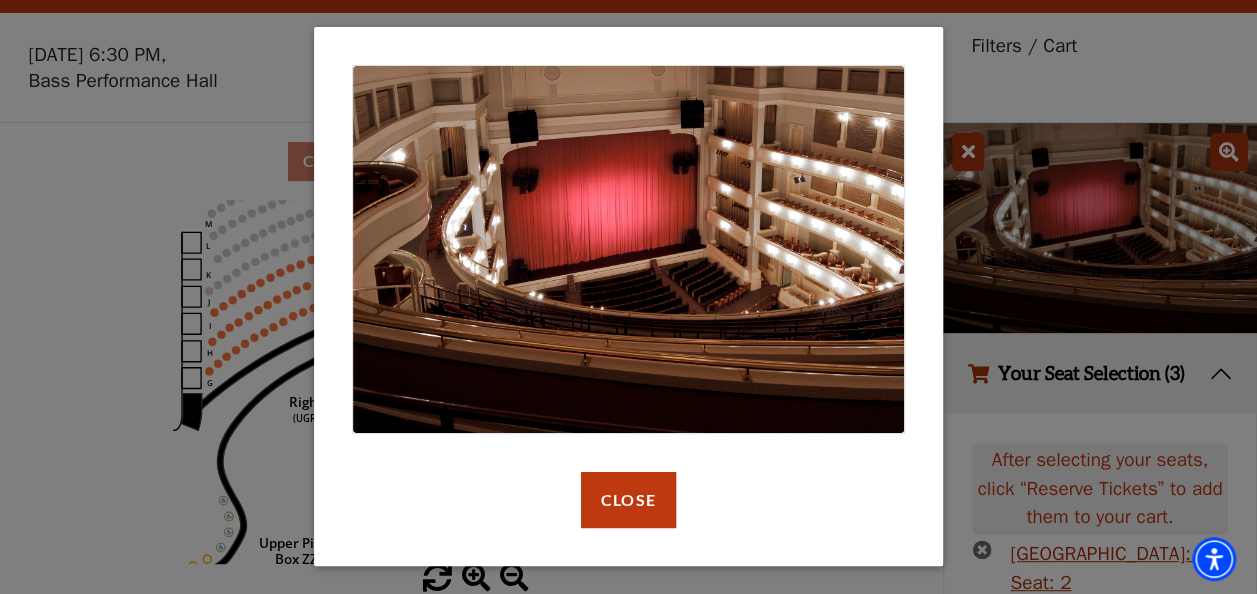 click at bounding box center (628, 249) 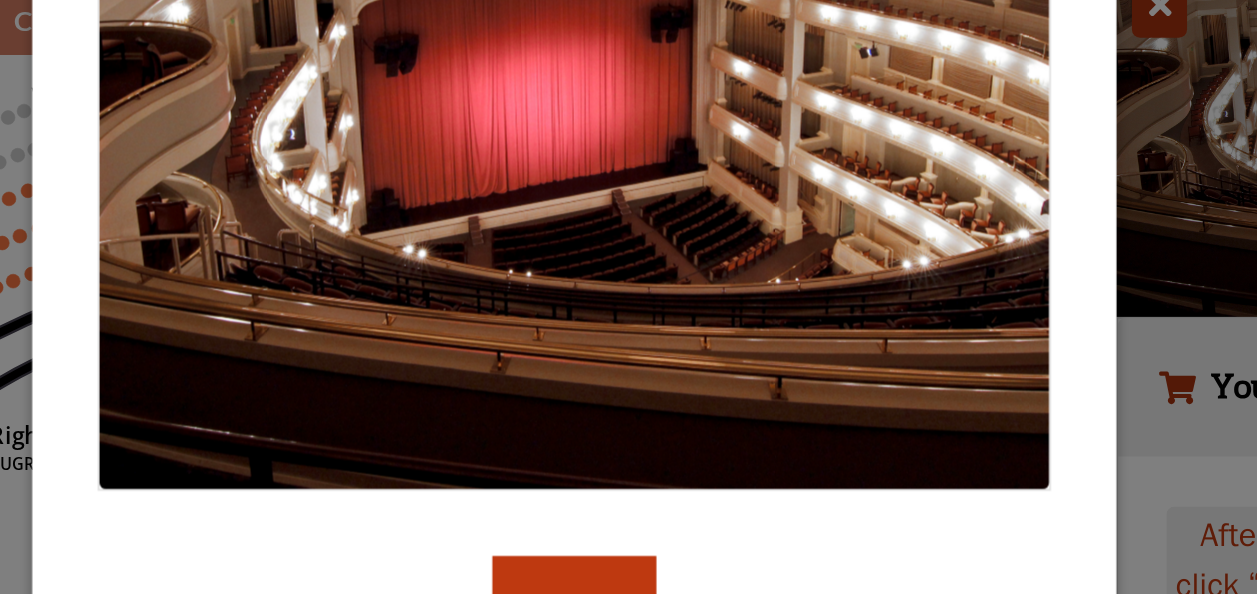 scroll, scrollTop: 51, scrollLeft: 0, axis: vertical 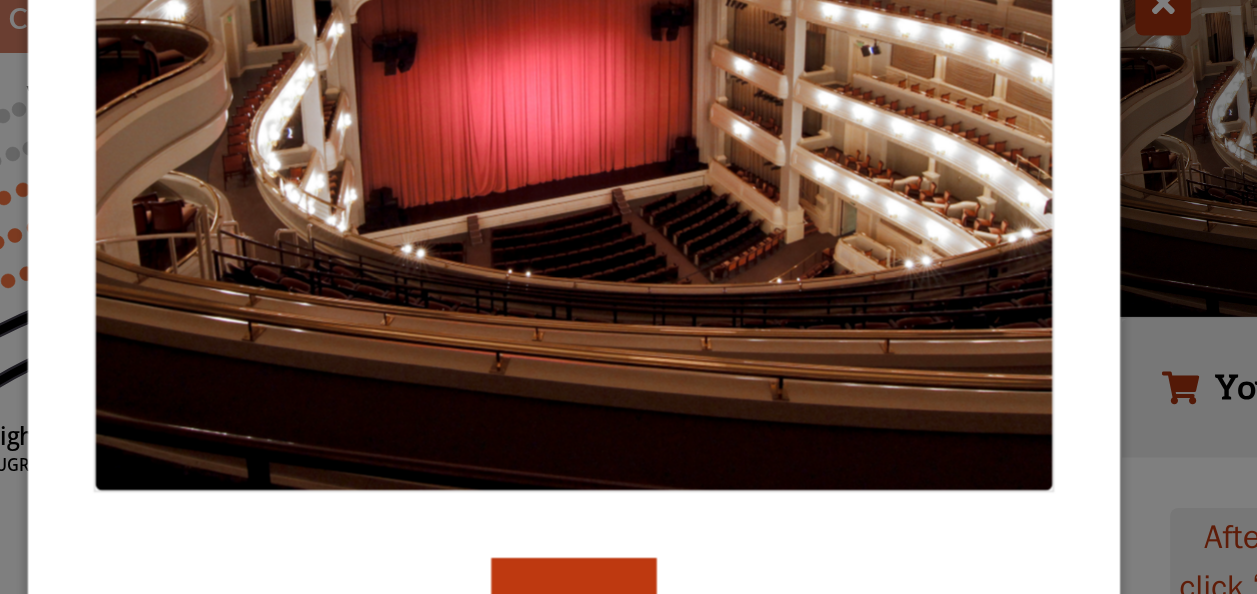 drag, startPoint x: 702, startPoint y: 367, endPoint x: 718, endPoint y: 293, distance: 75.70998 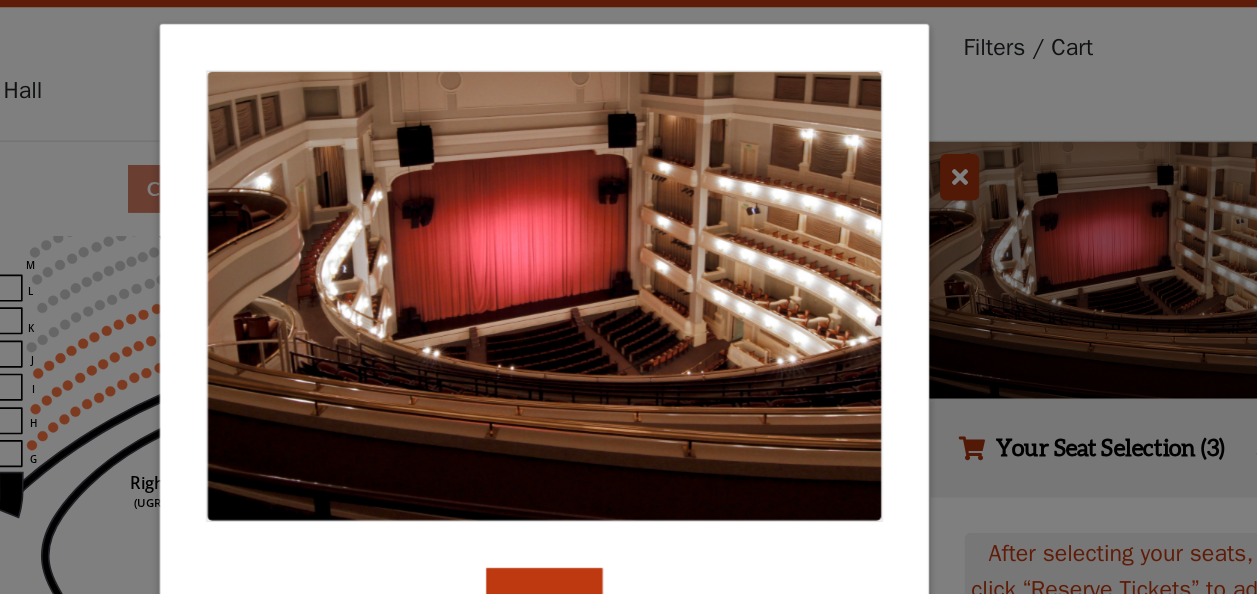 scroll, scrollTop: 51, scrollLeft: 0, axis: vertical 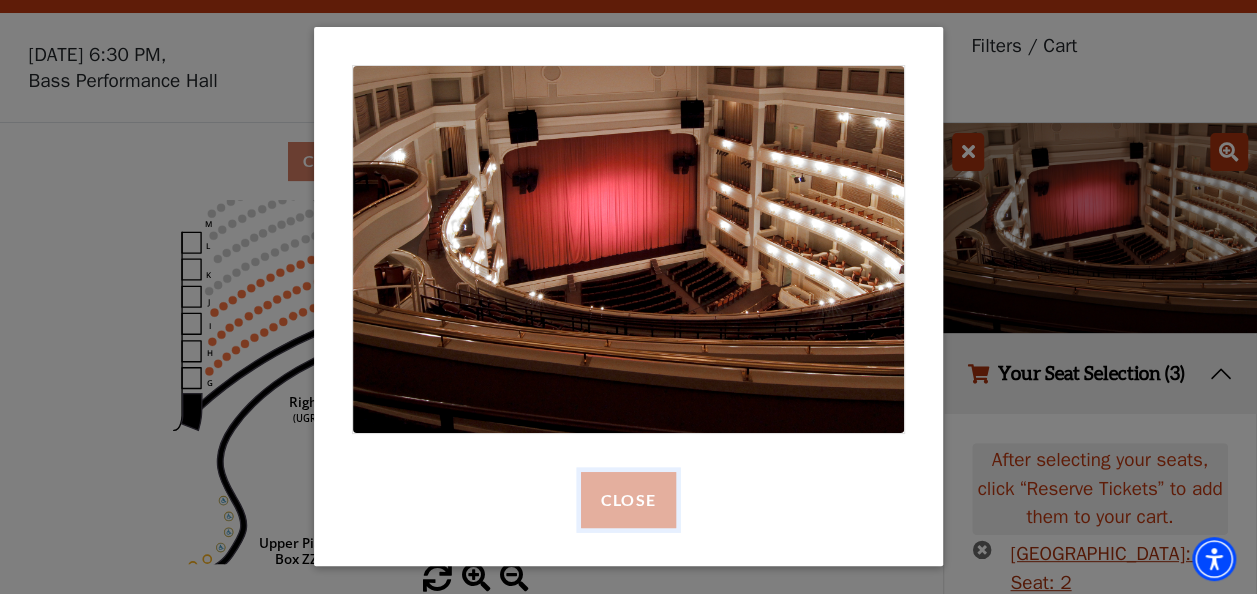 click on "Close" at bounding box center [628, 500] 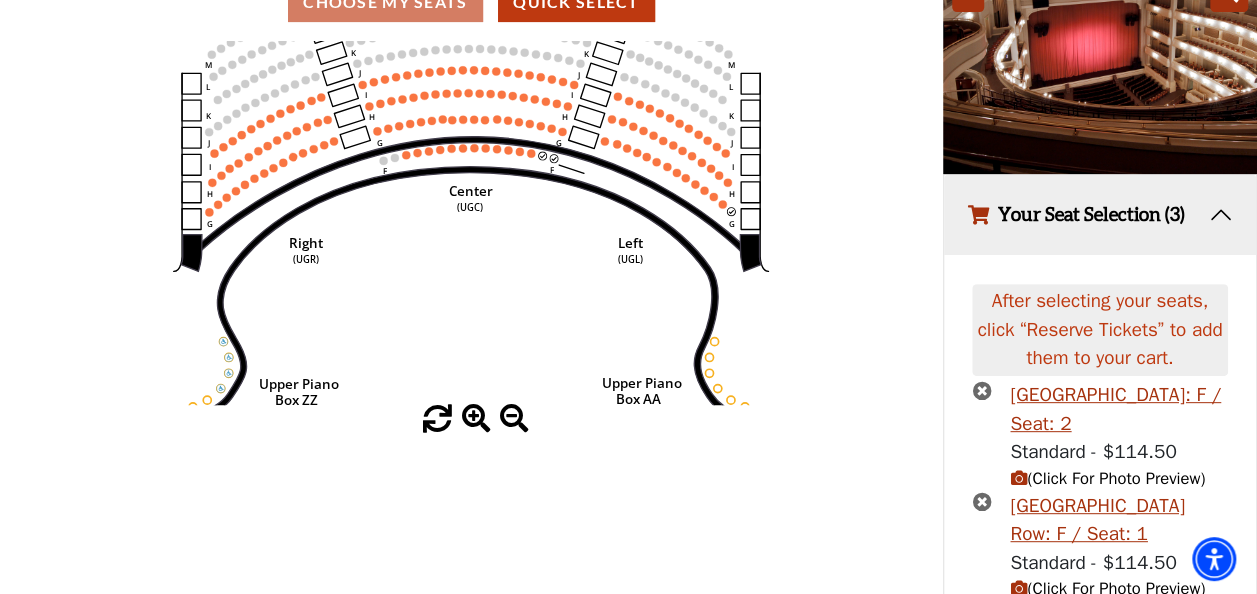 scroll, scrollTop: 211, scrollLeft: 0, axis: vertical 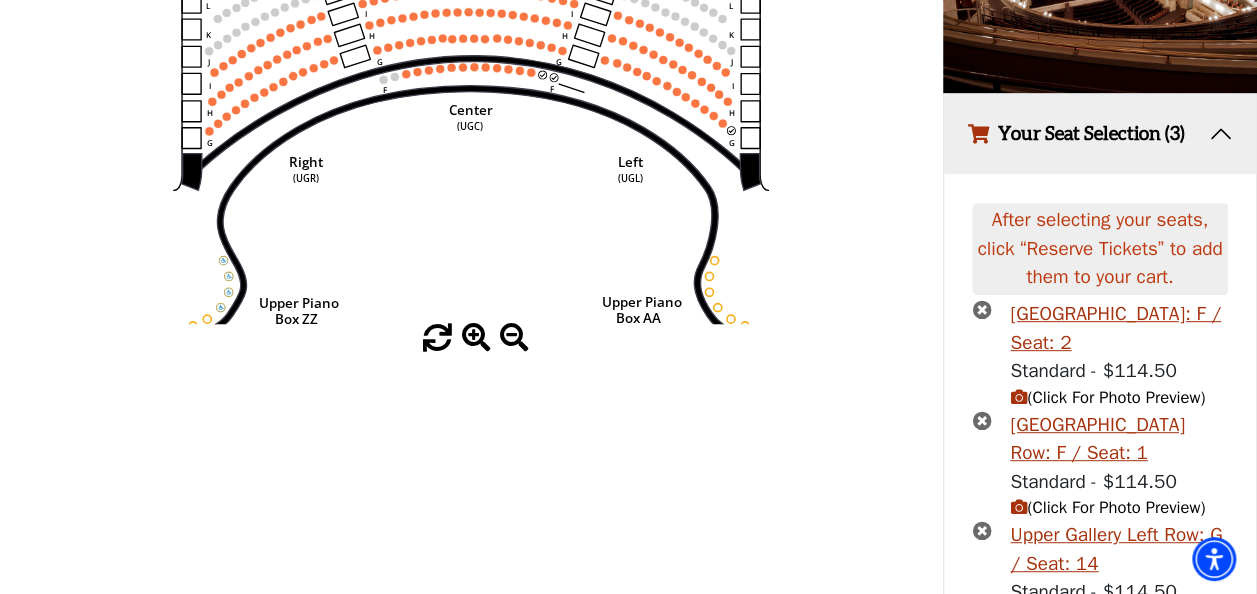 click at bounding box center (1018, 507) 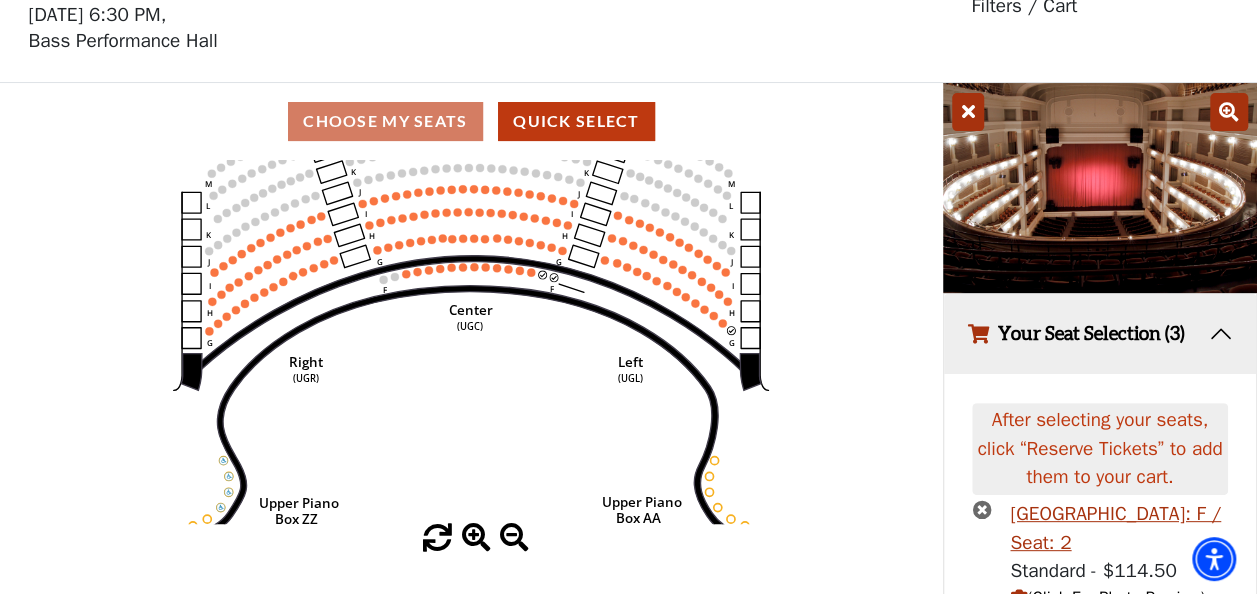 scroll, scrollTop: 65, scrollLeft: 0, axis: vertical 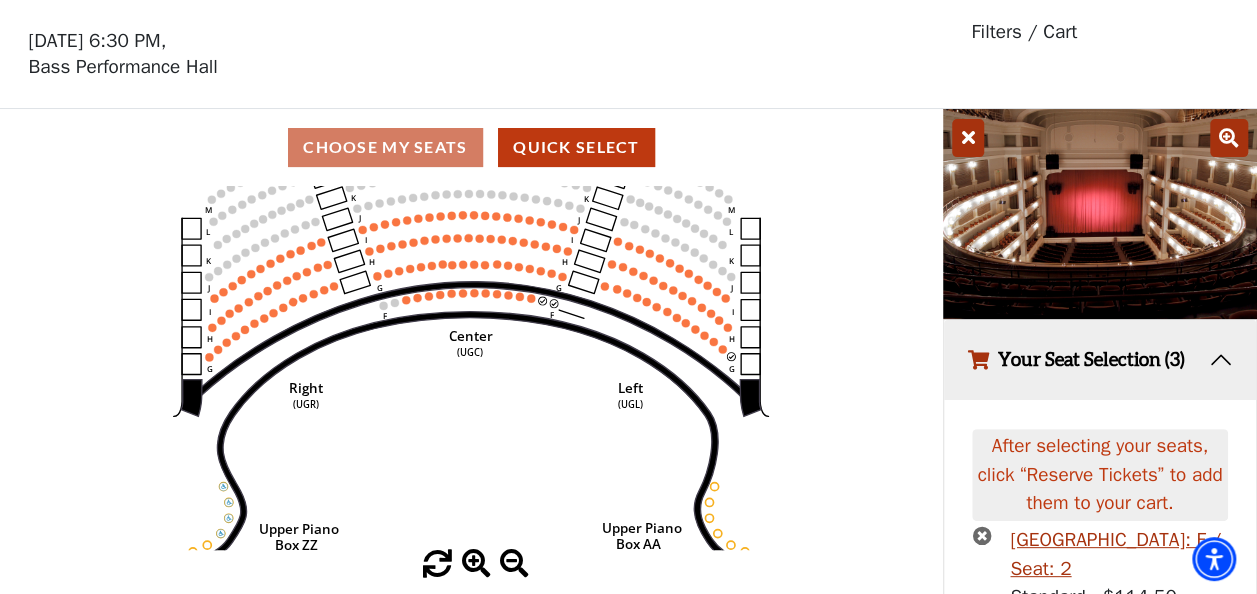 click at bounding box center (1229, 138) 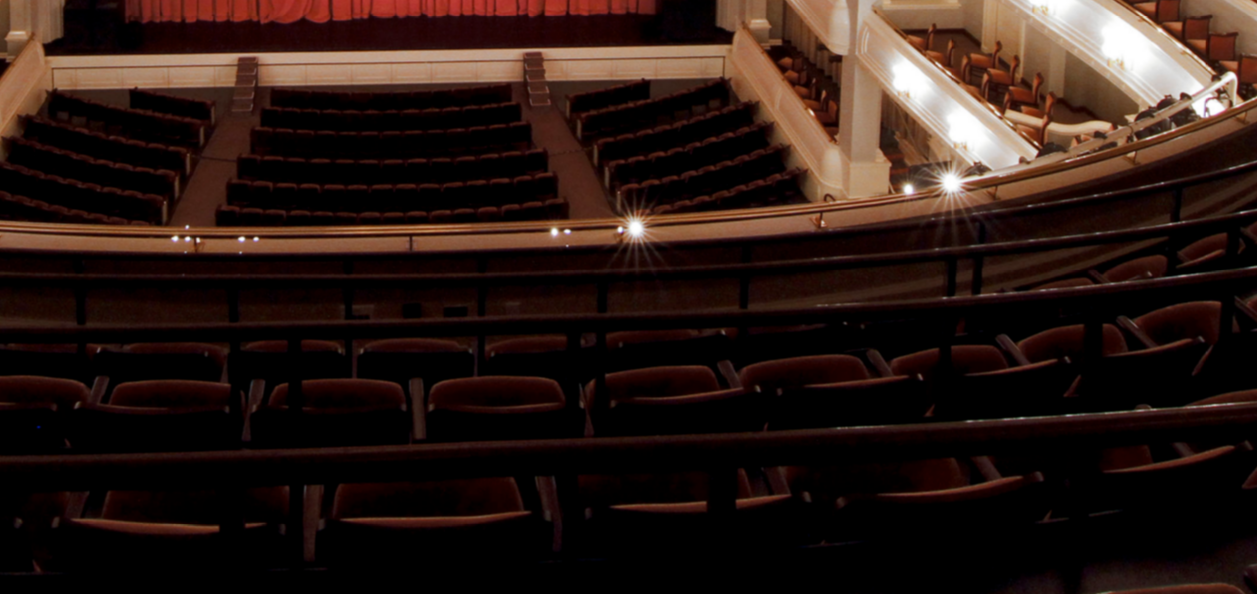 scroll, scrollTop: 65, scrollLeft: 0, axis: vertical 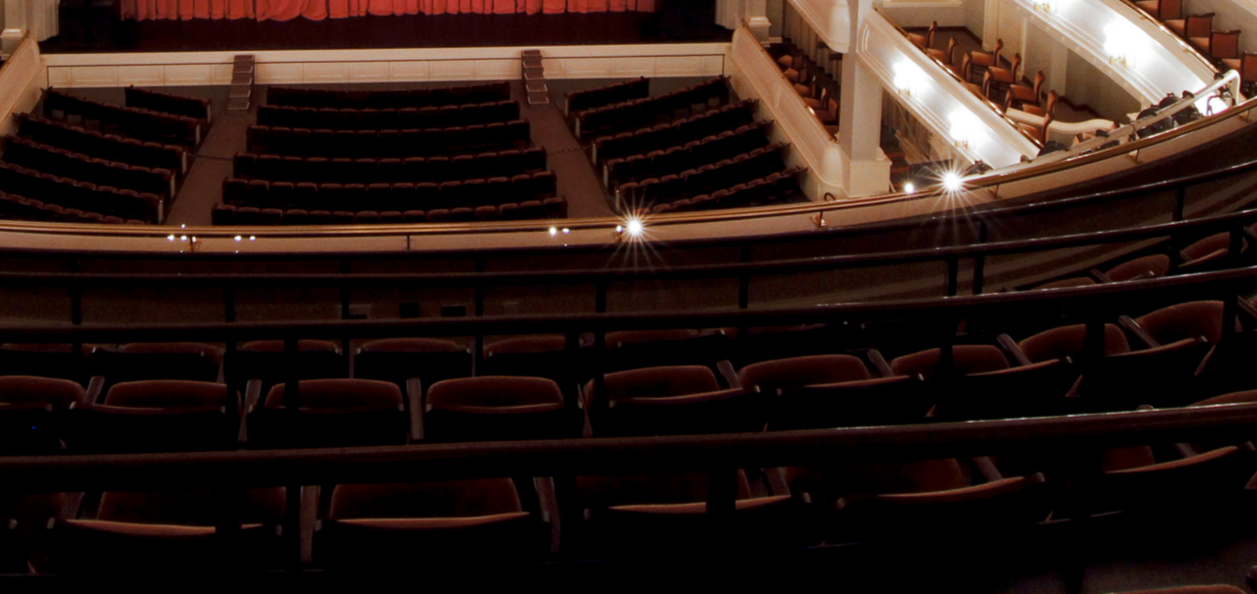 click at bounding box center [628, 249] 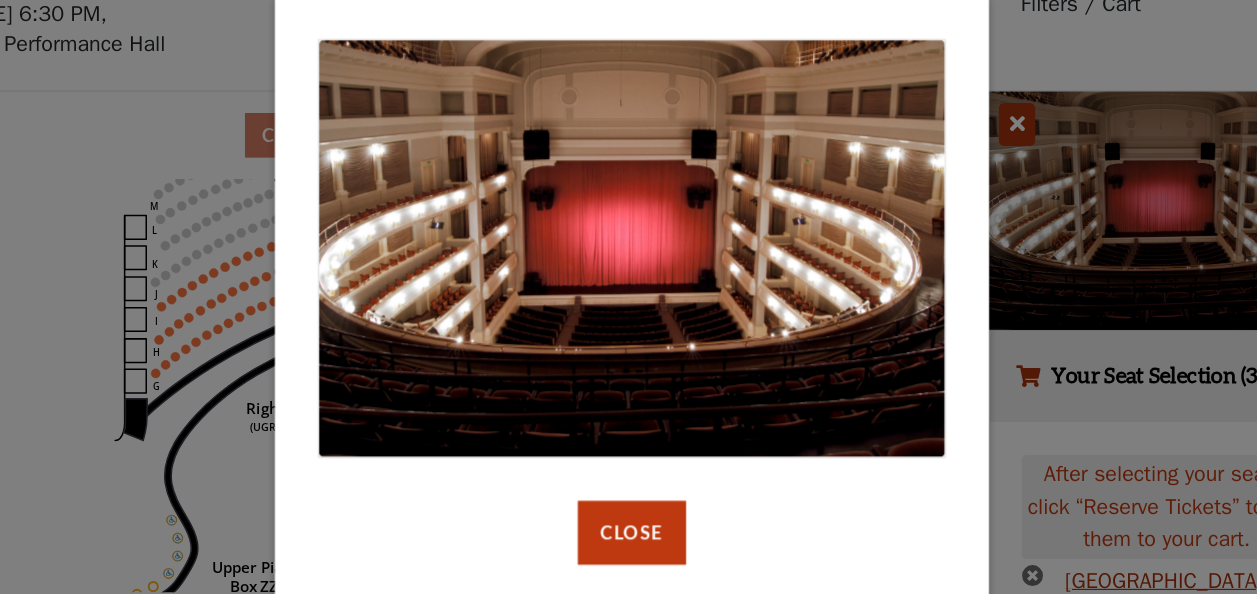 scroll, scrollTop: 63, scrollLeft: 0, axis: vertical 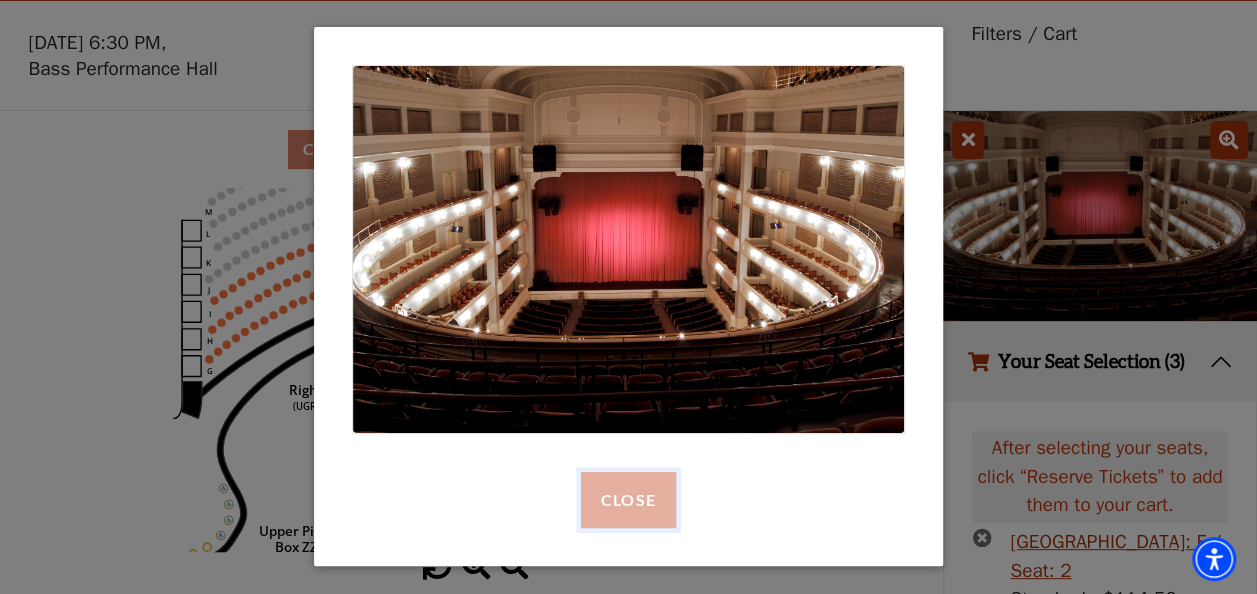 click on "Close" at bounding box center [628, 500] 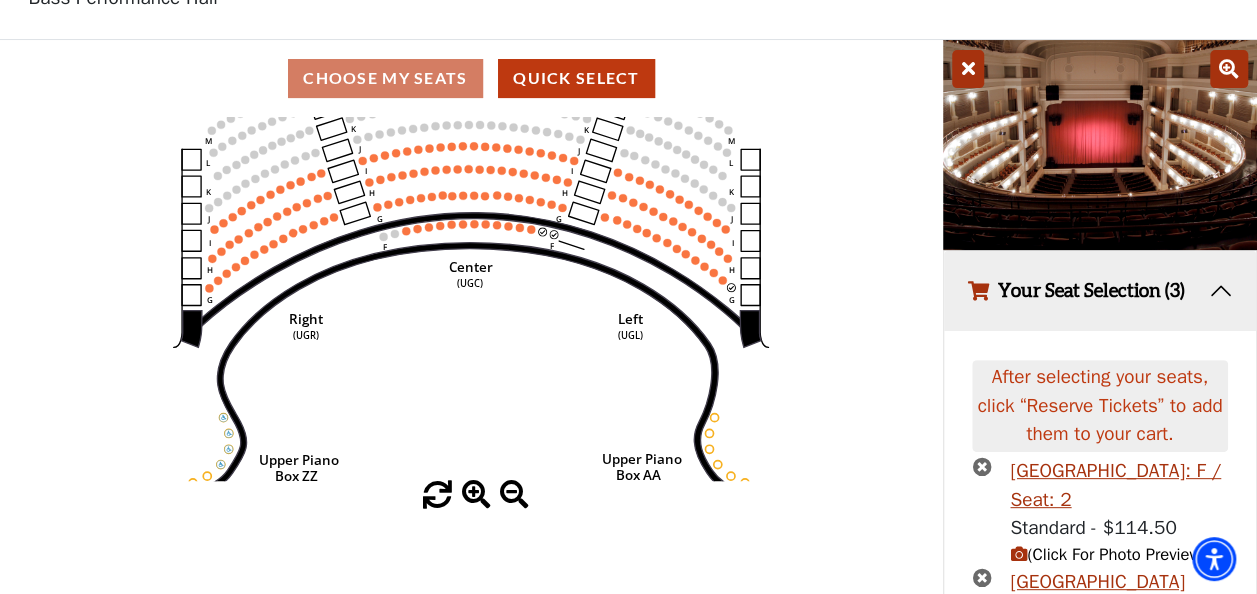 scroll, scrollTop: 0, scrollLeft: 0, axis: both 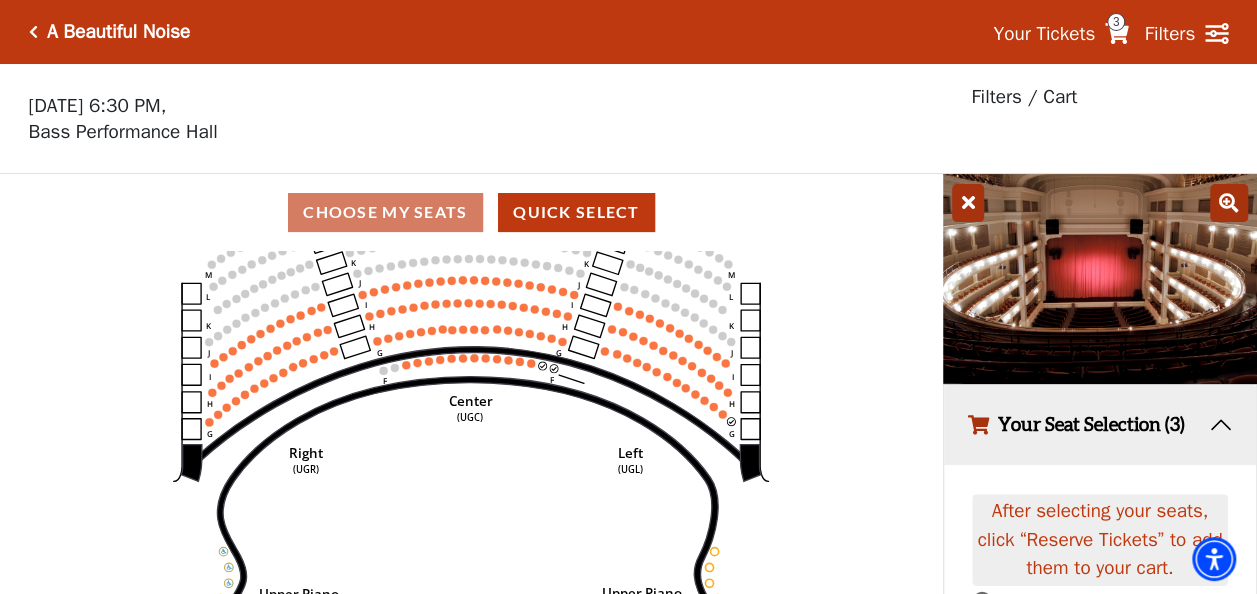 click on "Choose My Seats
Quick Select" at bounding box center [471, 212] 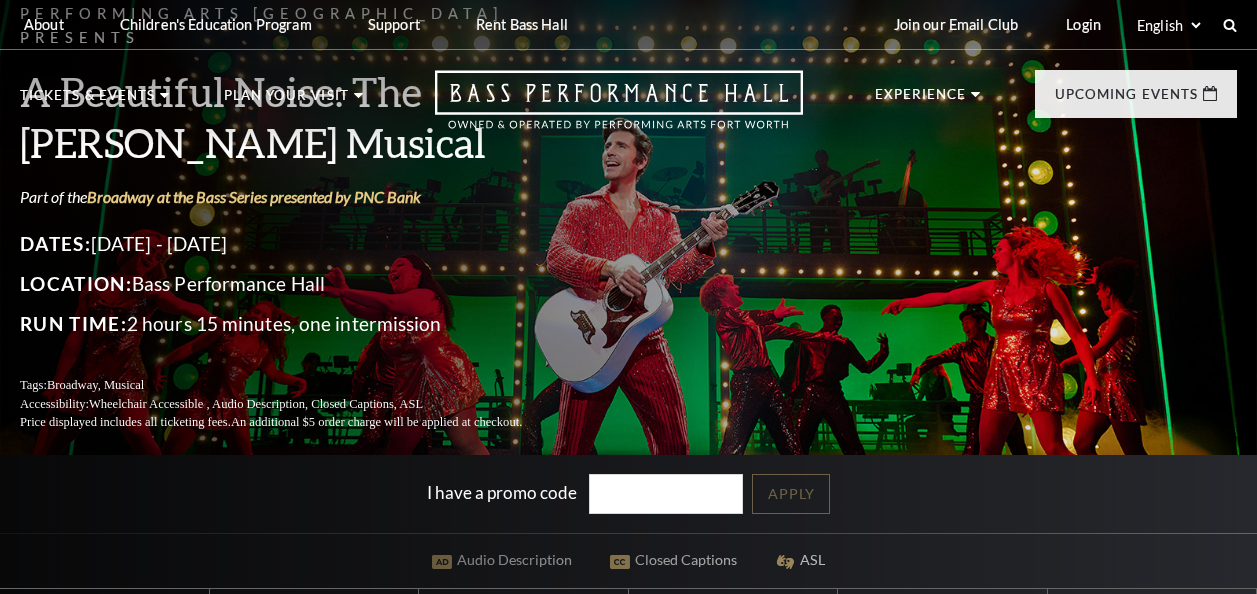 scroll, scrollTop: 0, scrollLeft: 0, axis: both 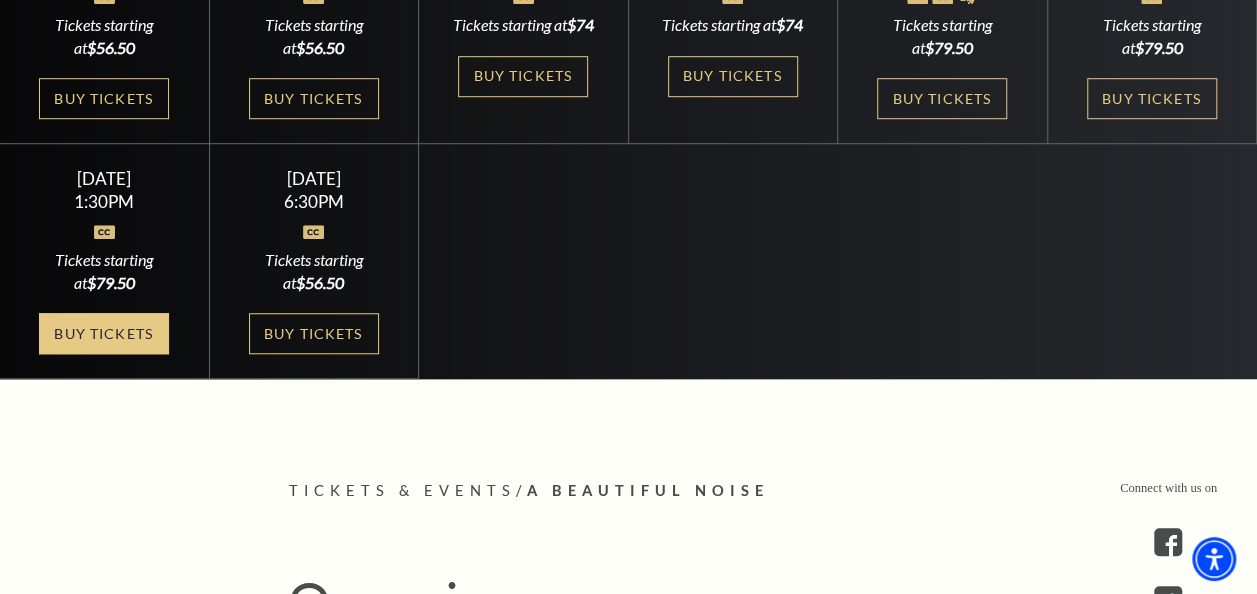 click on "Buy Tickets" at bounding box center (104, 333) 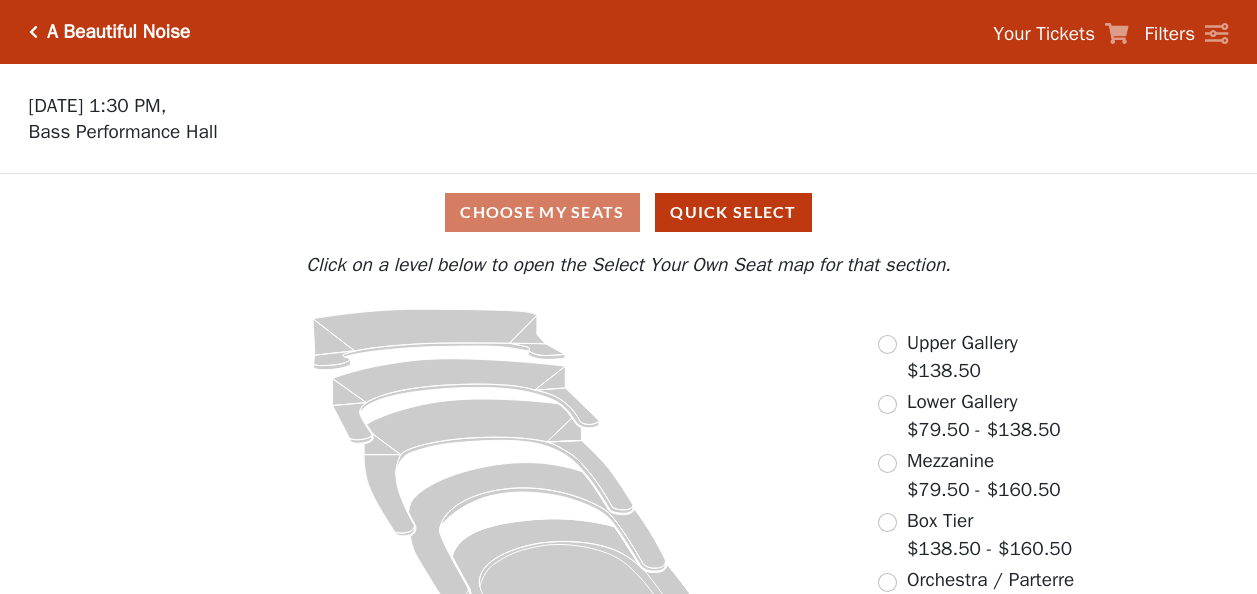 scroll, scrollTop: 0, scrollLeft: 0, axis: both 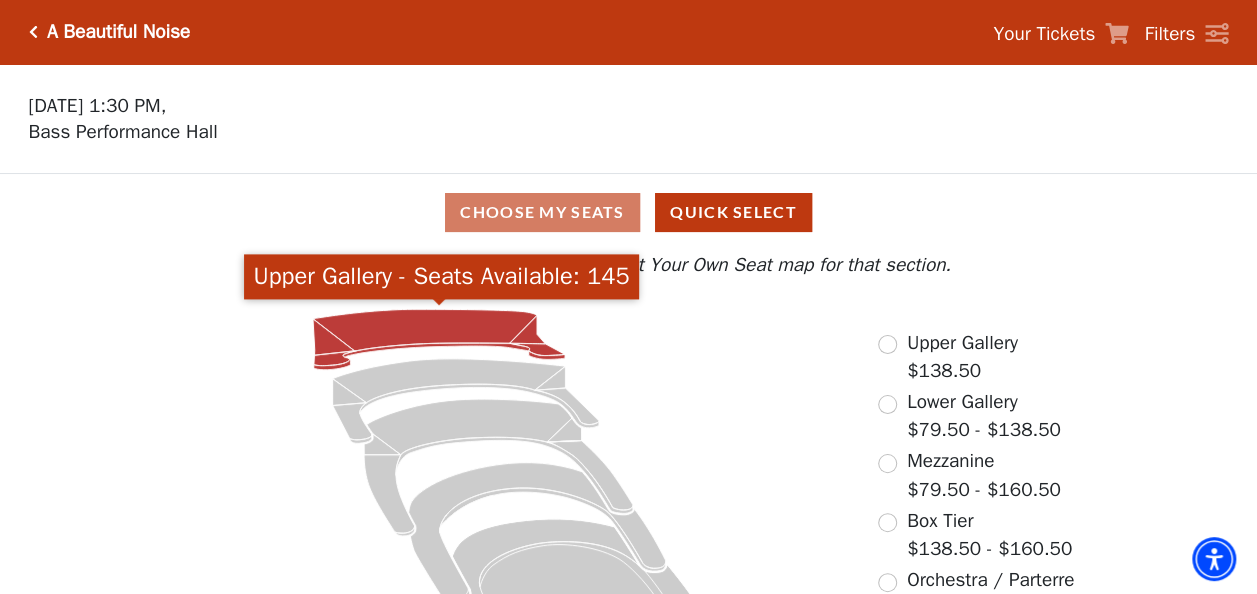 click 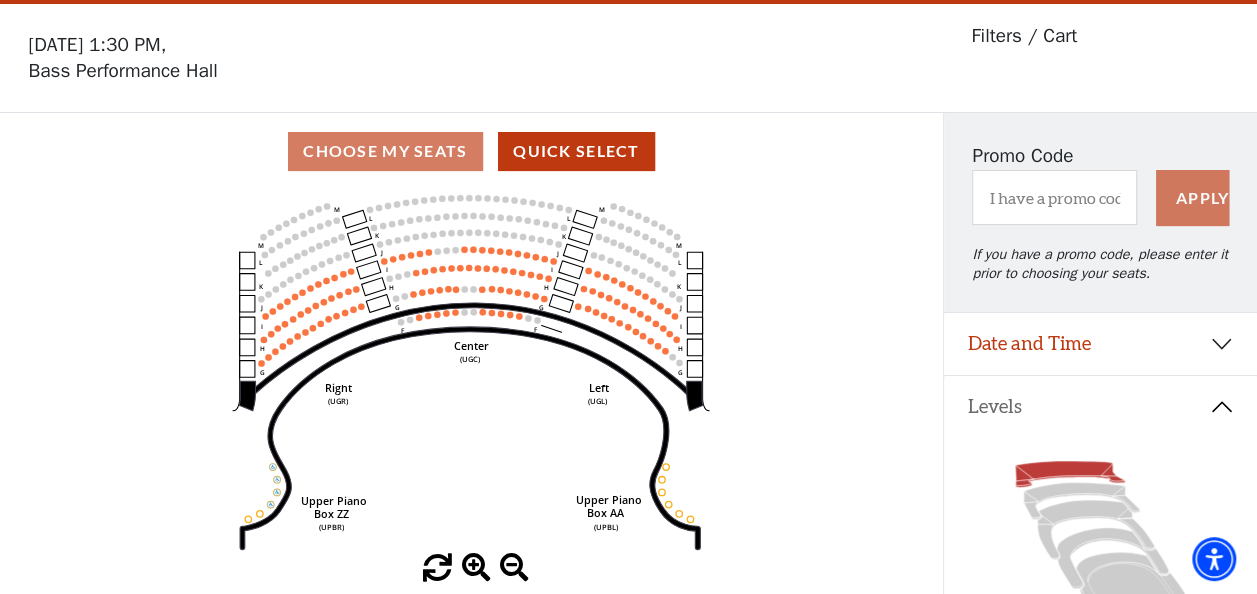 scroll, scrollTop: 92, scrollLeft: 0, axis: vertical 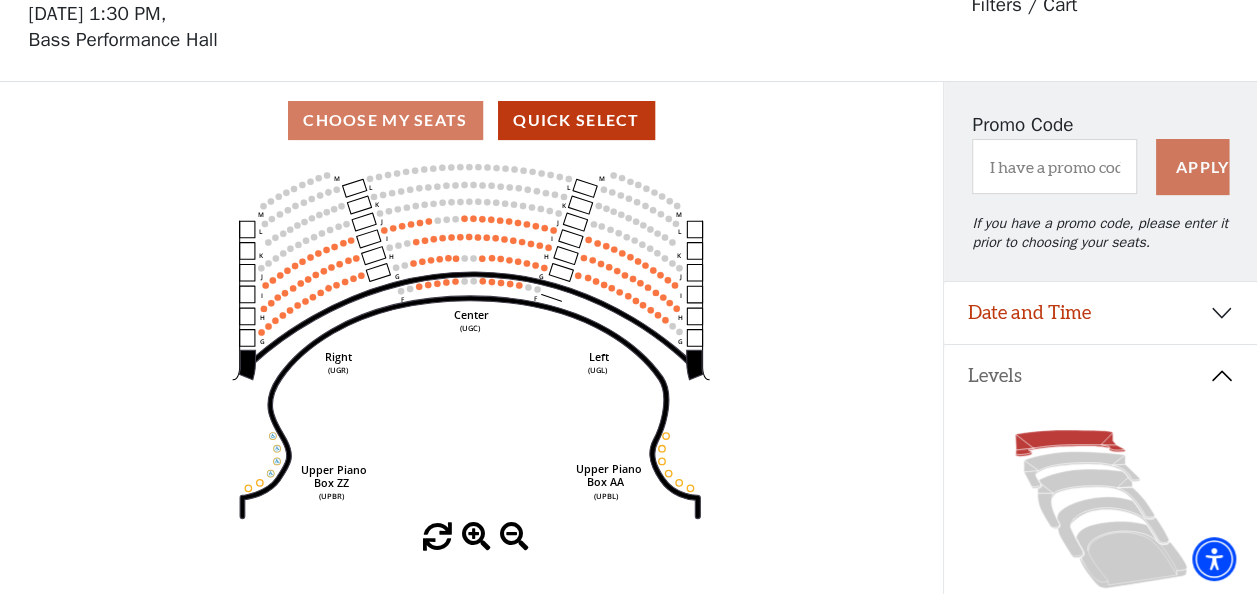 click on "Current Level   Upper Gallery   Click on a level below to open the Select Your Own Seat map for that section.                     Center   (UGC)   Right   (UGR)   Left   (UGL)   Upper Piano   Box ZZ   (UPBR)   Upper Piano   Box AA   (UPBL)   M   L   K   J   I   H   G   M   L   K   J   I   H   G   M   L   K   J   I   H   G   F   M   L   K   J   I   H   G   F" at bounding box center (471, 355) 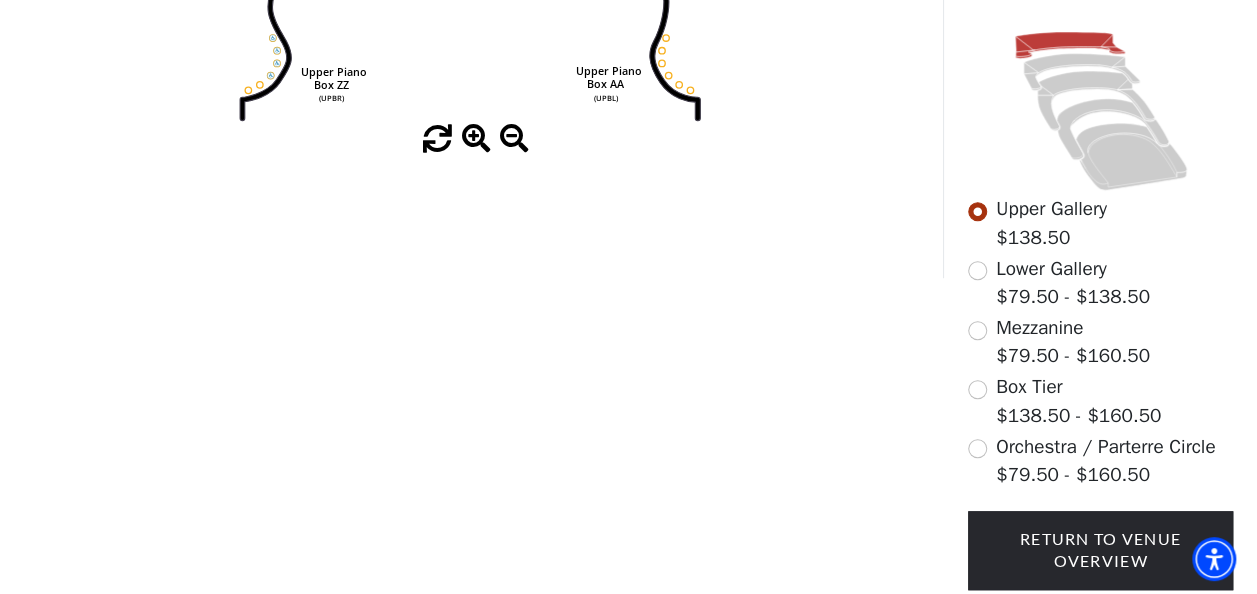 scroll, scrollTop: 492, scrollLeft: 0, axis: vertical 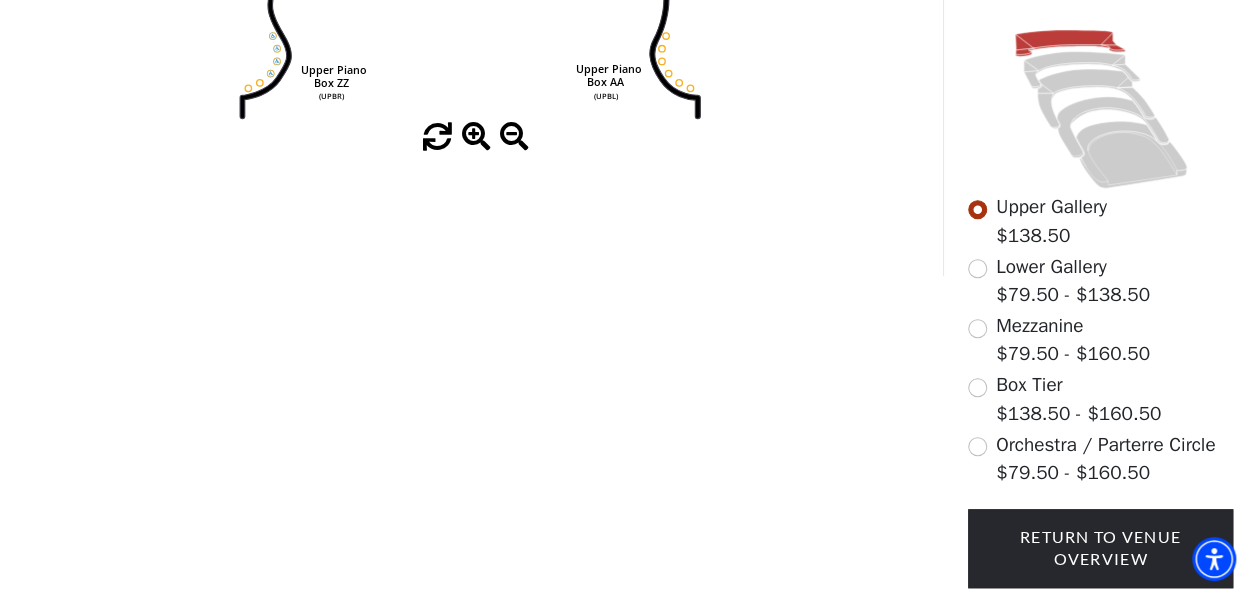 click on "Lower Gallery" at bounding box center (1051, 267) 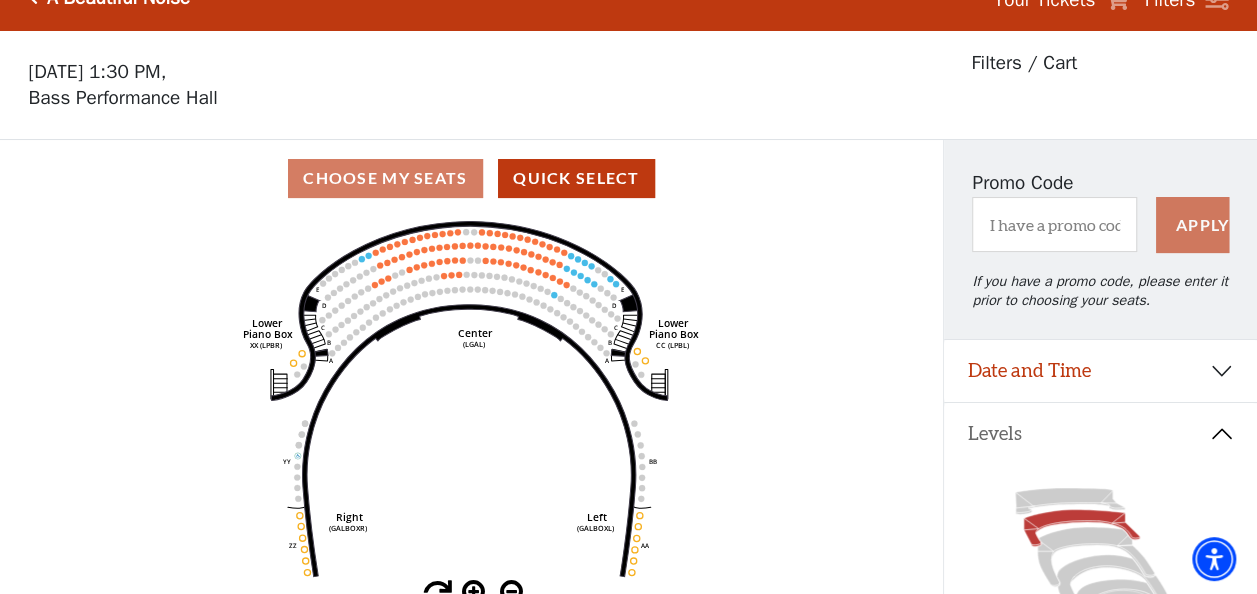 scroll, scrollTop: 92, scrollLeft: 0, axis: vertical 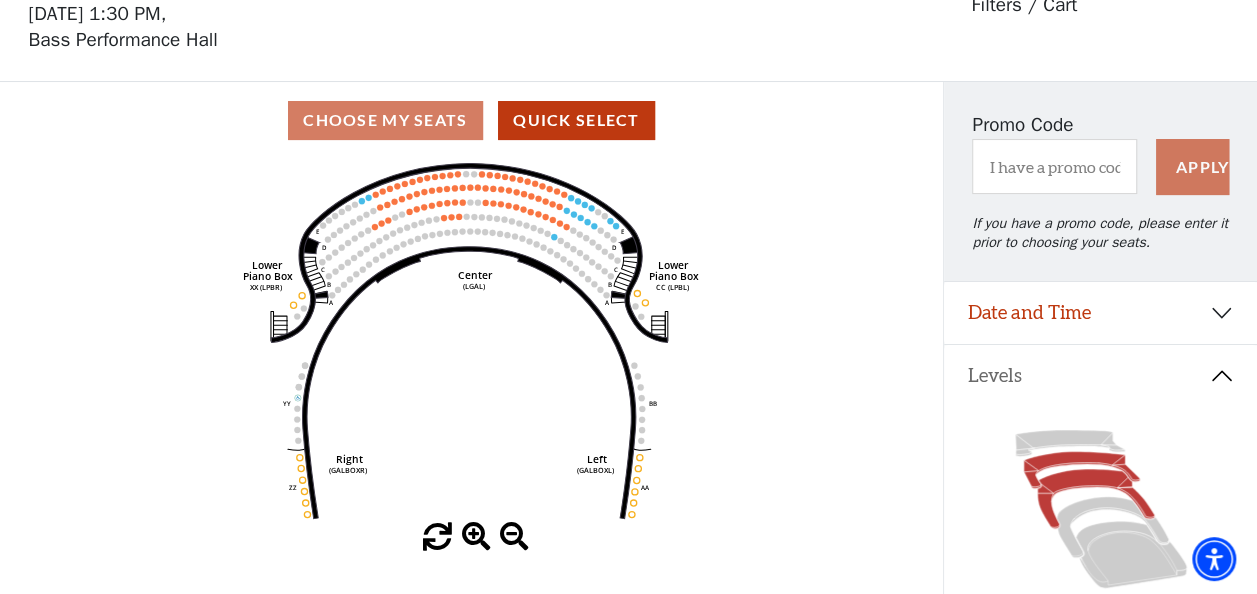 click 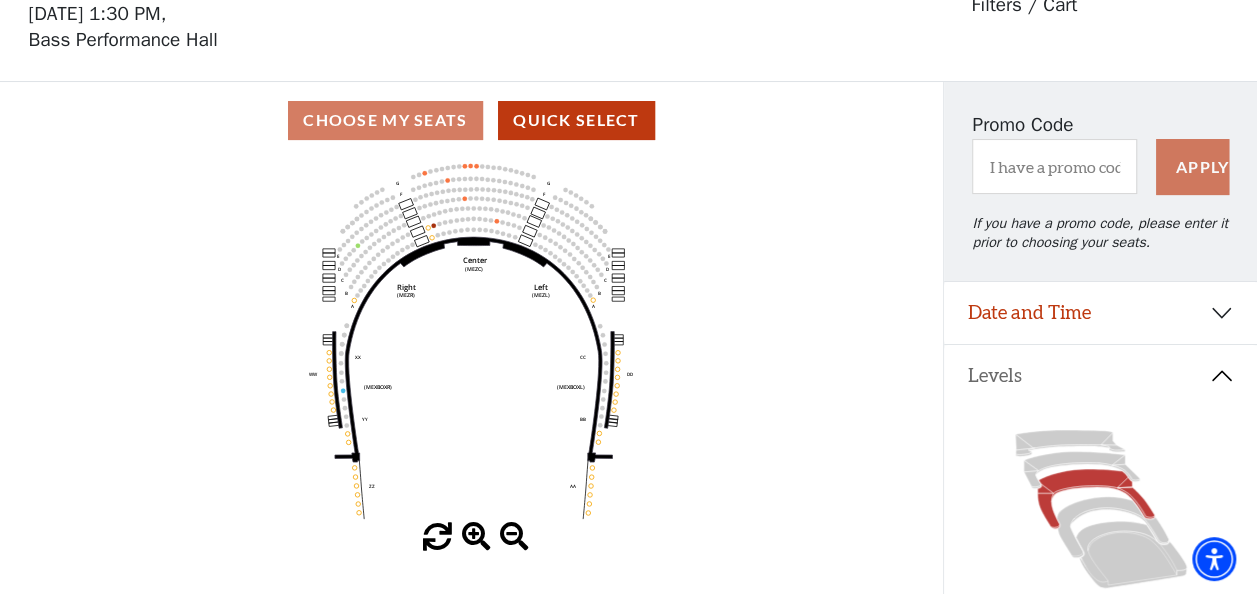 scroll, scrollTop: 92, scrollLeft: 0, axis: vertical 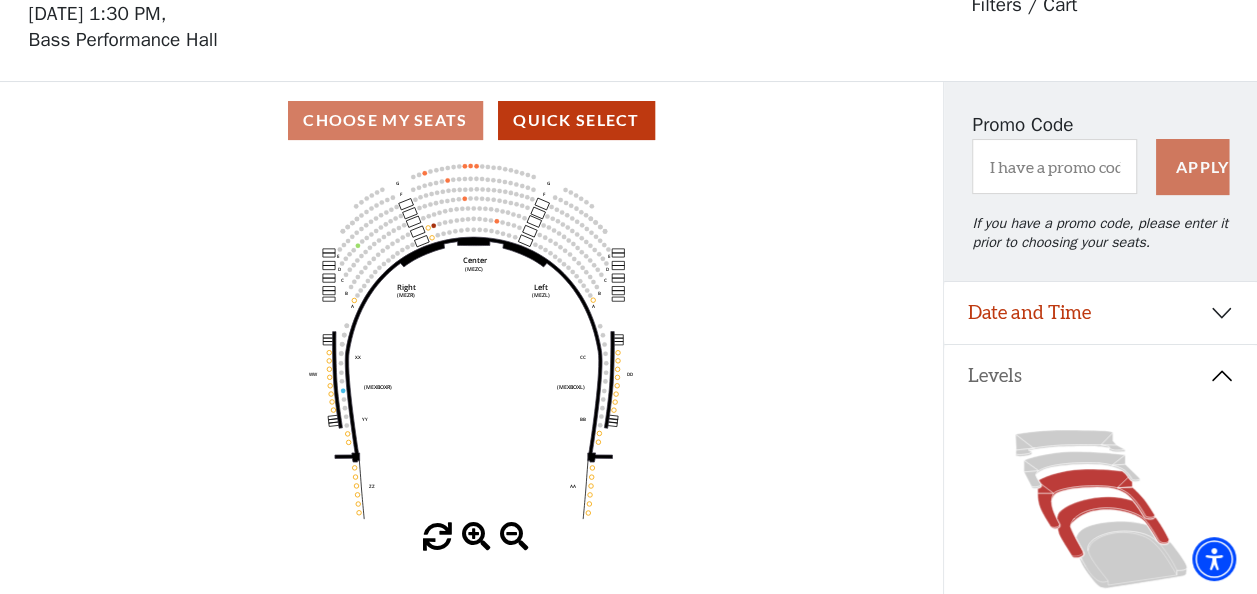 click 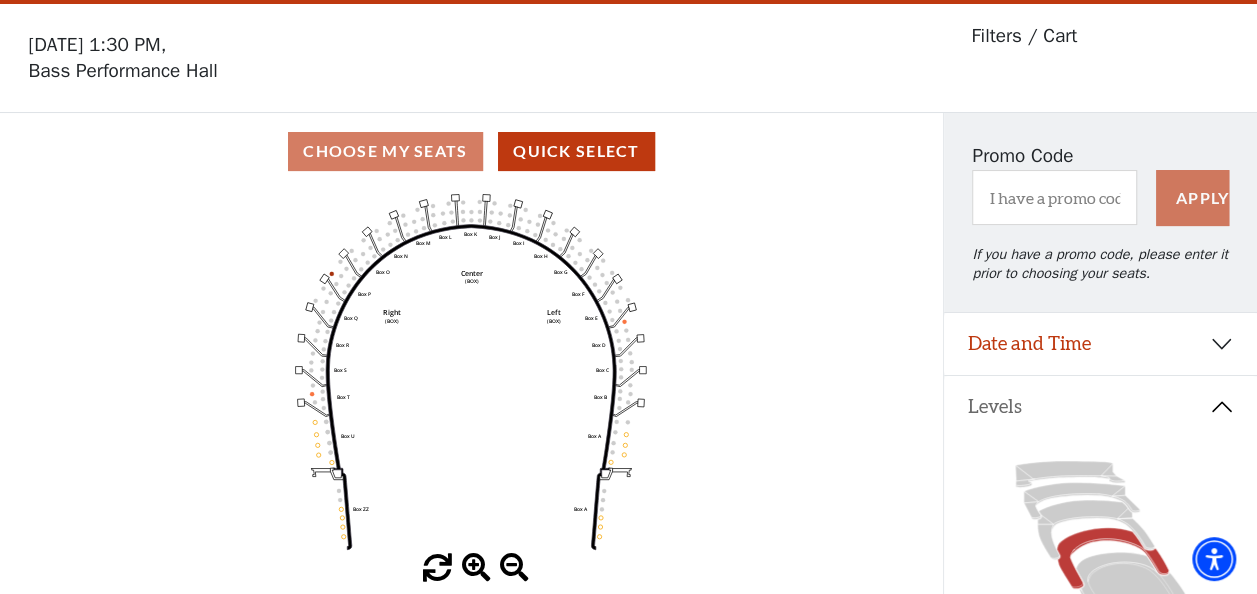 scroll, scrollTop: 92, scrollLeft: 0, axis: vertical 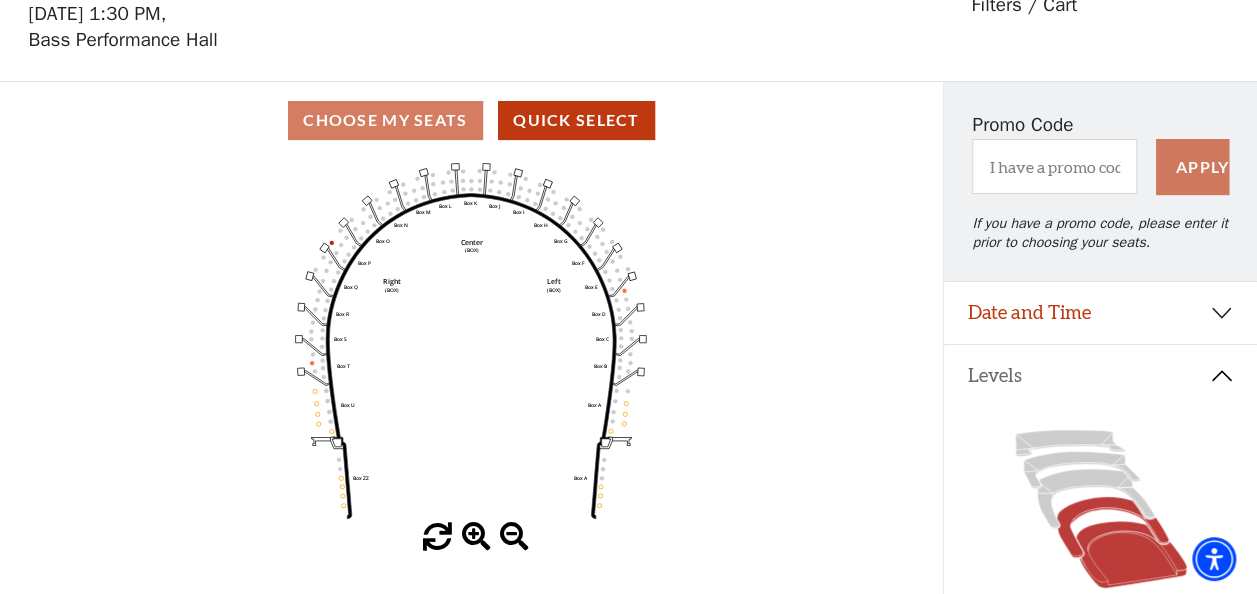 click 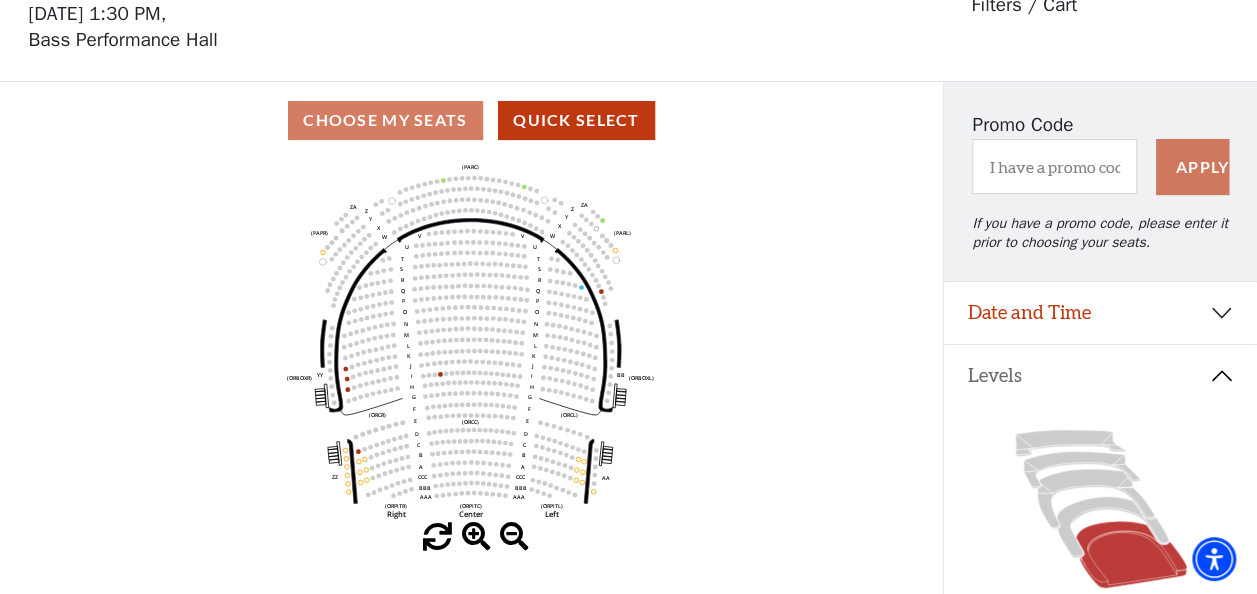 scroll, scrollTop: 92, scrollLeft: 0, axis: vertical 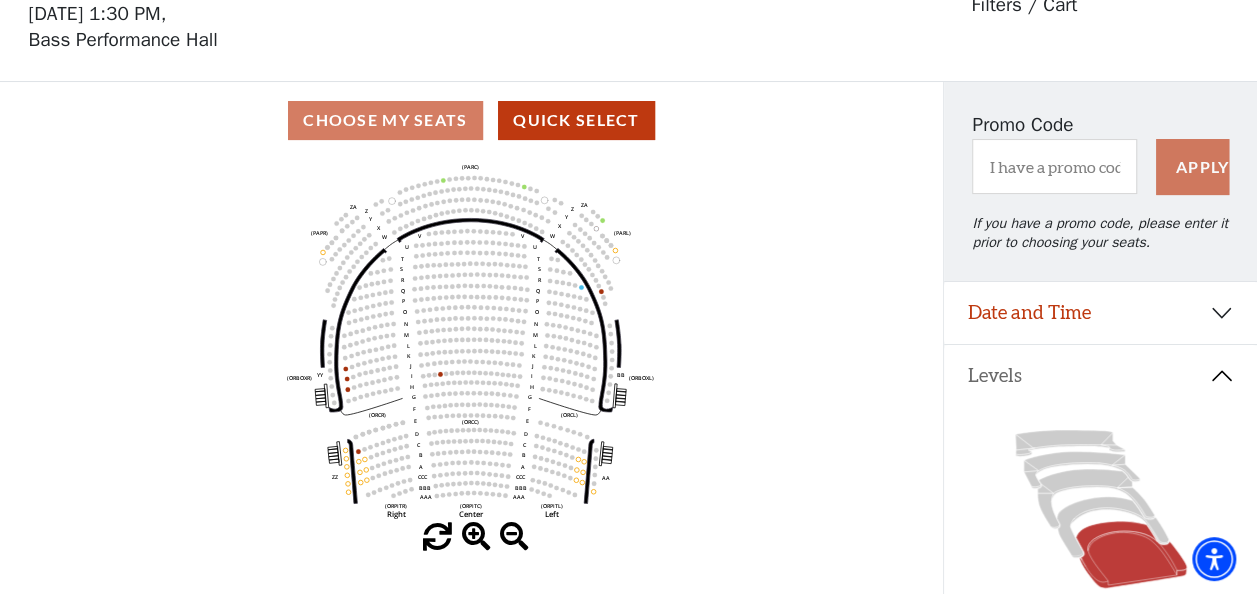 click on "Left   (ORPITL)   Right   (ORPITR)   Center   (ORPITC)   ZZ   AA   YY   BB   ZA   ZA   (ORCL)   (ORCR)   (ORCC)   (ORBOXL)   (ORBOXR)   (PARL)   (PAPR)   (PARC)   Z   Y   X   W   Z   Y   X   W   V   U   T   S   R   Q   P   O   N   M   L   K   J   I   H   G   F   E   D   C   B   A   CCC   BBB   AAA   V   U   T   S   R   Q   P   O   N   M   L   K   J   I   H   G   F   E   D   C   B   A   CCC   BBB   AAA" 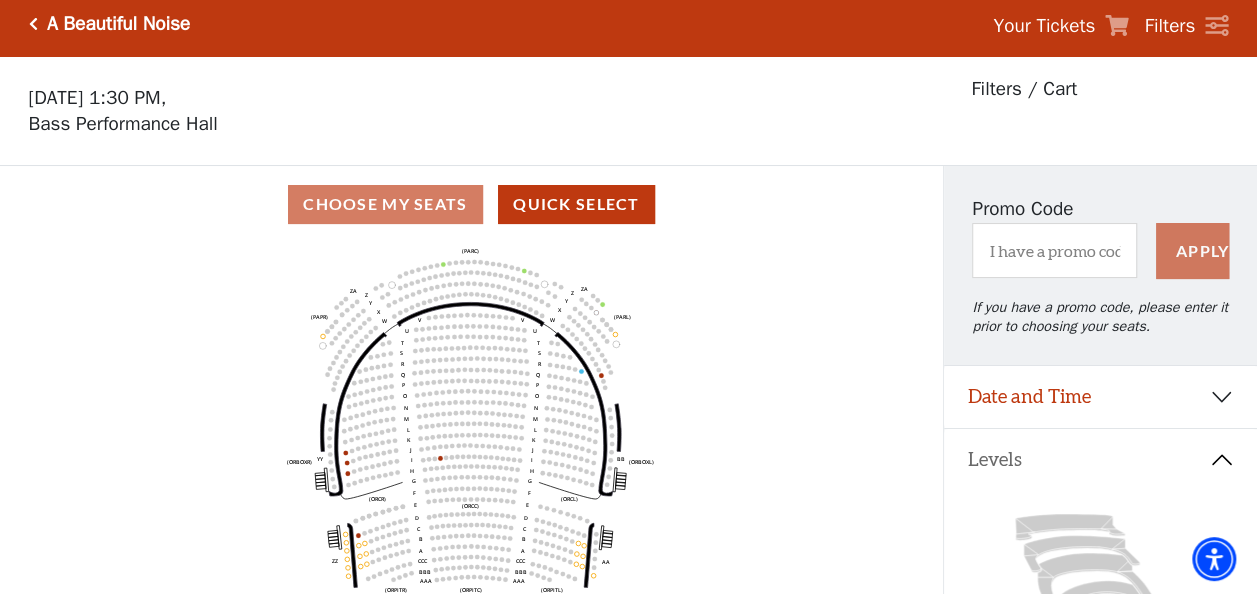 scroll, scrollTop: 0, scrollLeft: 0, axis: both 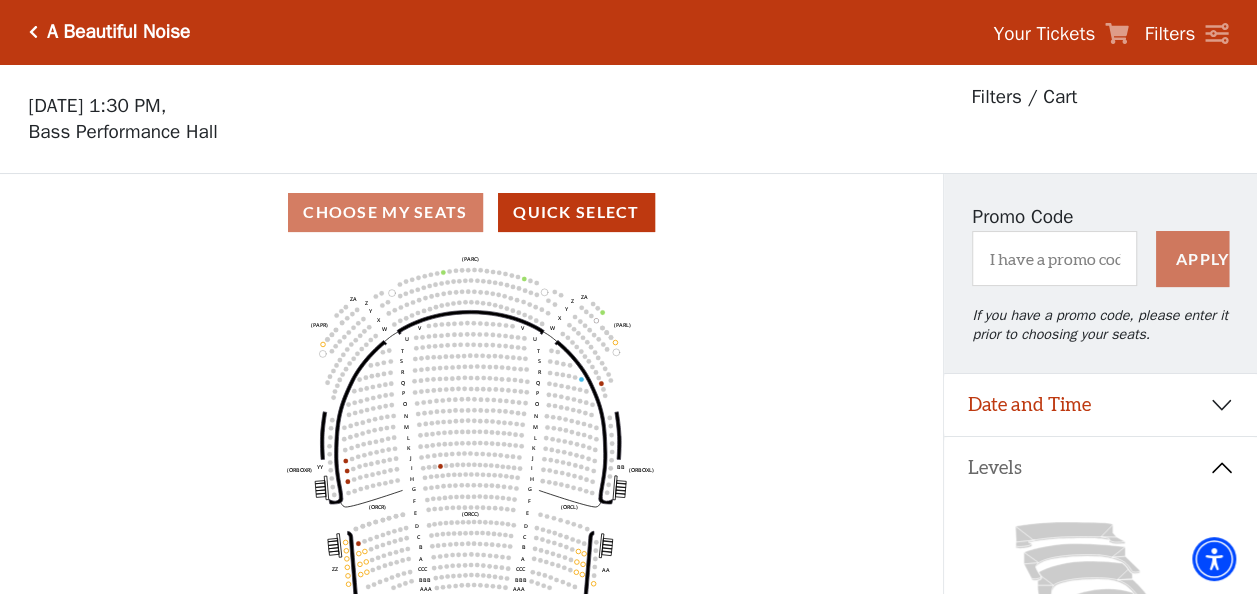 click on "Your Tickets" at bounding box center [1044, 34] 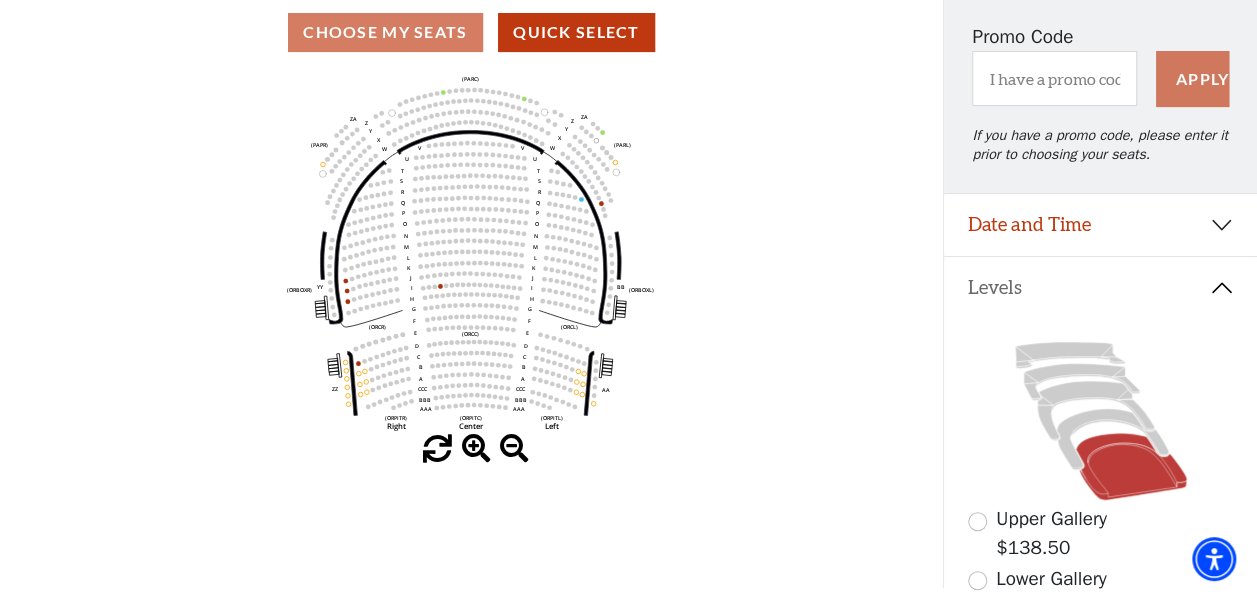 scroll, scrollTop: 0, scrollLeft: 0, axis: both 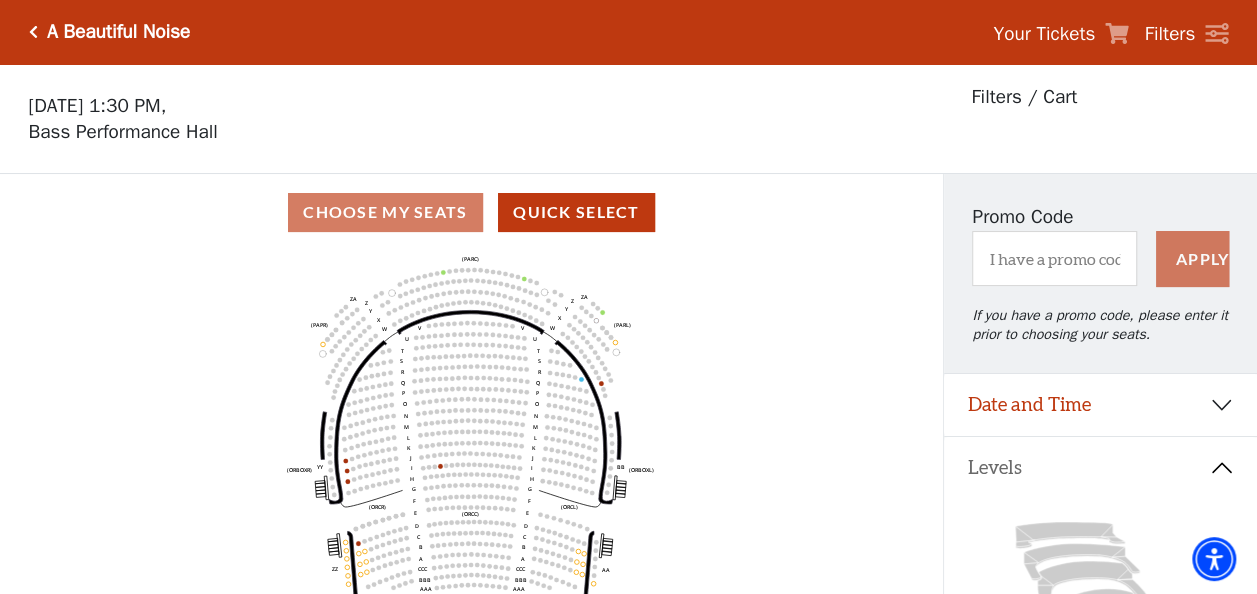 click 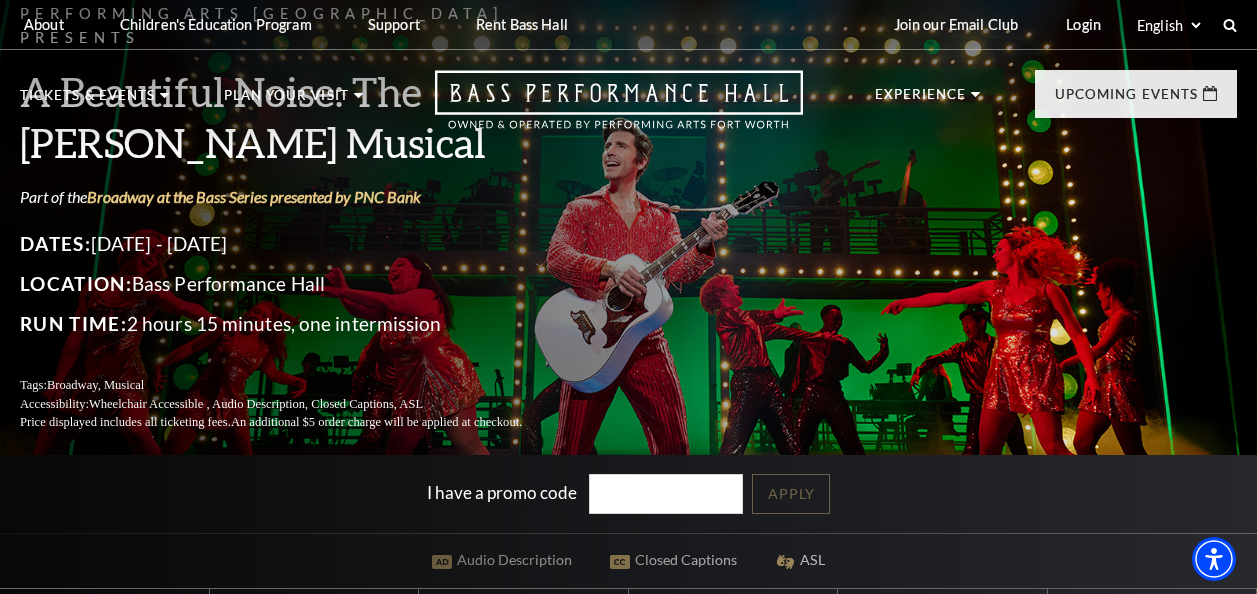 scroll, scrollTop: 0, scrollLeft: 0, axis: both 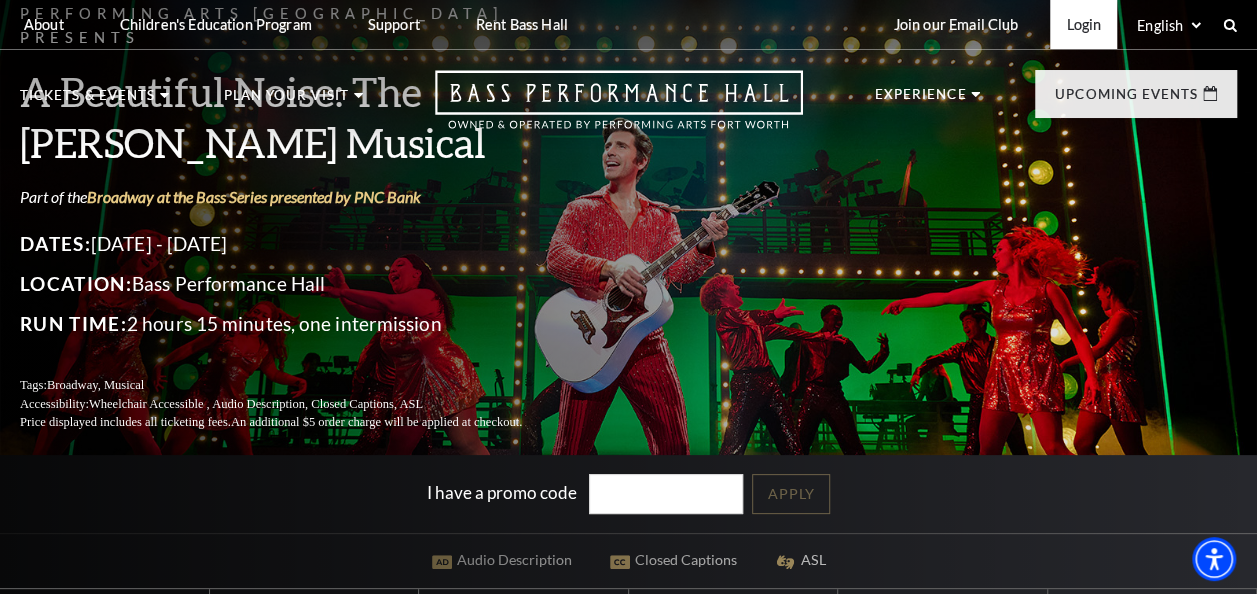 click on "Login" at bounding box center (1083, 24) 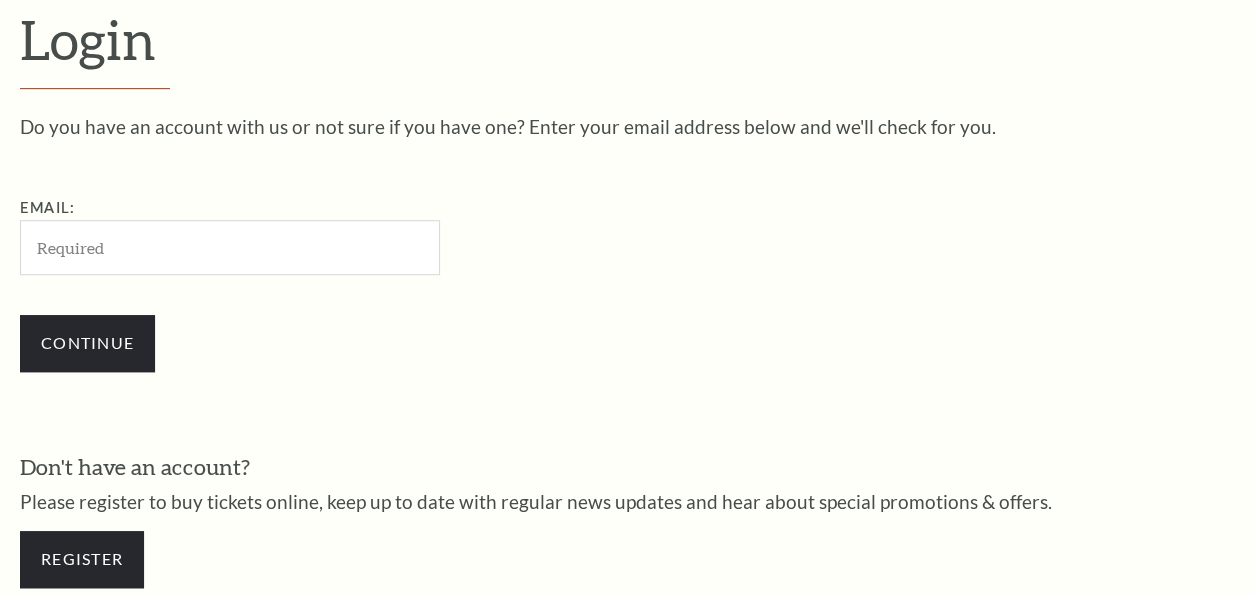 scroll, scrollTop: 0, scrollLeft: 0, axis: both 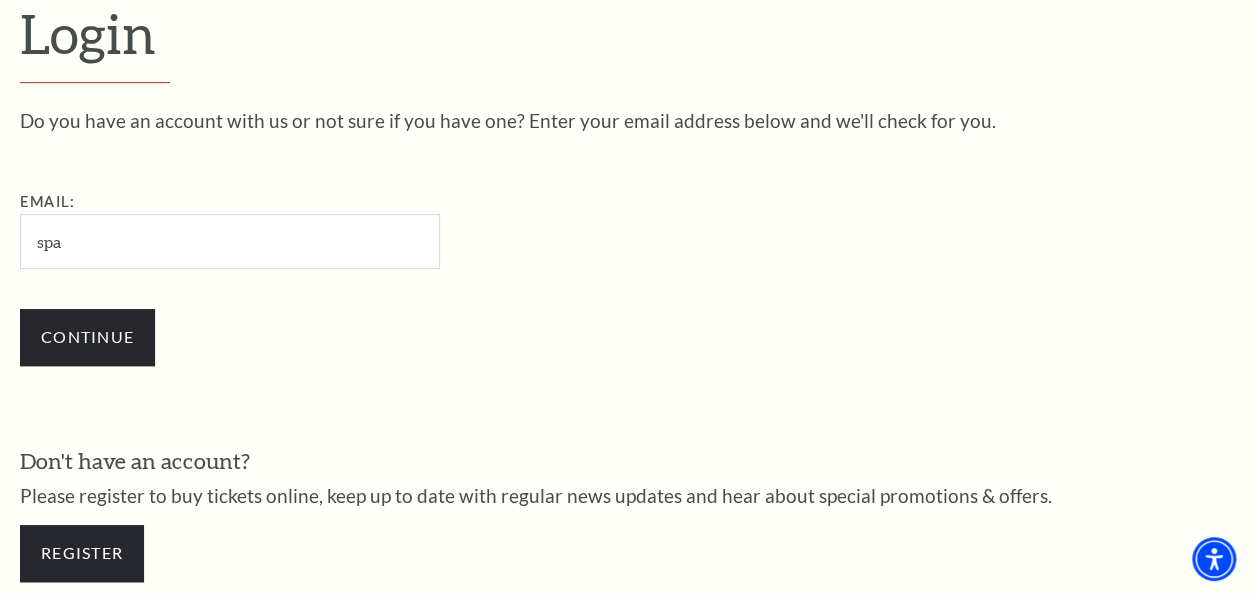type on "[EMAIL_ADDRESS][DOMAIN_NAME]" 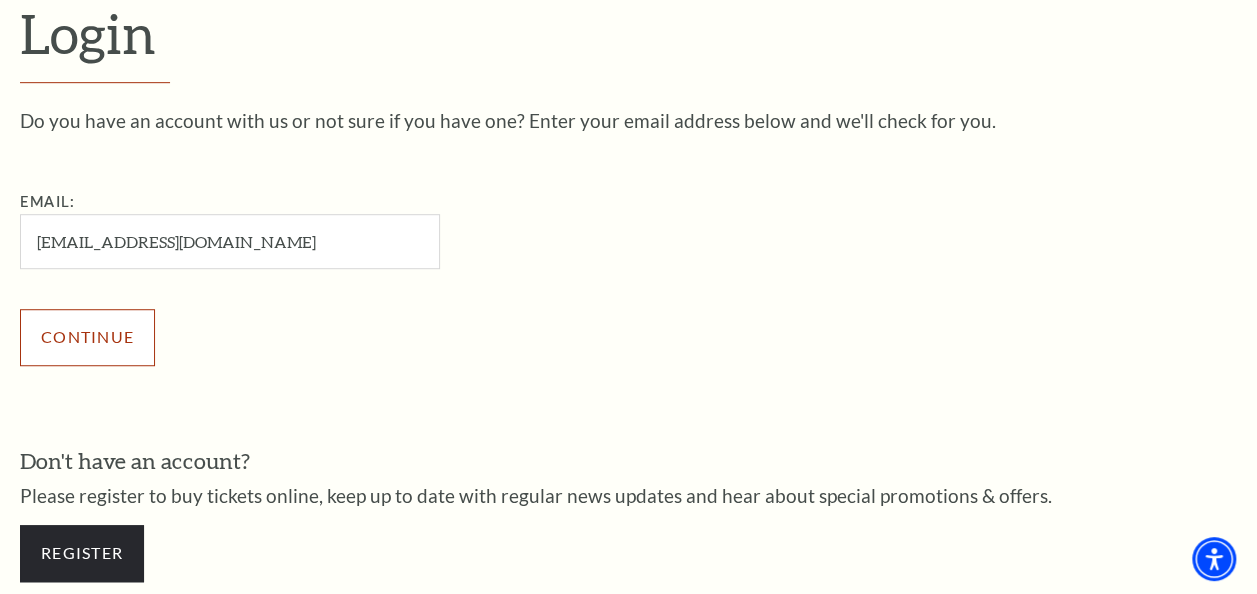 click on "Continue" at bounding box center (87, 337) 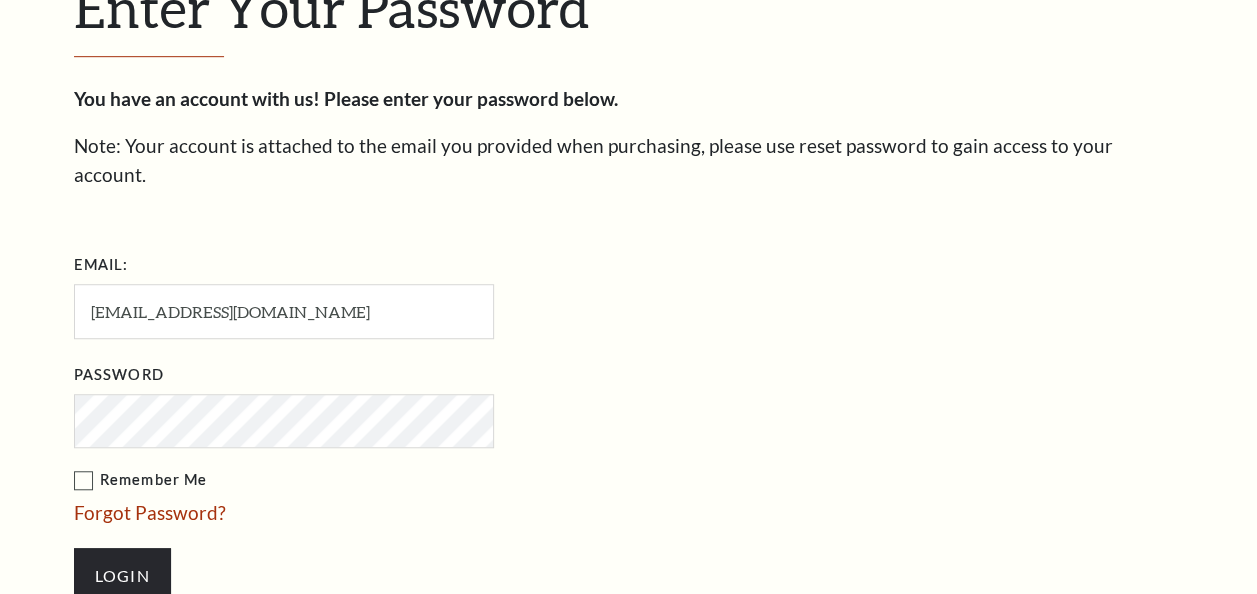 scroll, scrollTop: 0, scrollLeft: 0, axis: both 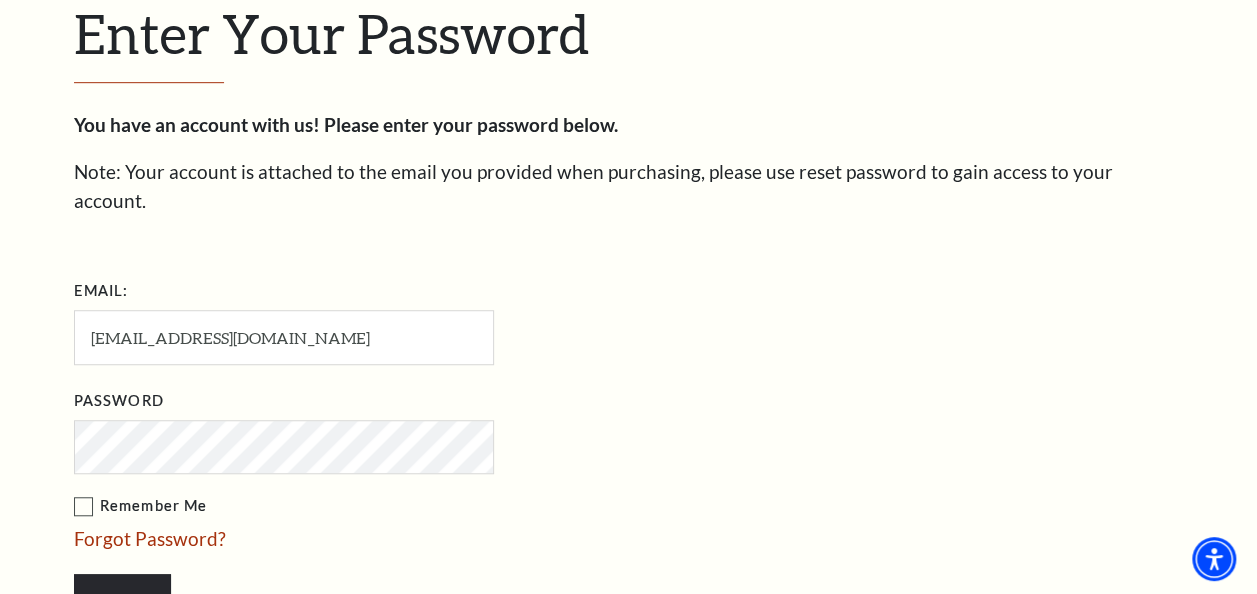 click on "Remember Me" at bounding box center [384, 506] 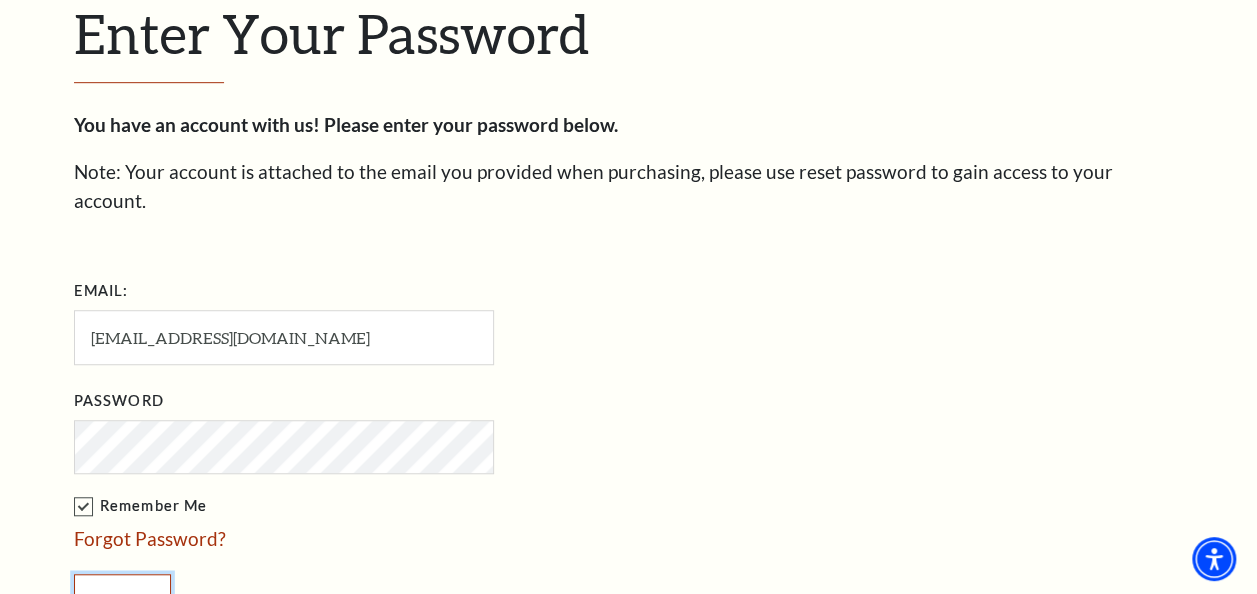 click on "Login" at bounding box center [122, 602] 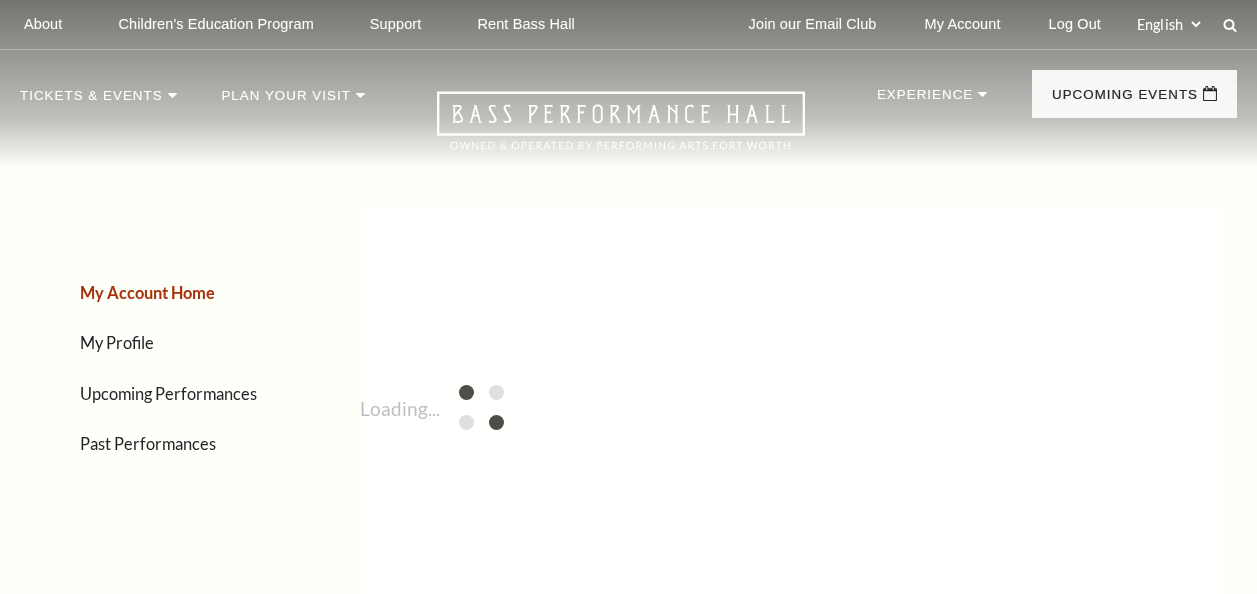 scroll, scrollTop: 0, scrollLeft: 0, axis: both 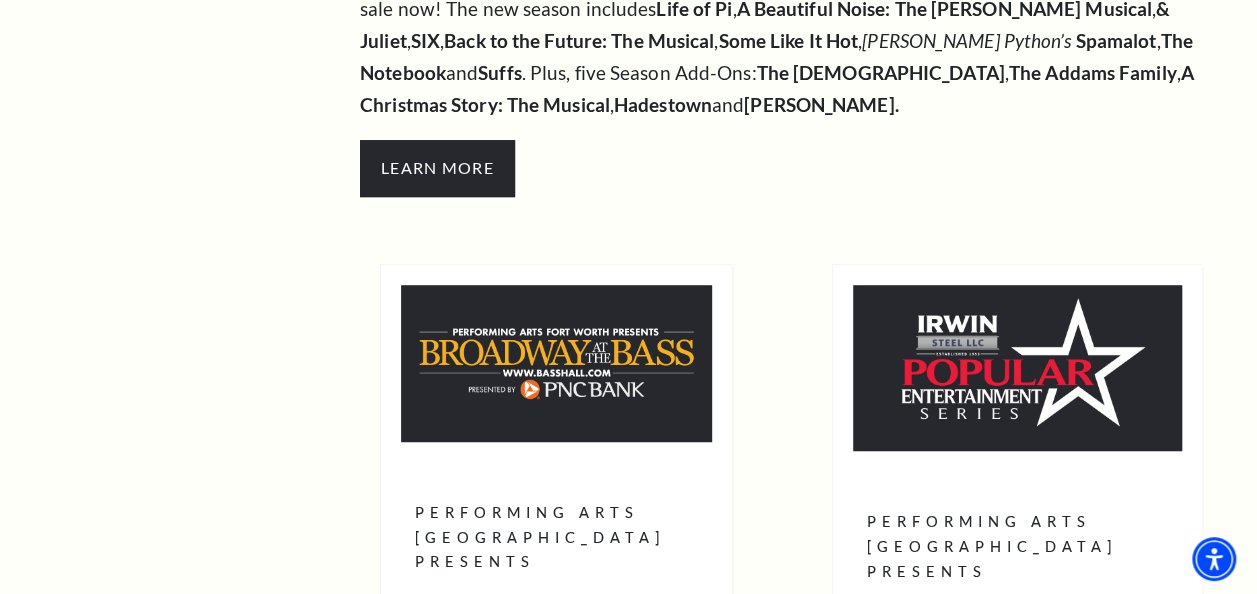 click at bounding box center [556, 363] 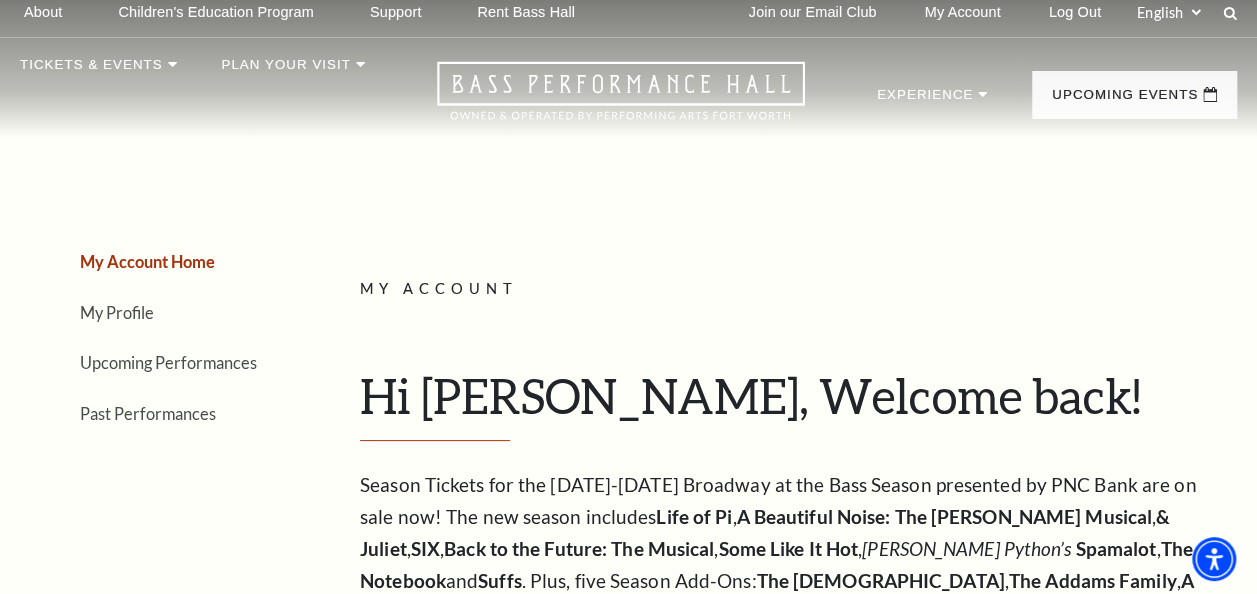 scroll, scrollTop: 0, scrollLeft: 0, axis: both 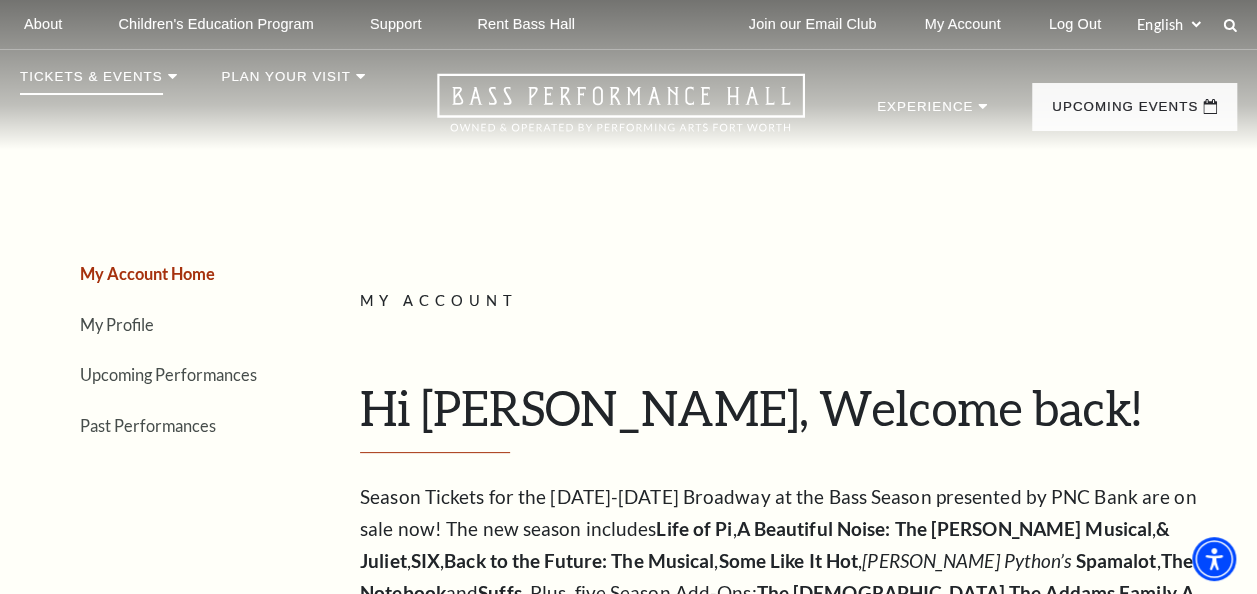 click 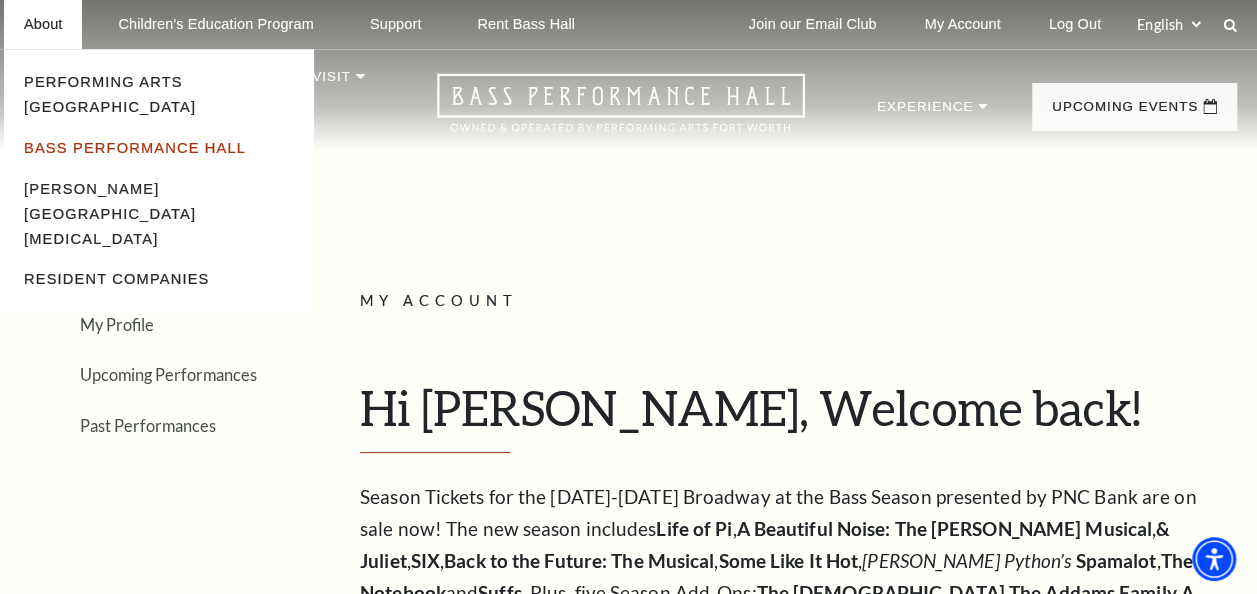 click on "Bass Performance Hall" at bounding box center [135, 148] 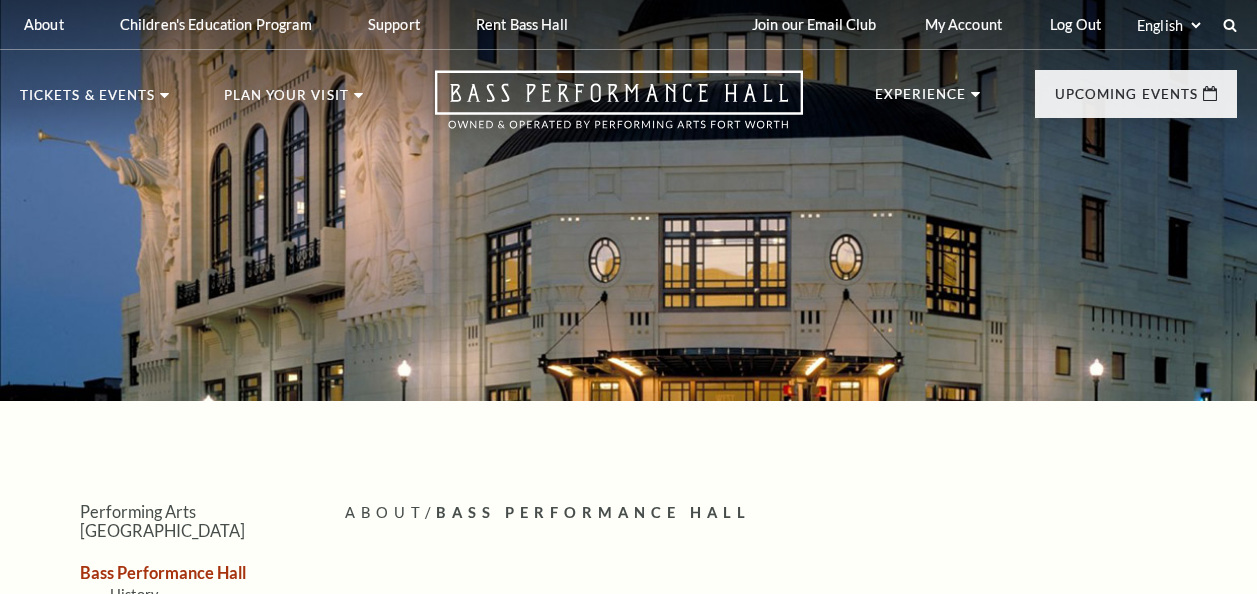 scroll, scrollTop: 0, scrollLeft: 0, axis: both 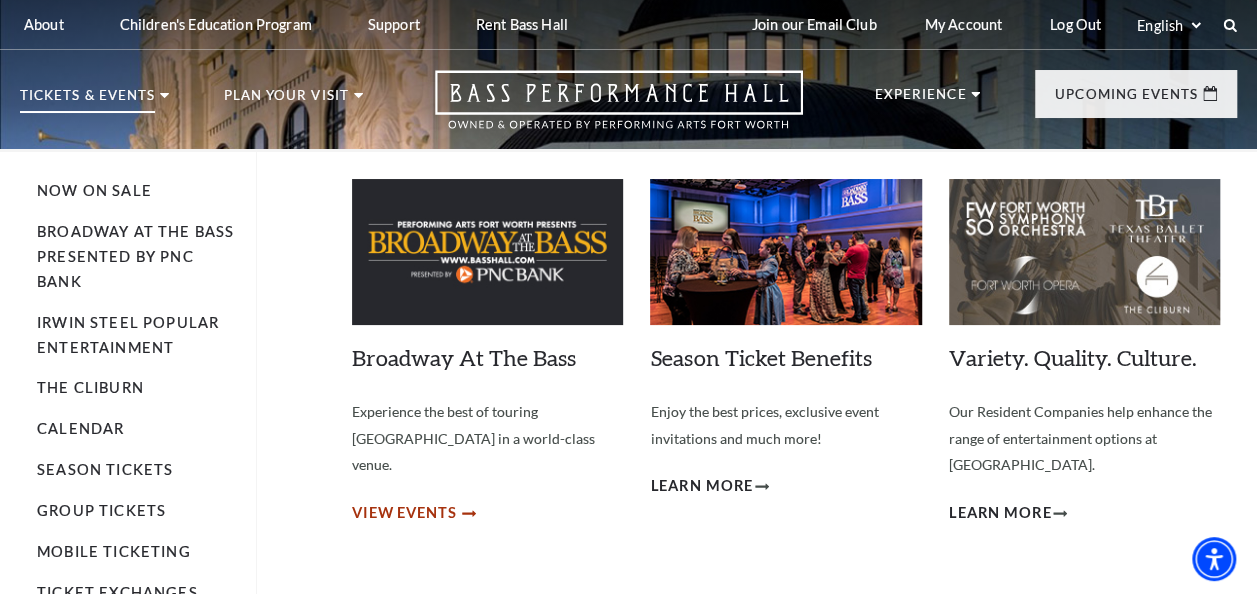 click on "View Events" at bounding box center (404, 513) 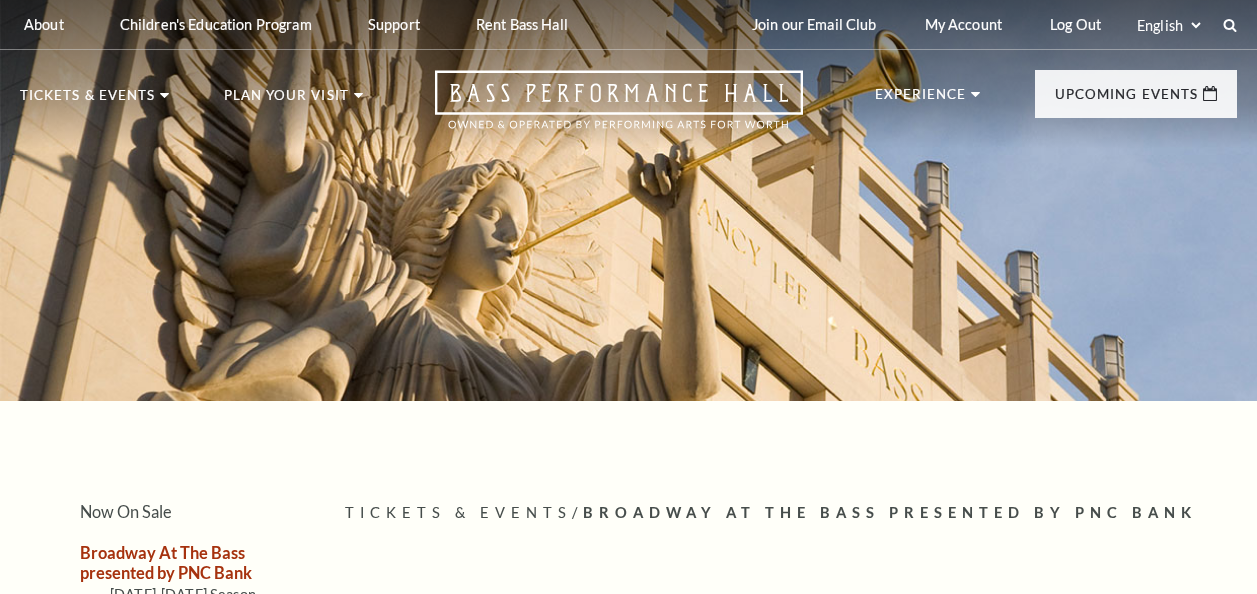 scroll, scrollTop: 0, scrollLeft: 0, axis: both 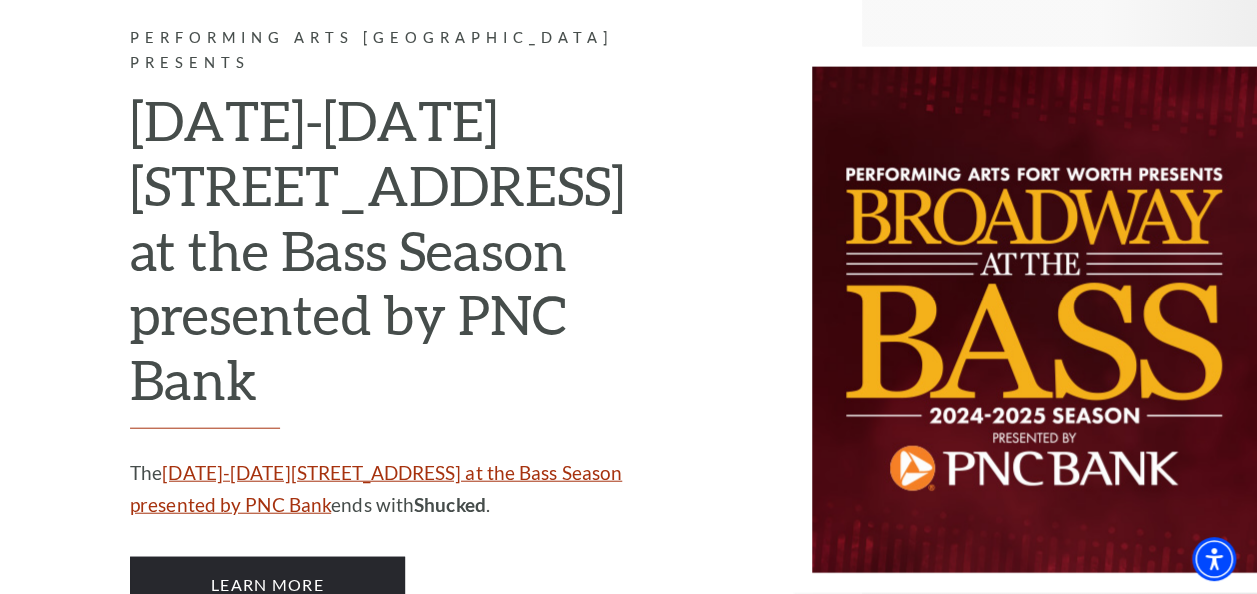 click on "[DATE]-[DATE][STREET_ADDRESS] at the Bass Season presented by PNC Bank" at bounding box center (376, 488) 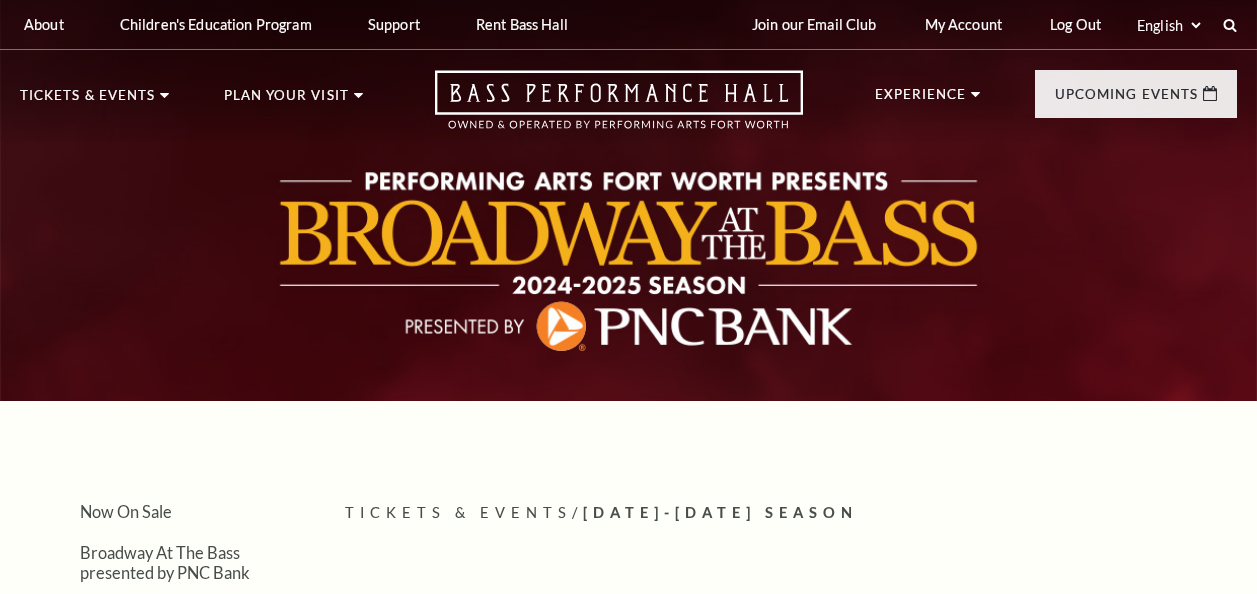 scroll, scrollTop: 0, scrollLeft: 0, axis: both 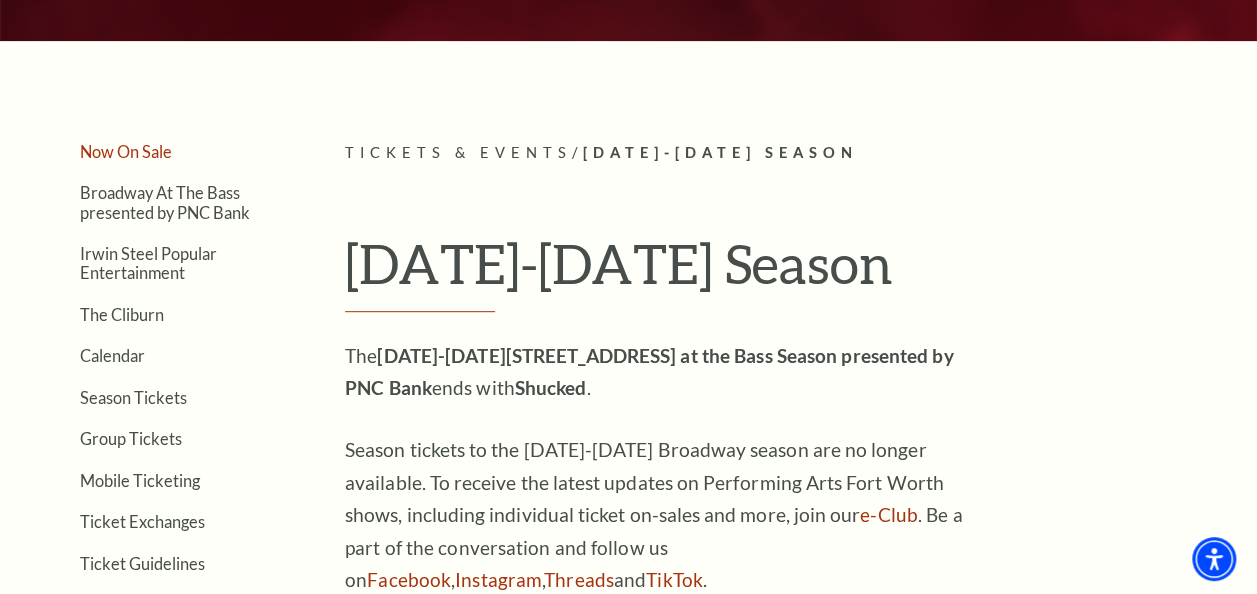 click on "Now On Sale" at bounding box center [126, 151] 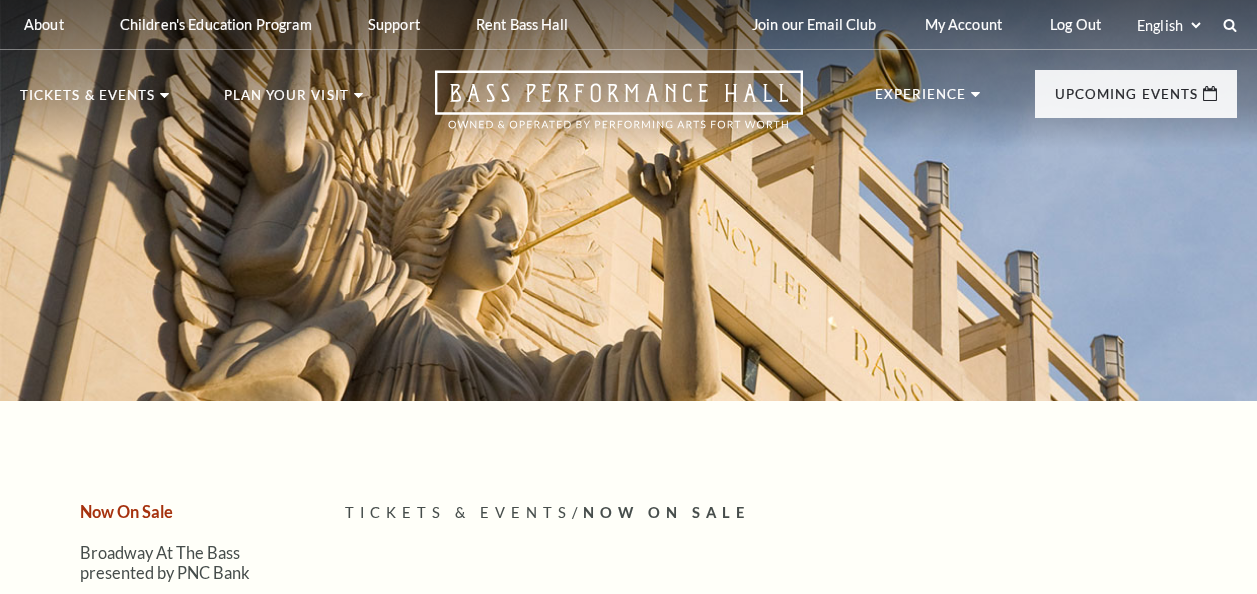 scroll, scrollTop: 0, scrollLeft: 0, axis: both 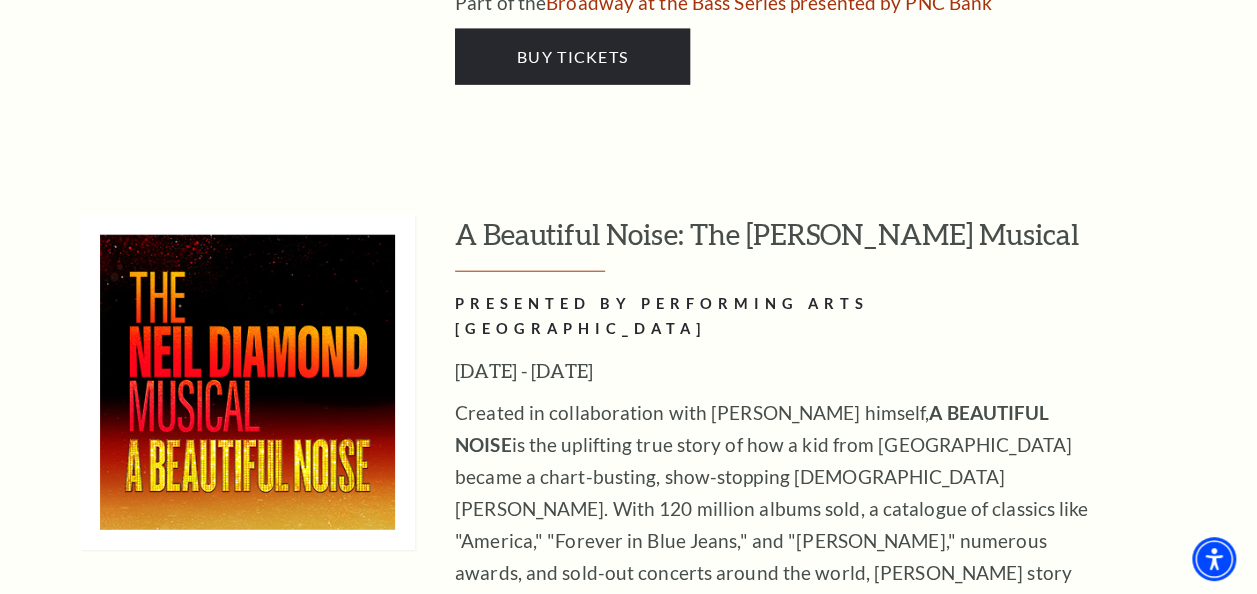 click on "Buy Tickets" at bounding box center [572, 814] 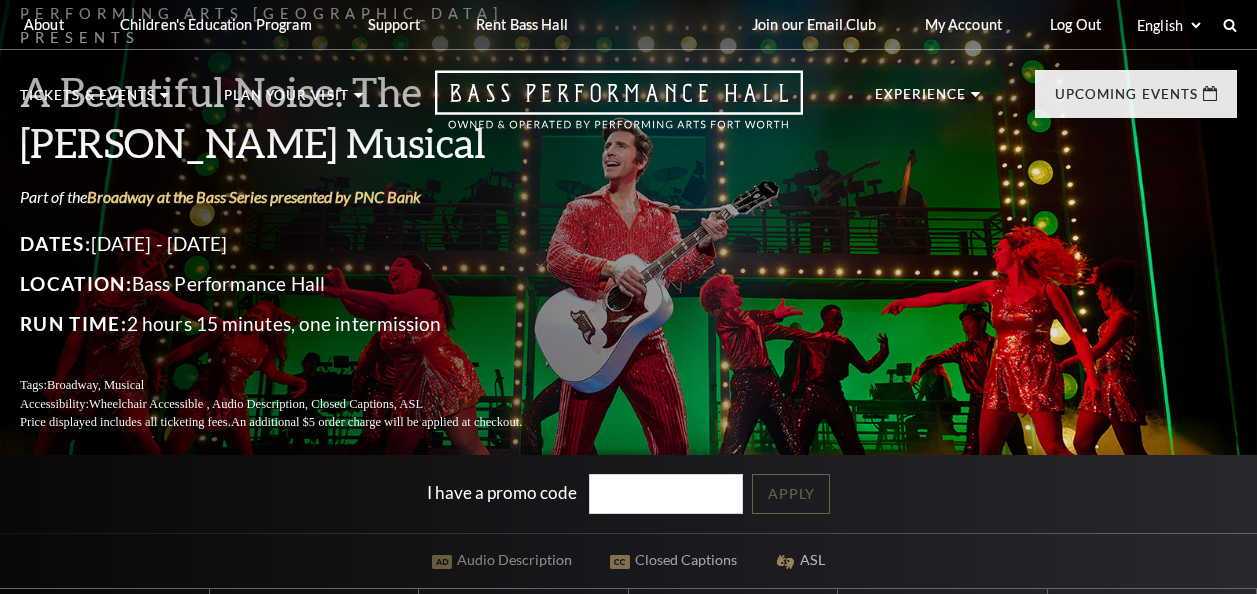 scroll, scrollTop: 0, scrollLeft: 0, axis: both 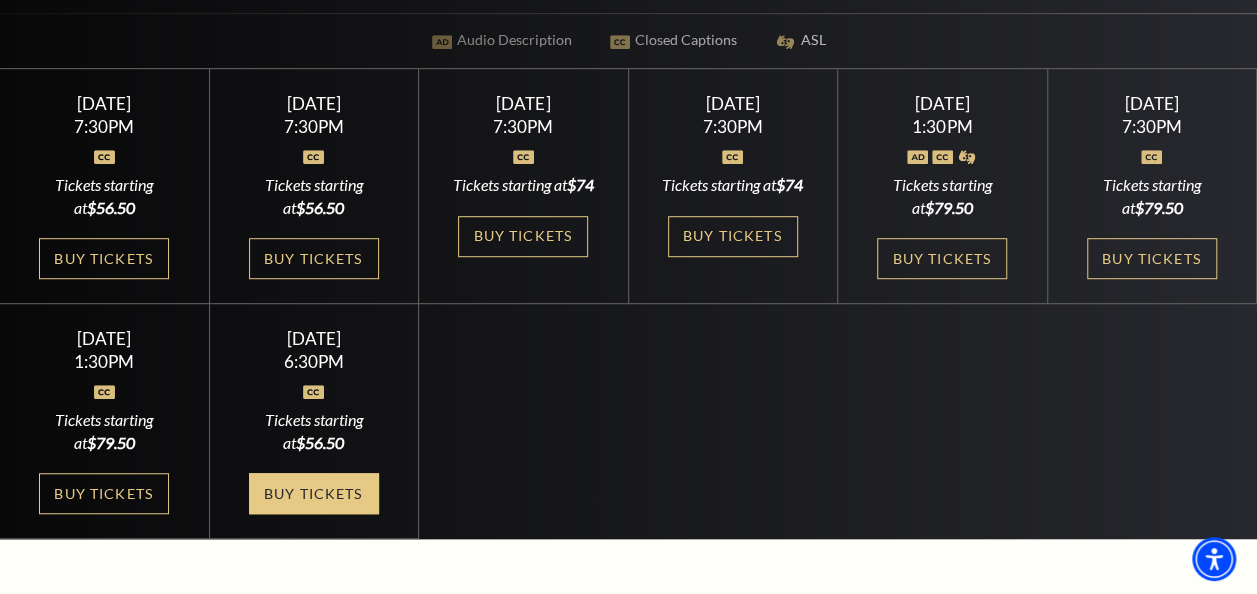 click on "Buy Tickets" at bounding box center [314, 493] 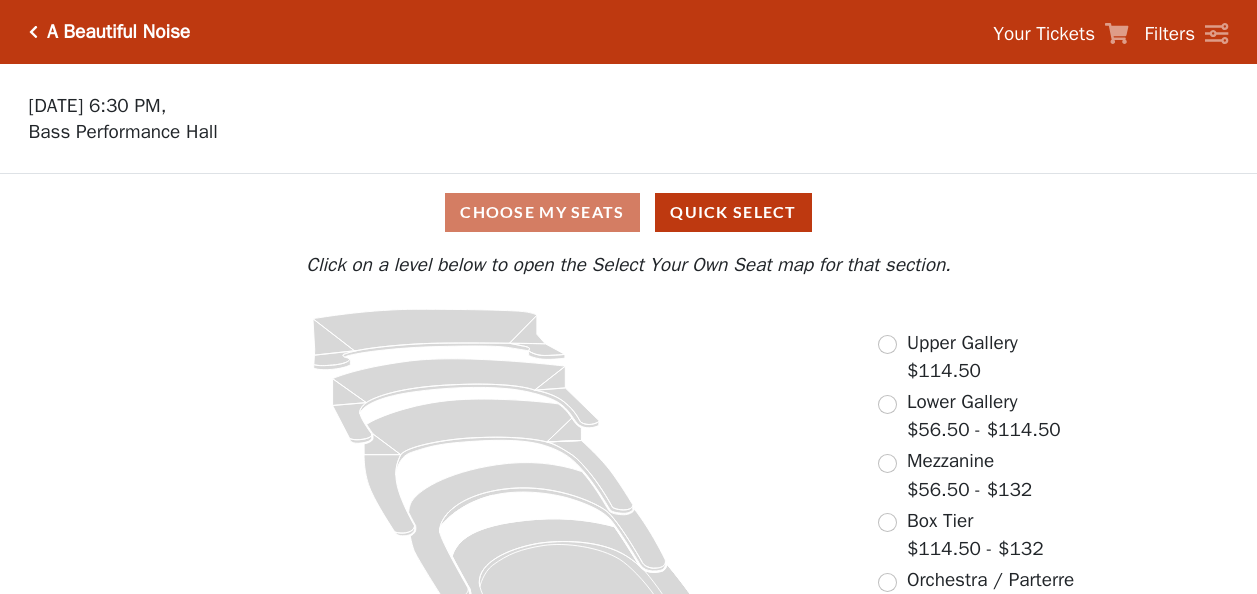 scroll, scrollTop: 0, scrollLeft: 0, axis: both 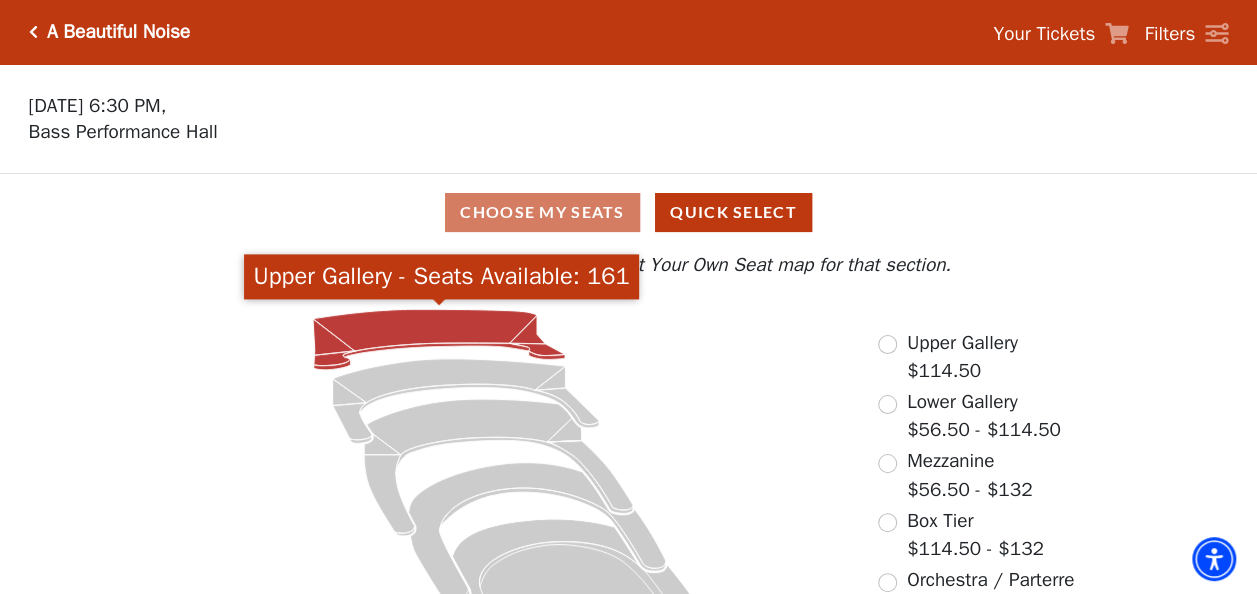 click 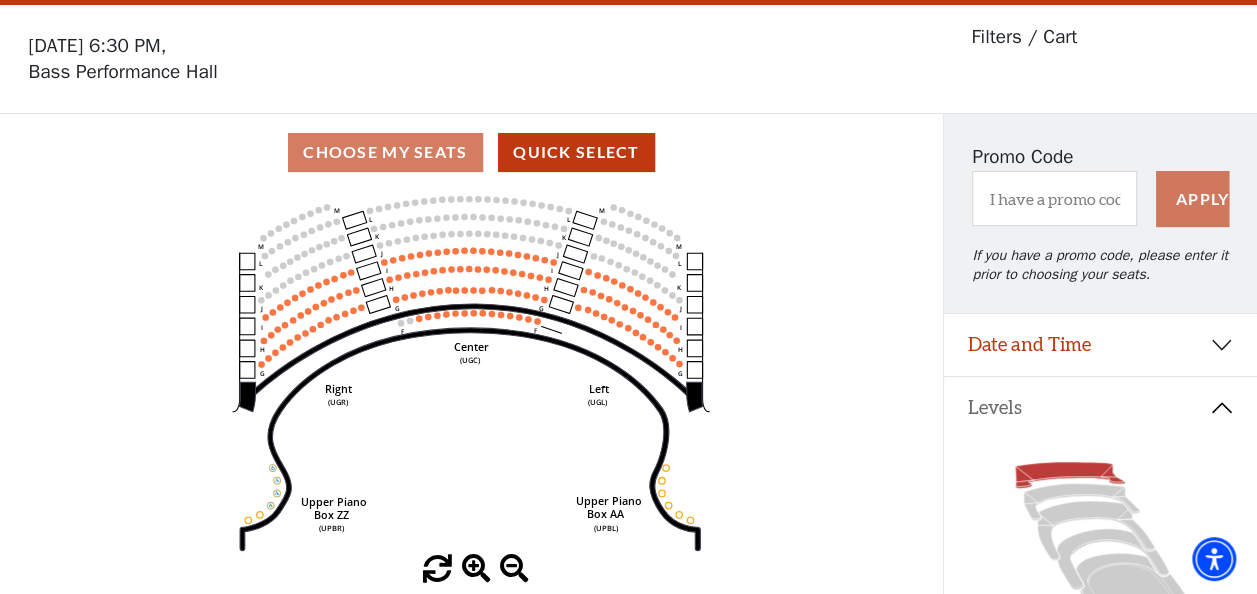 scroll, scrollTop: 92, scrollLeft: 0, axis: vertical 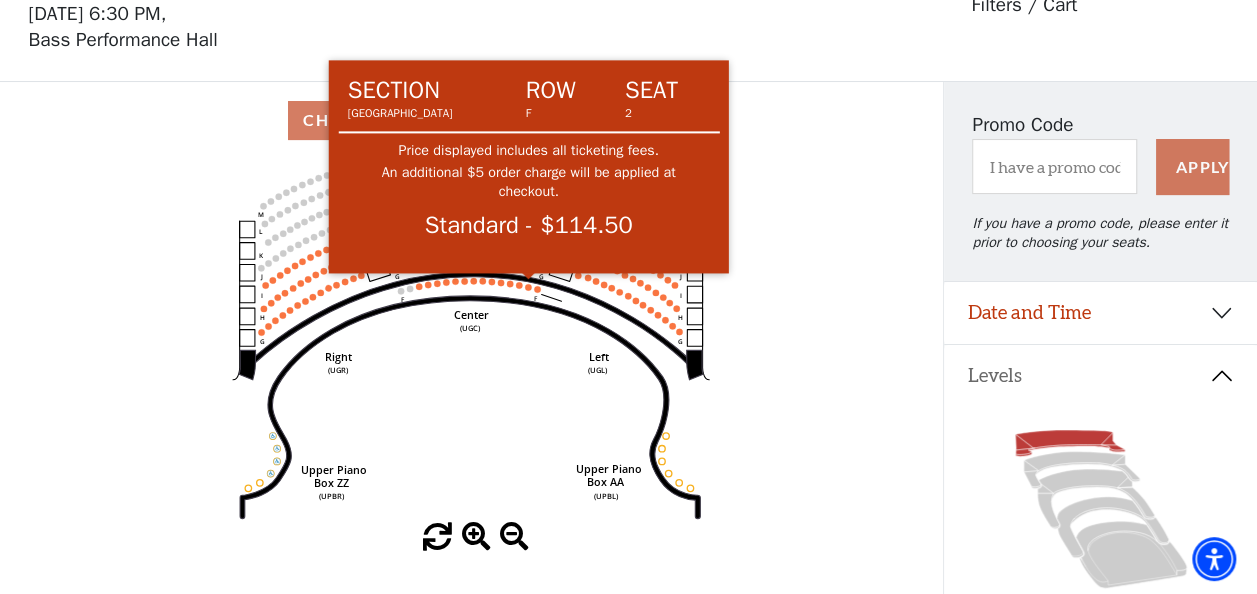 click 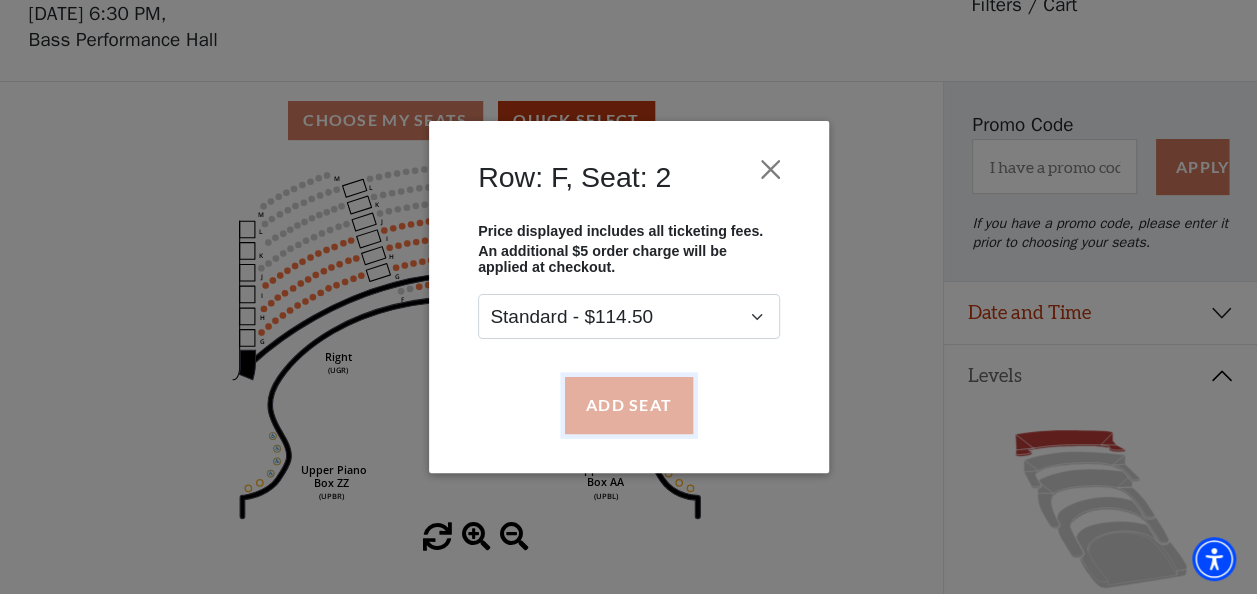 click on "Add Seat" at bounding box center (628, 405) 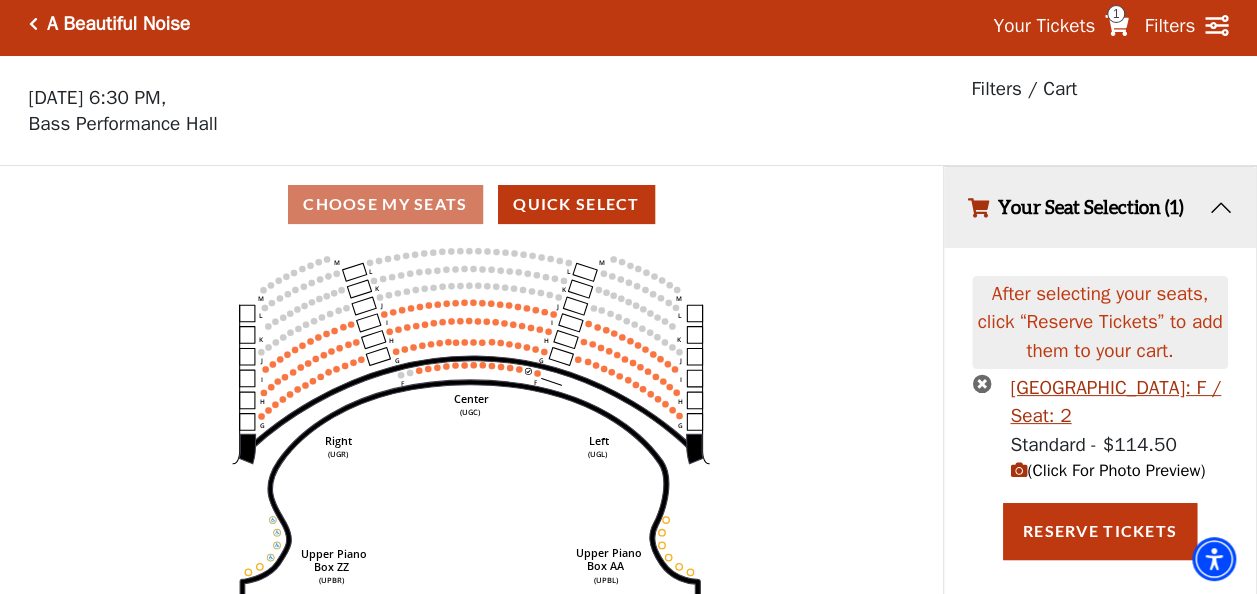 scroll, scrollTop: 0, scrollLeft: 0, axis: both 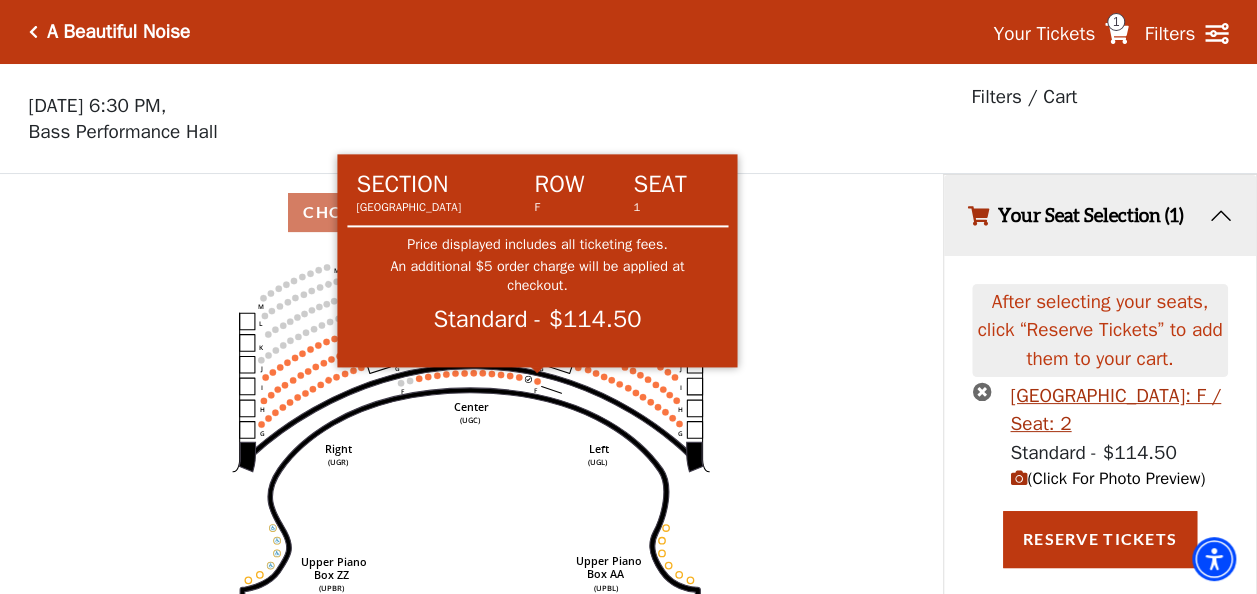 click 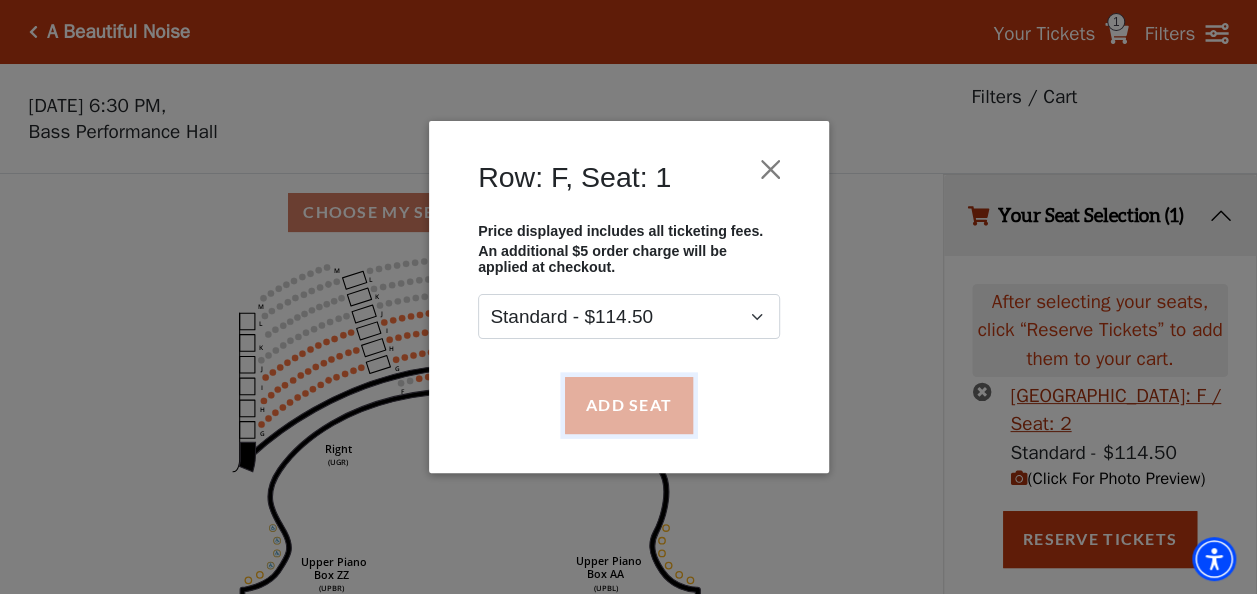 click on "Add Seat" at bounding box center (628, 405) 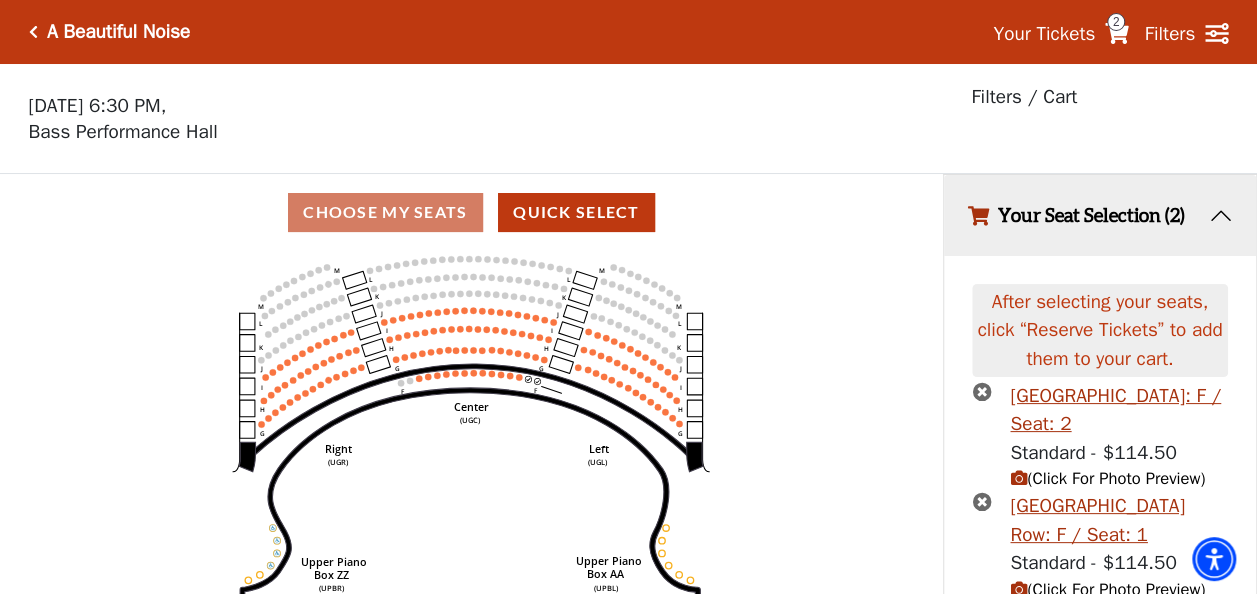 scroll, scrollTop: 80, scrollLeft: 0, axis: vertical 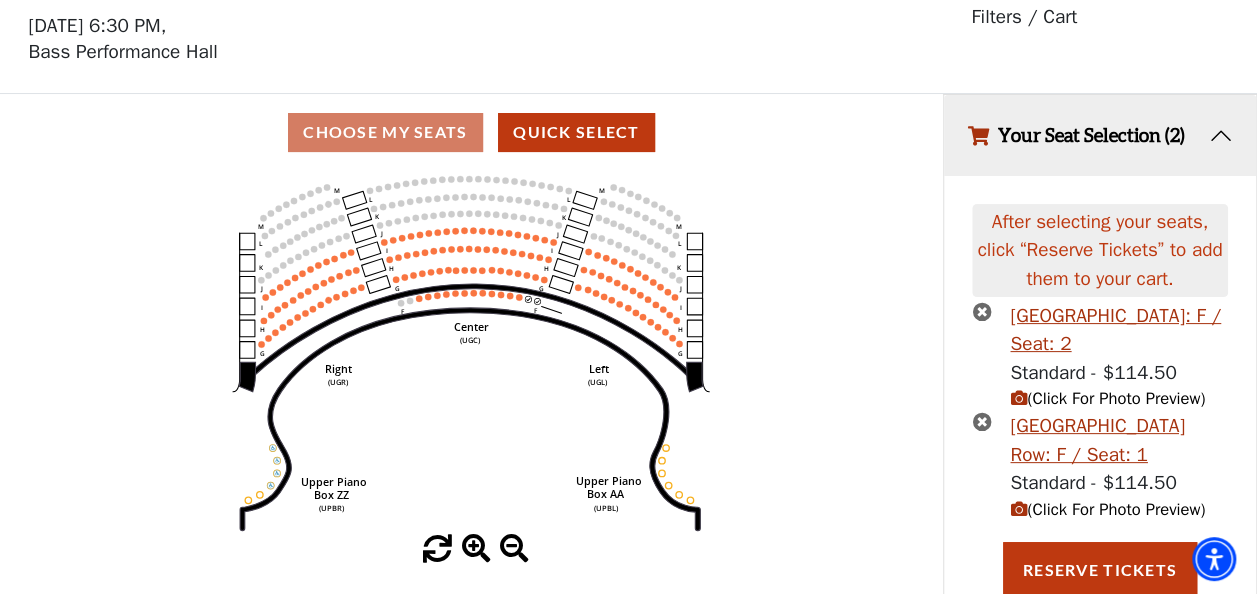 click at bounding box center (1018, 398) 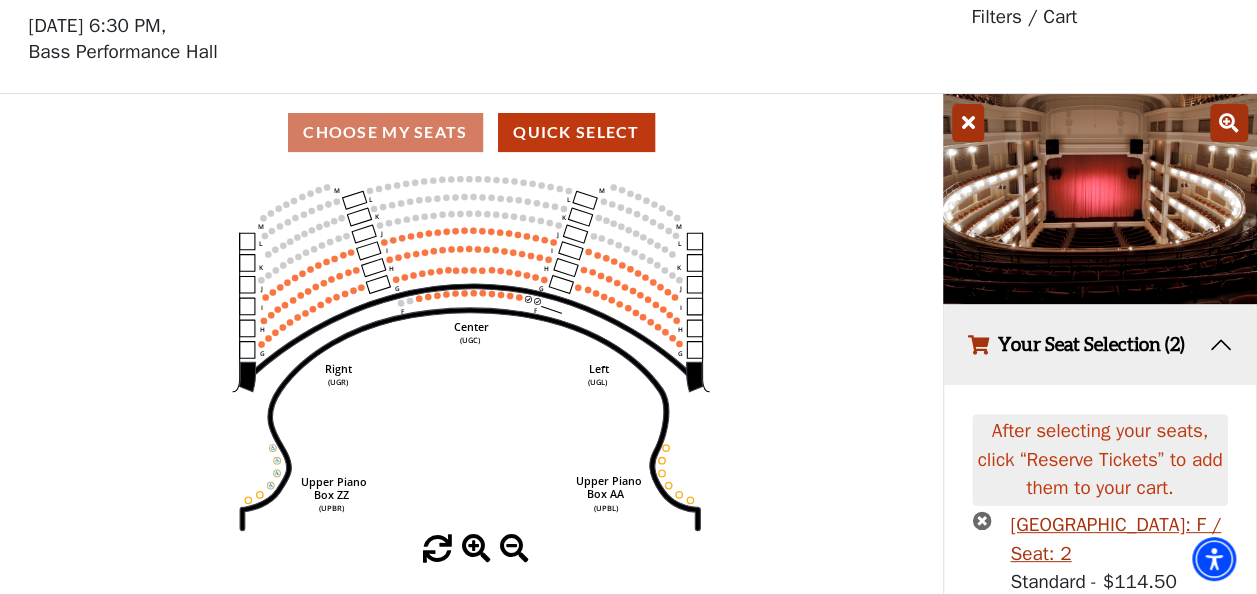 click on "Center   (UGC)   Right   (UGR)   Left   (UGL)   Upper Piano   Box ZZ   (UPBR)   Upper Piano   Box AA   (UPBL)   M   L   K   J   I   H   G   M   L   K   J   I   H   G   M   L   K   J   I   H   G   F   M   L   K   J   I   H   G   F" 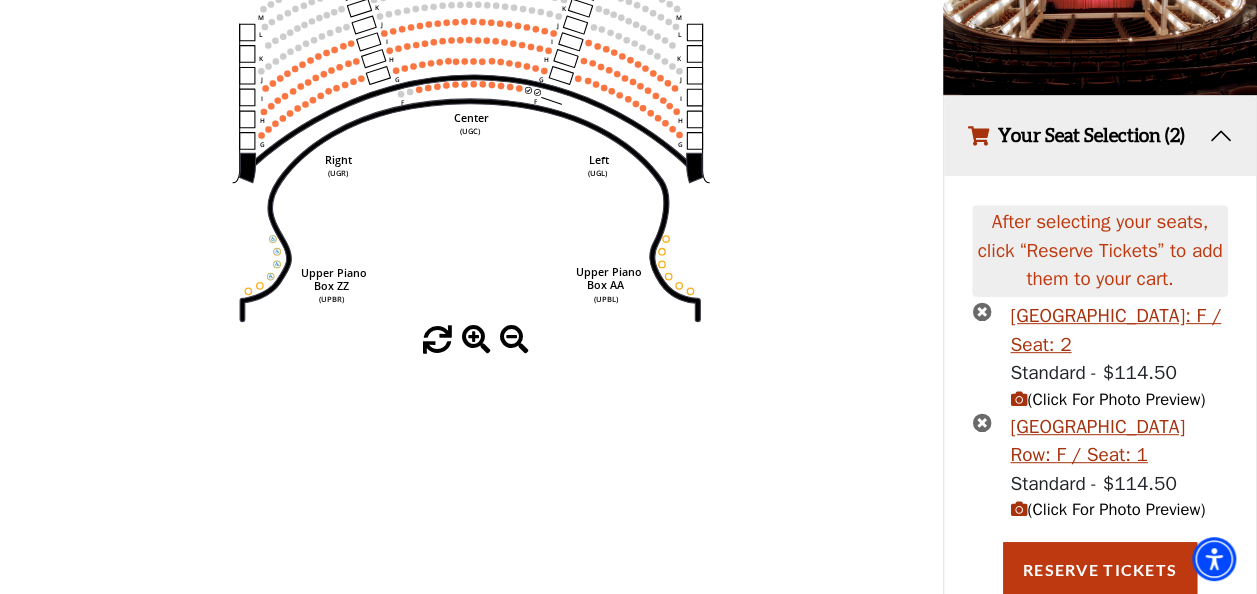 scroll, scrollTop: 338, scrollLeft: 0, axis: vertical 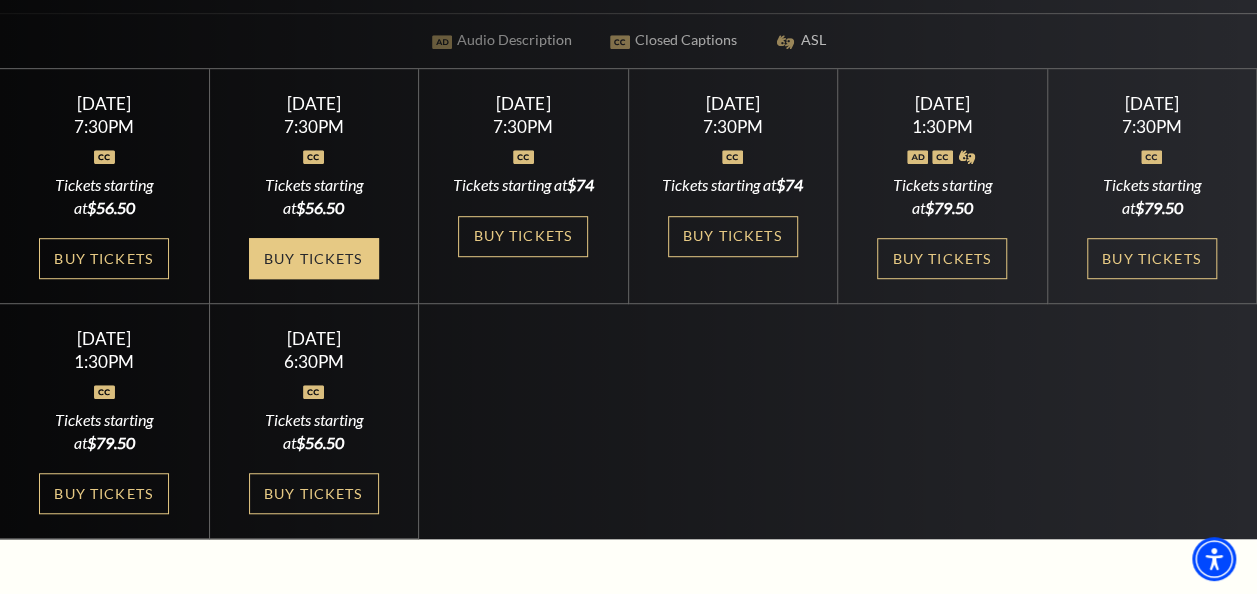 click on "Buy Tickets" at bounding box center (314, 258) 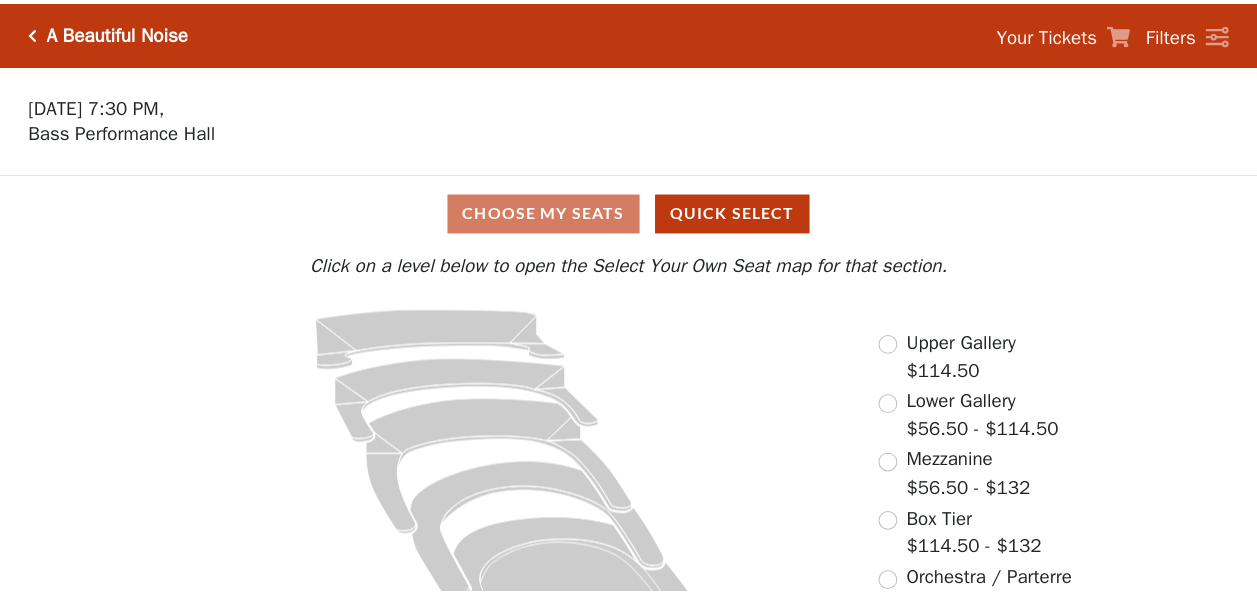 scroll, scrollTop: 0, scrollLeft: 0, axis: both 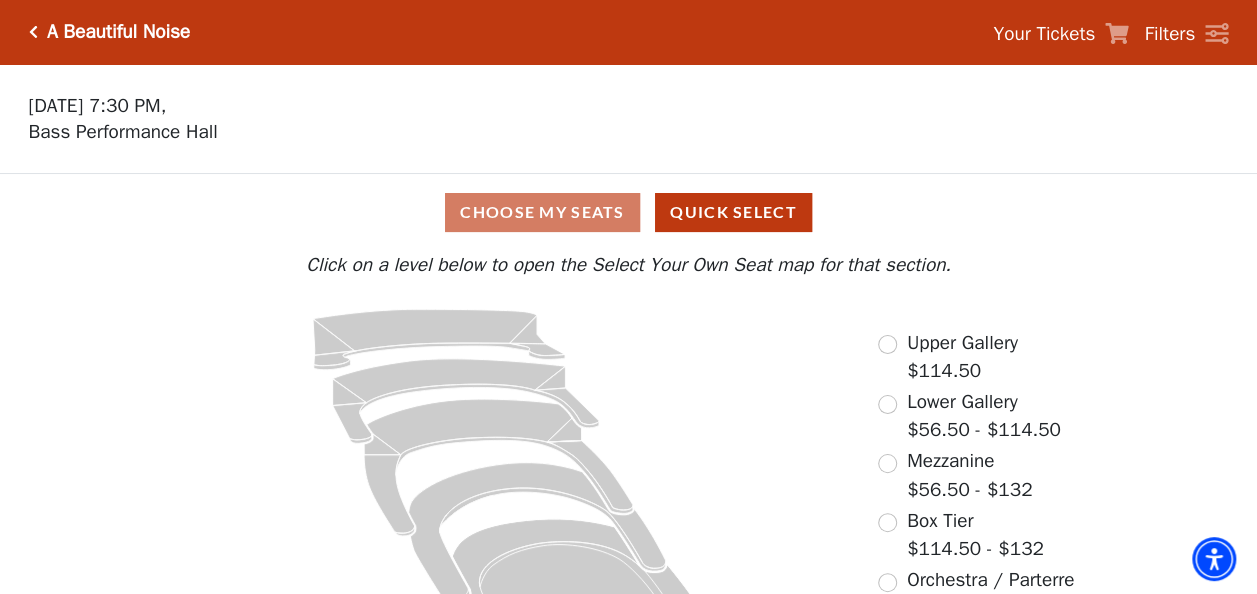 click on "Choose My Seats
Quick Select
Current Level     Click on a level below to open the Select Your Own Seat map for that section.                     If you prefer that we choose your seats, click the Quick Select button below.
Quick Select
Click on a level below to open the Select Your Own Seat map for that section.
Upper Gallery $114.50
Lower Gallery $56.50 - $114.50
Mezzanine $56.50 - $132
Box Tier $114.50 - $132
Orchestra / Parterre Circle $56.50 - $132" at bounding box center (628, 429) 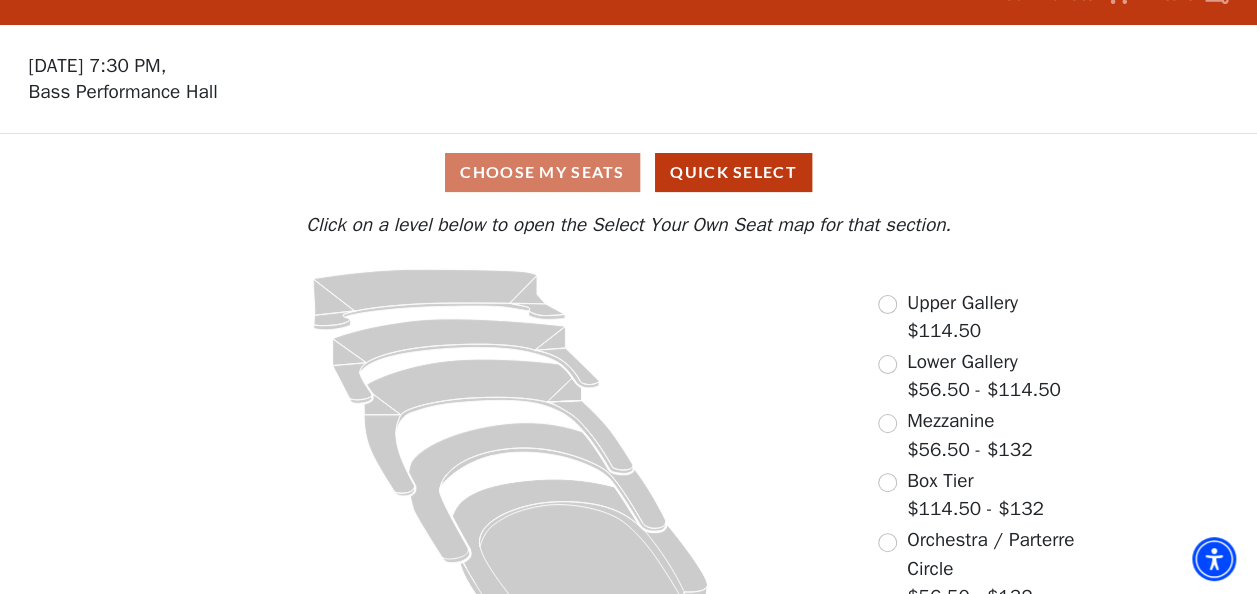 scroll, scrollTop: 88, scrollLeft: 0, axis: vertical 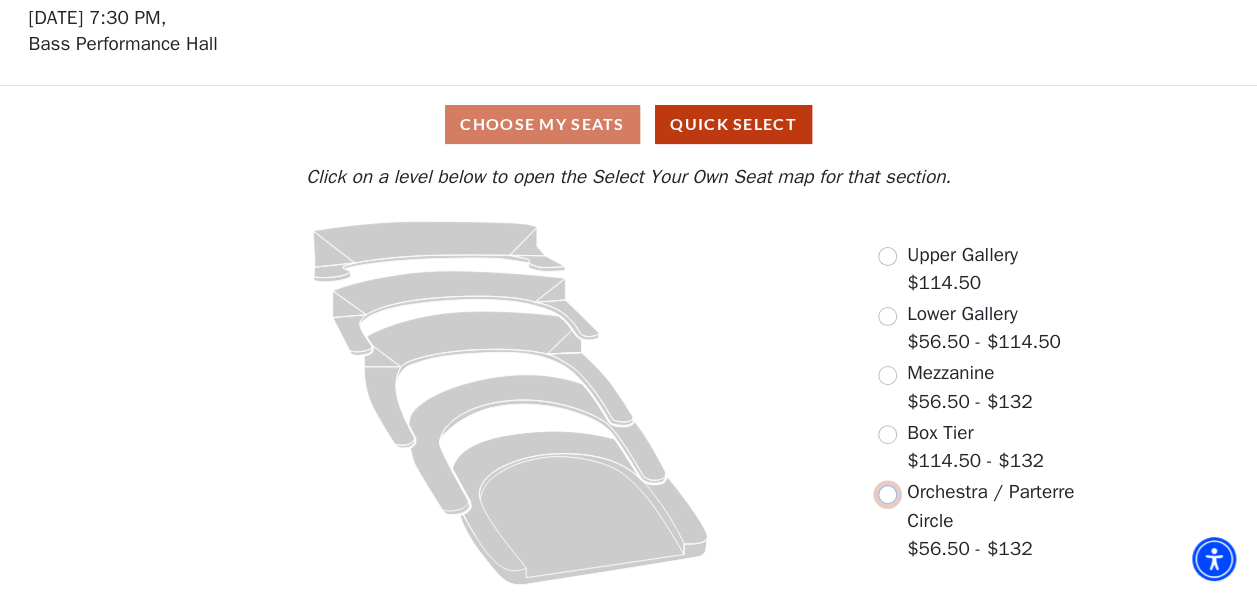 click at bounding box center [887, 494] 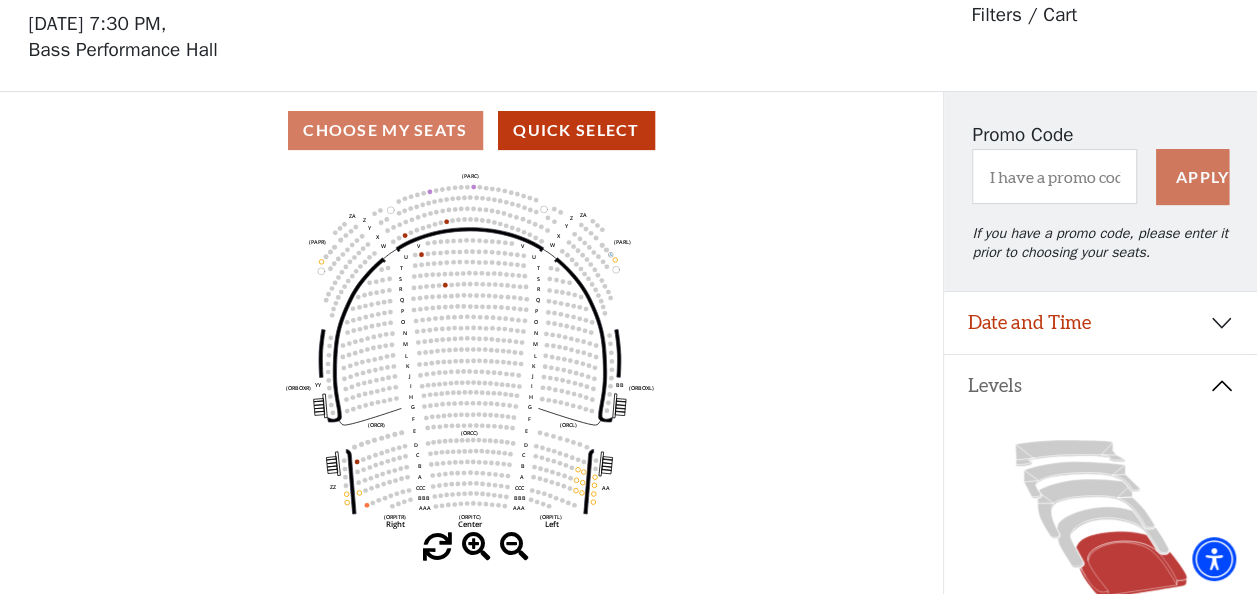 scroll, scrollTop: 92, scrollLeft: 0, axis: vertical 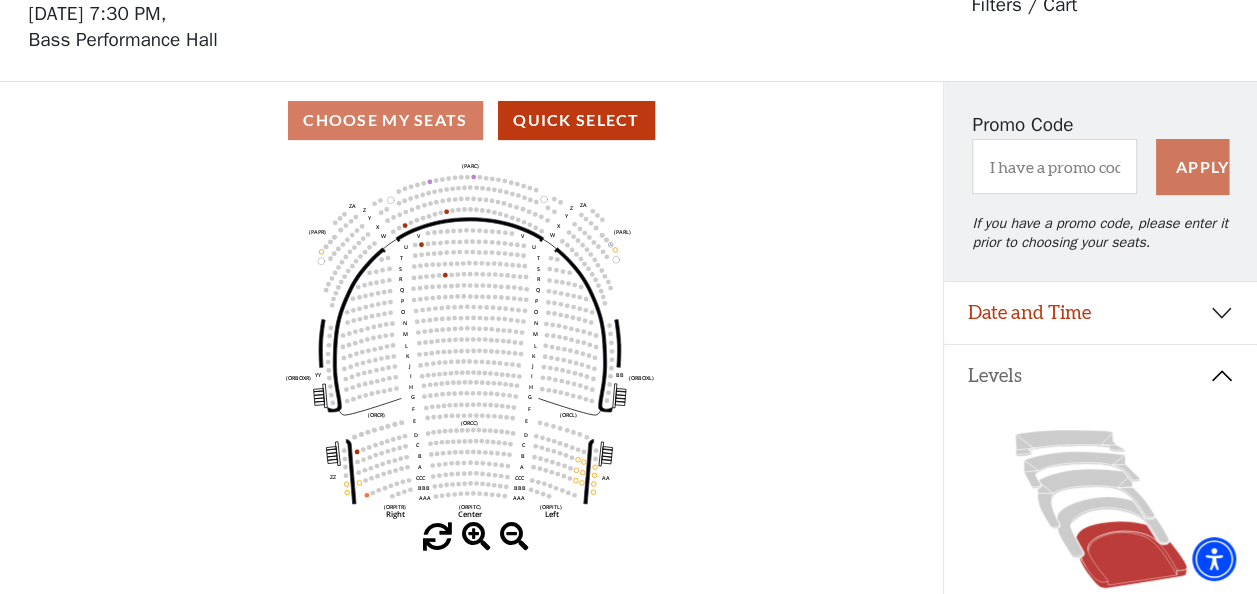 click on "Left   (ORPITL)   Right   (ORPITR)   Center   (ORPITC)   ZZ   AA   YY   BB   ZA   ZA   (ORCL)   (ORCR)   (ORCC)   (ORBOXL)   (ORBOXR)   (PARL)   (PAPR)   (PARC)   Z   Y   X   W   Z   Y   X   W   V   U   T   S   R   Q   P   O   N   M   L   K   J   I   H   G   F   E   D   C   B   A   CCC   BBB   AAA   V   U   T   S   R   Q   P   O   N   M   L   K   J   I   H   G   F   E   D   C   B   A   CCC   BBB   AAA" 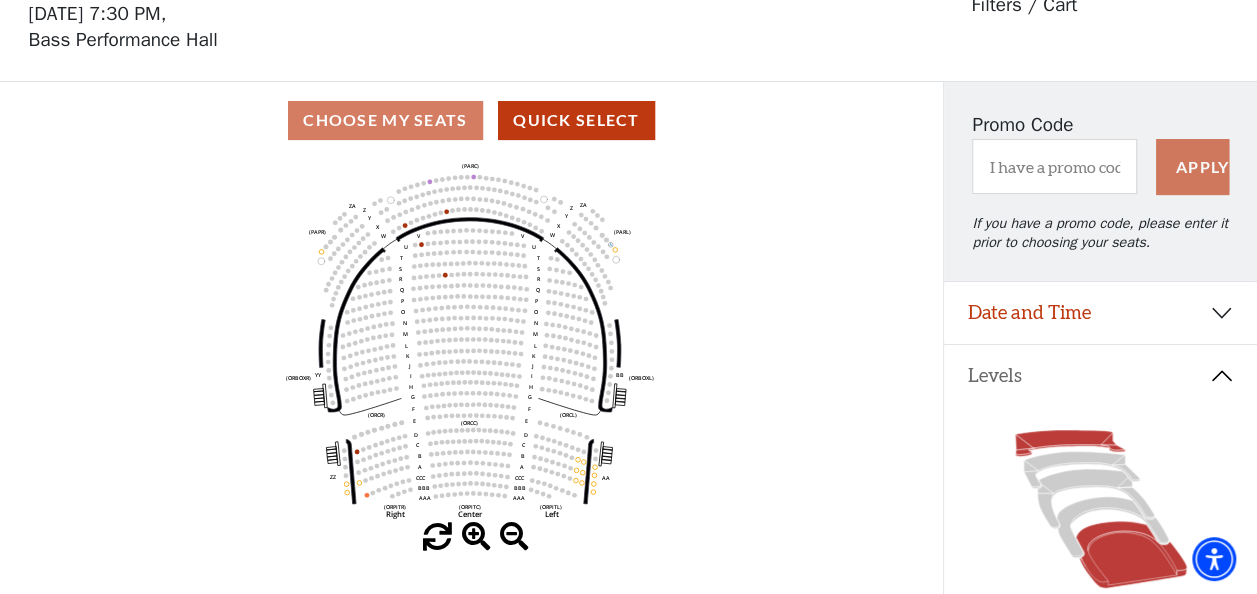 click 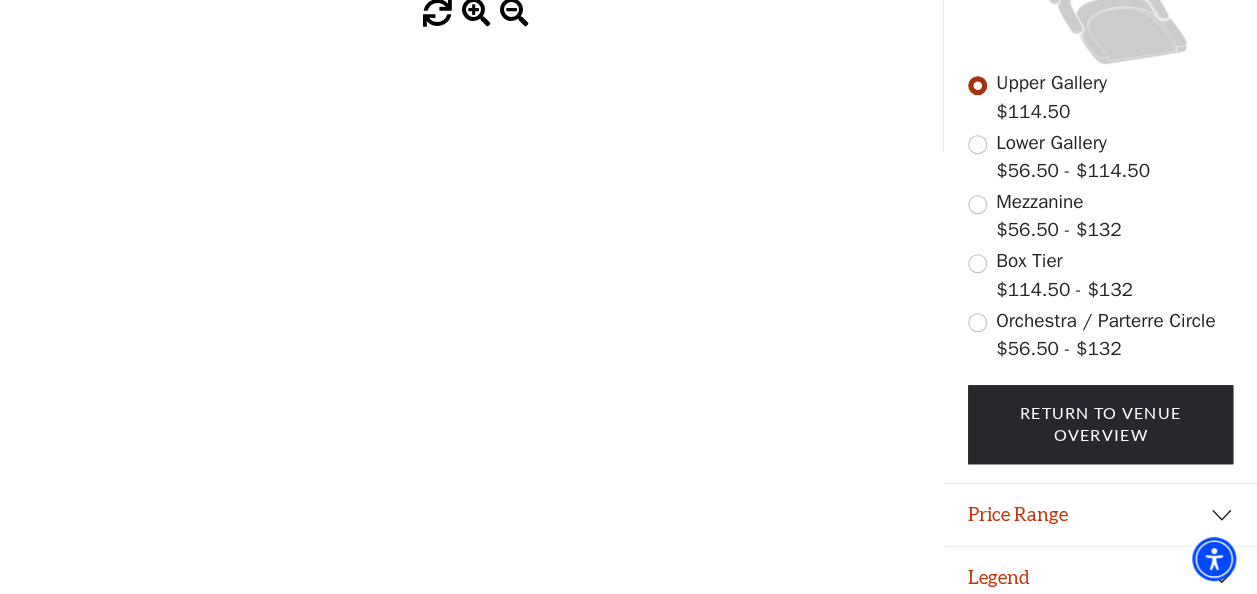 scroll, scrollTop: 625, scrollLeft: 0, axis: vertical 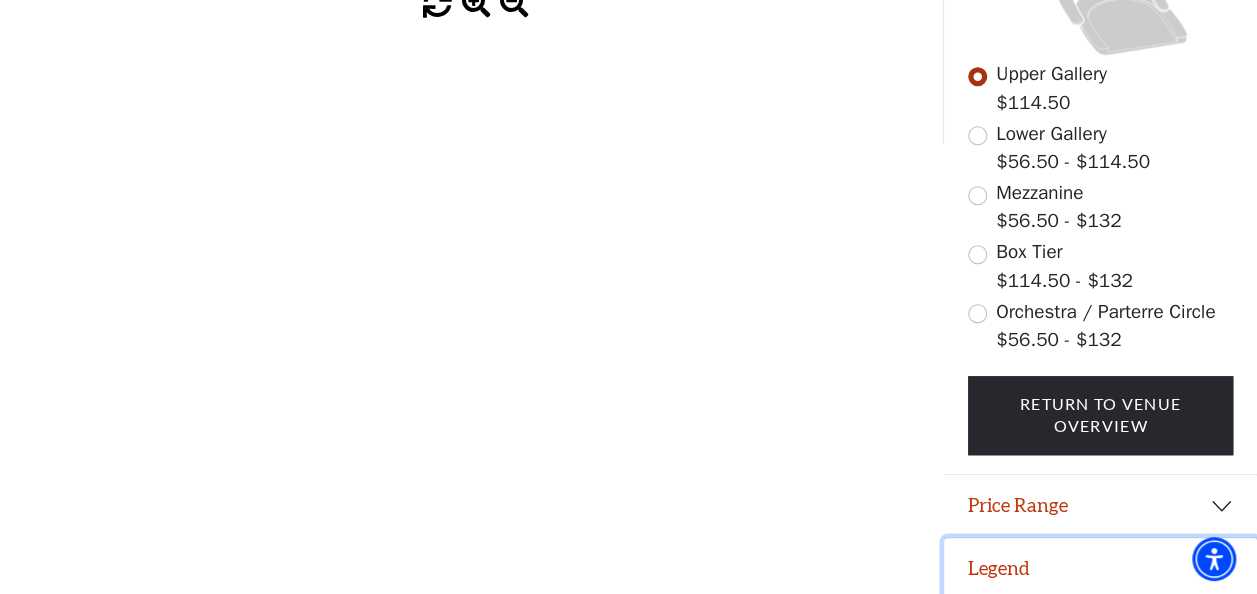click on "Legend" at bounding box center [1100, 569] 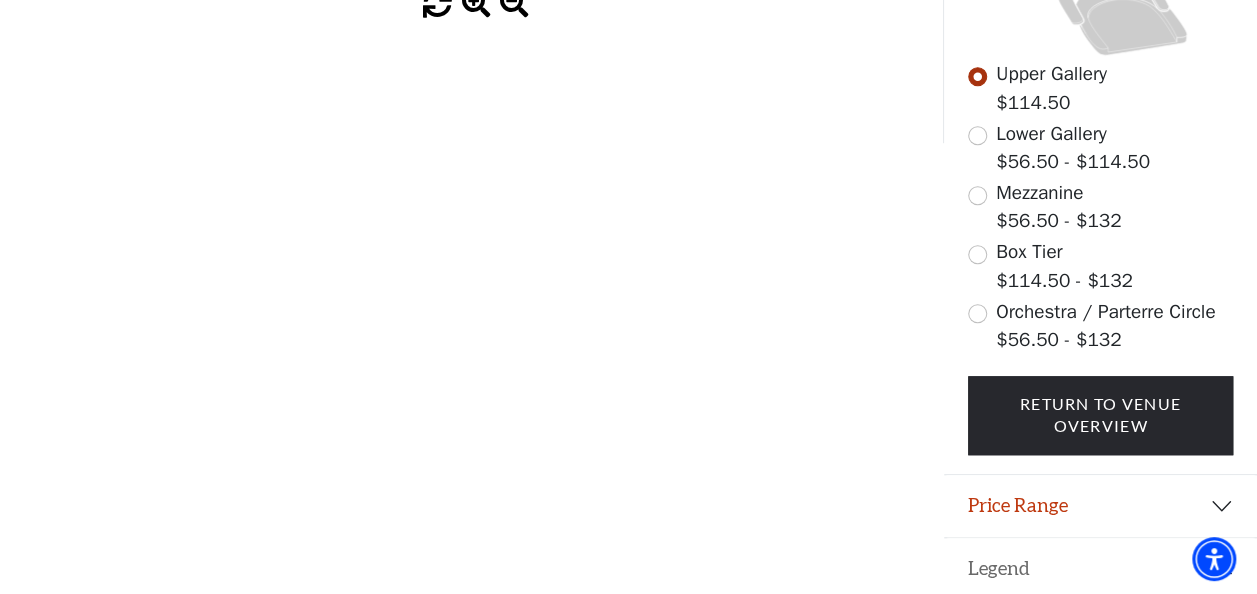 type 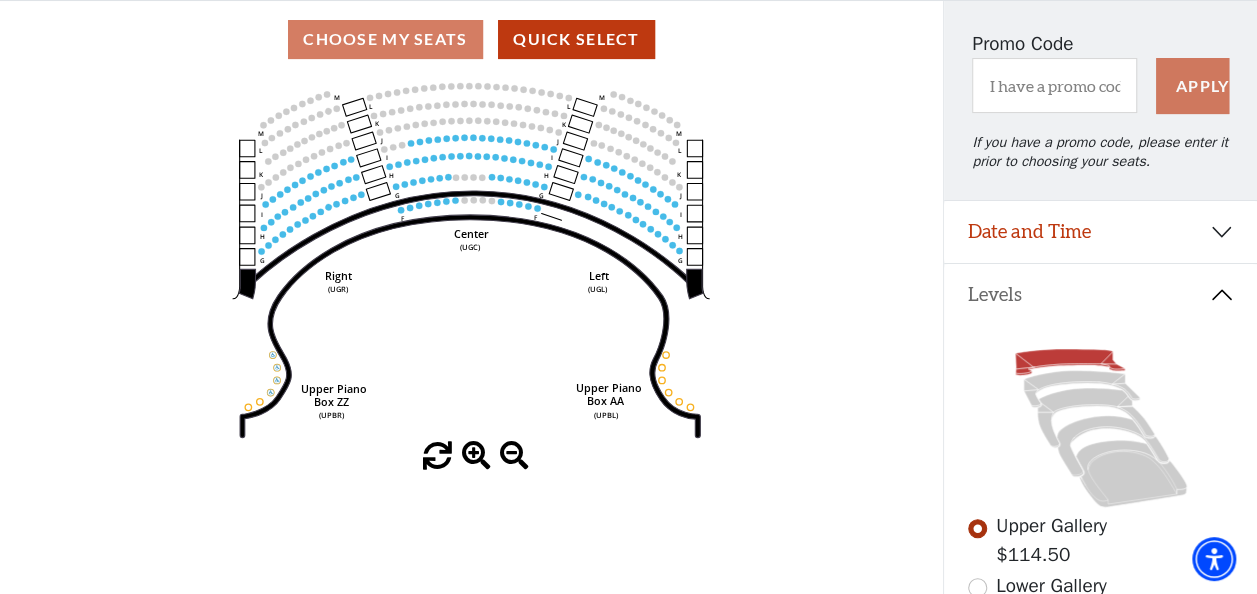 scroll, scrollTop: 133, scrollLeft: 0, axis: vertical 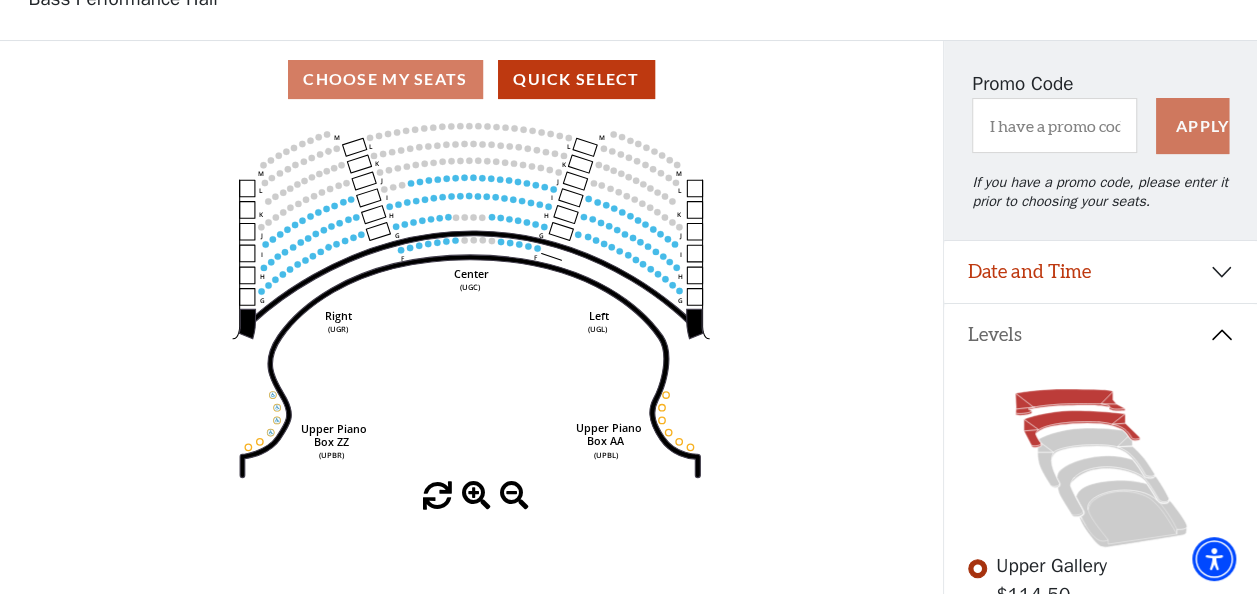 click 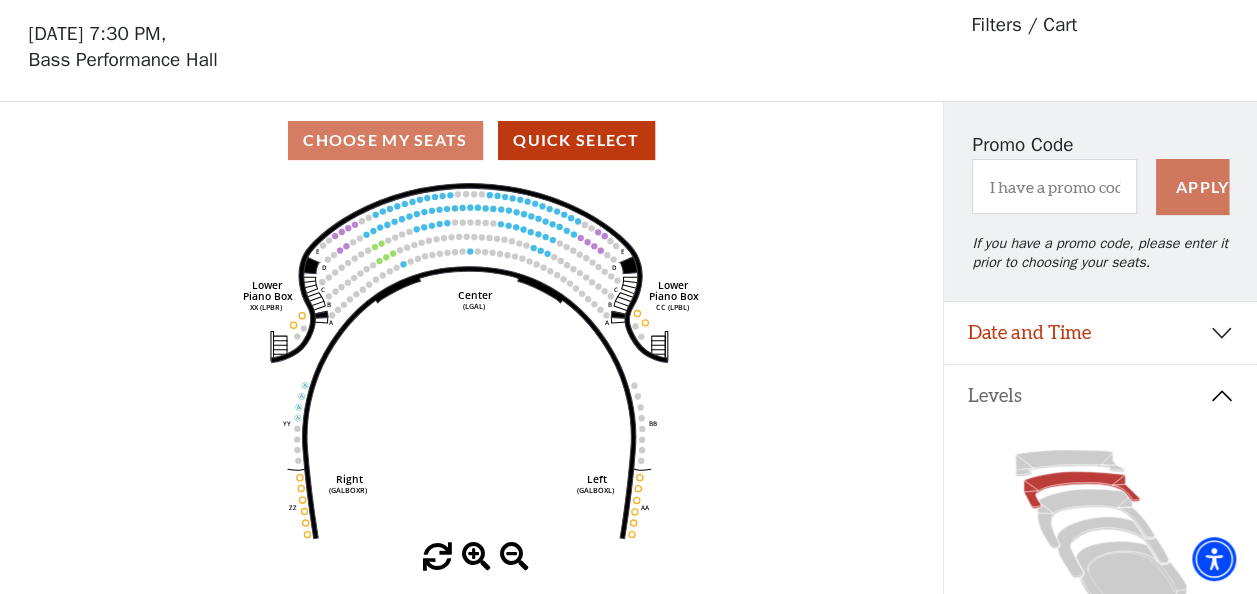 scroll, scrollTop: 92, scrollLeft: 0, axis: vertical 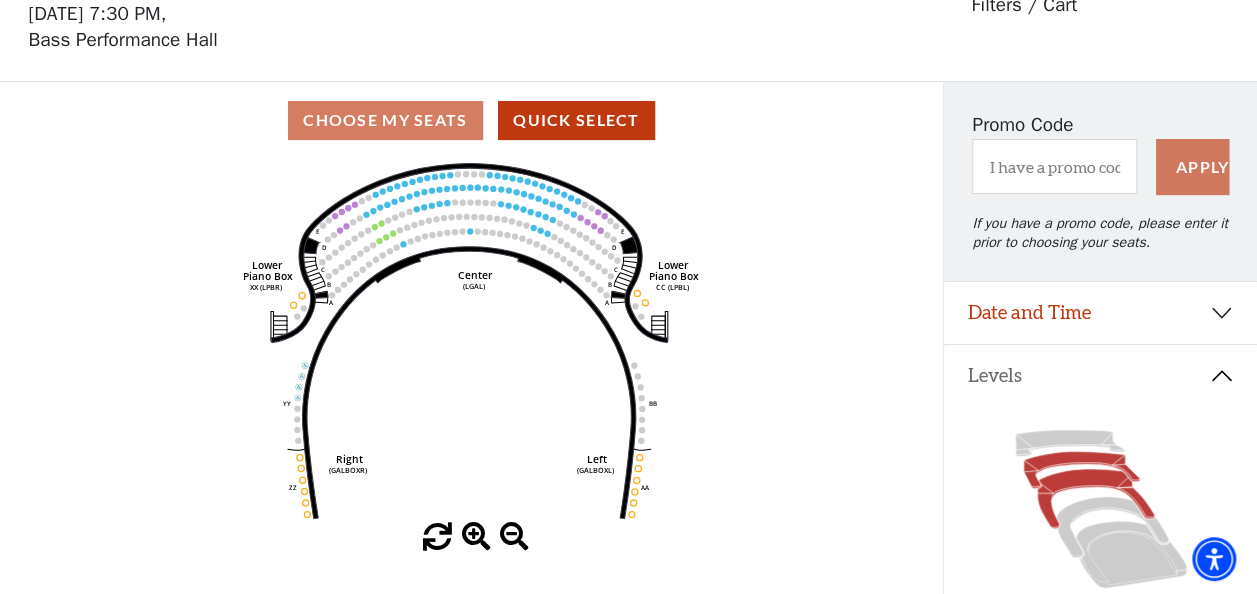 click 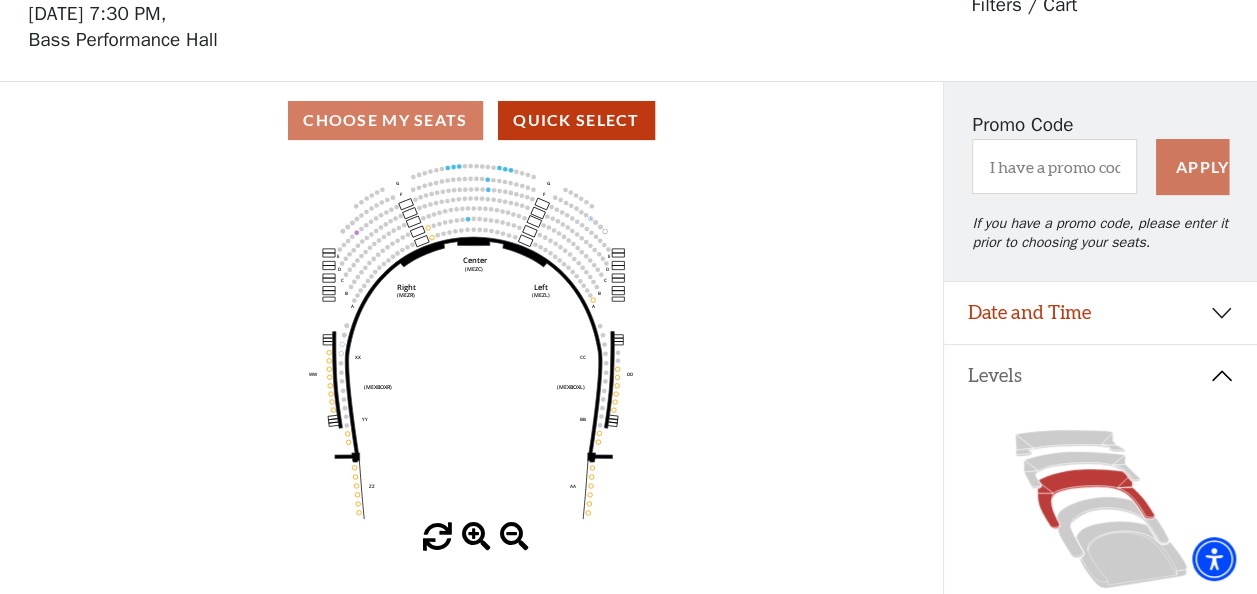 scroll, scrollTop: 92, scrollLeft: 0, axis: vertical 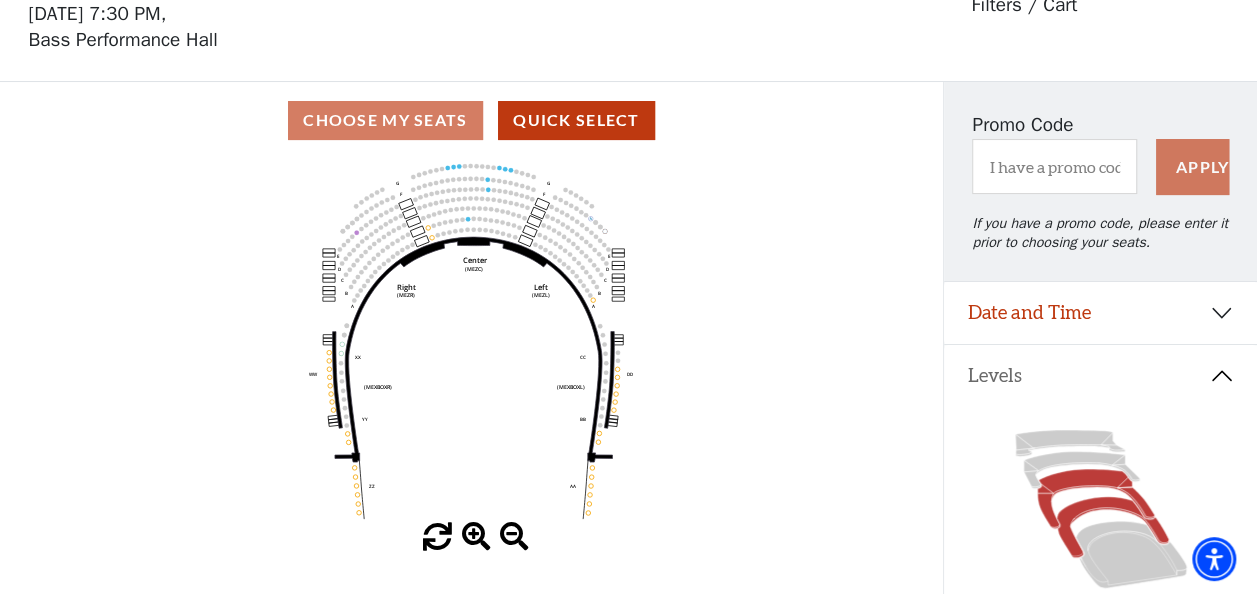 click 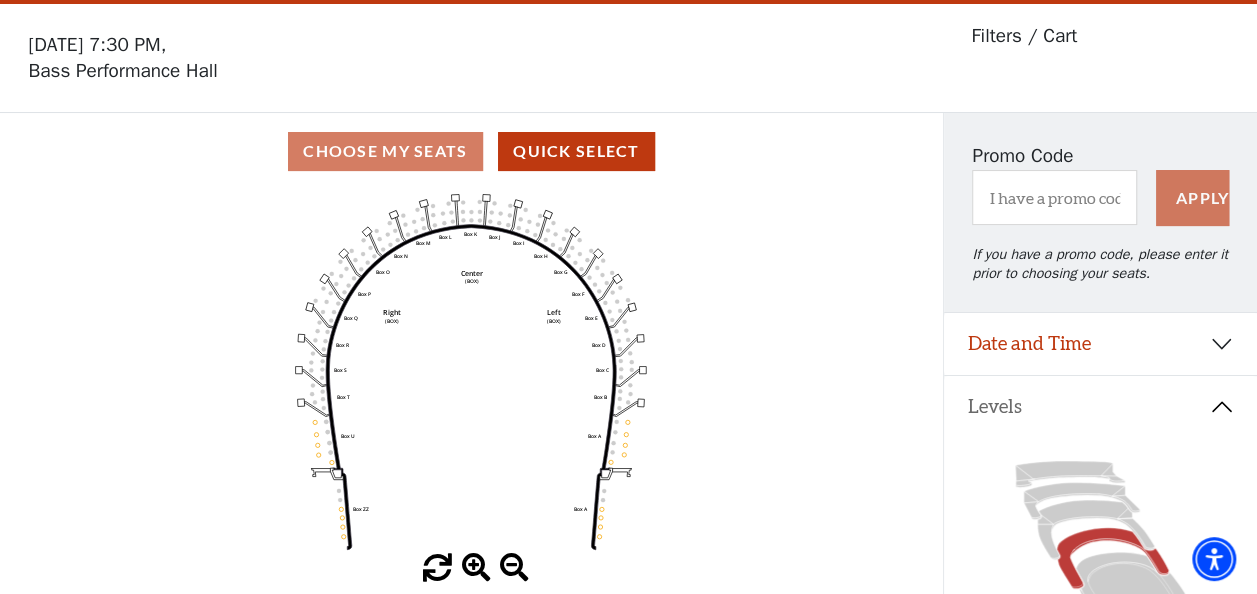 scroll, scrollTop: 92, scrollLeft: 0, axis: vertical 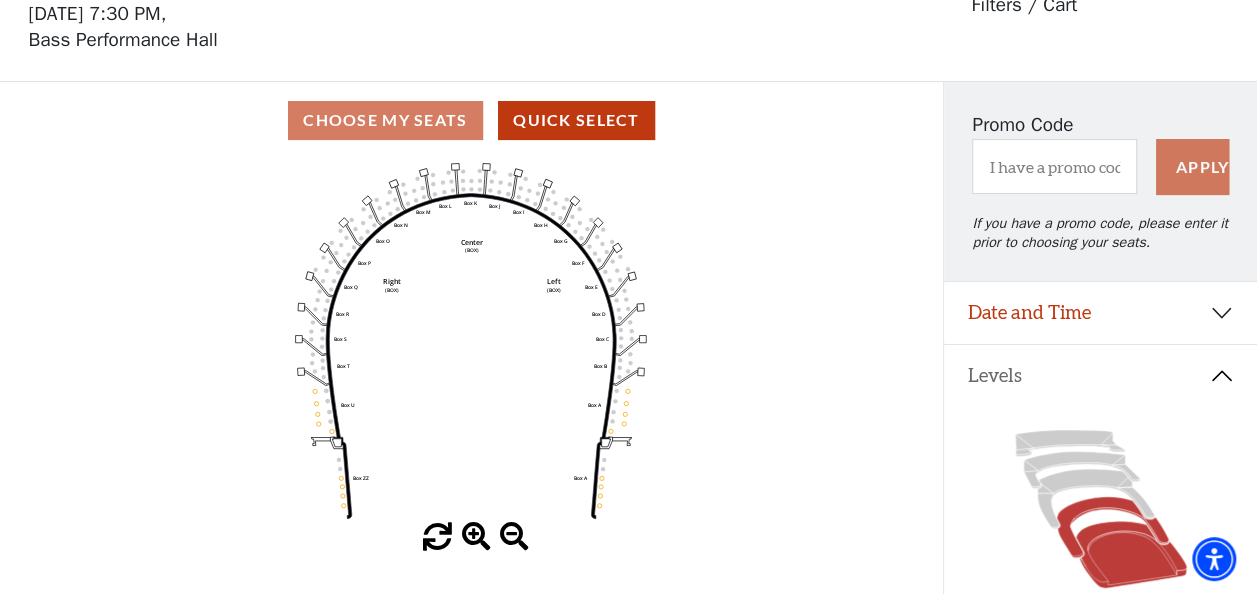 click 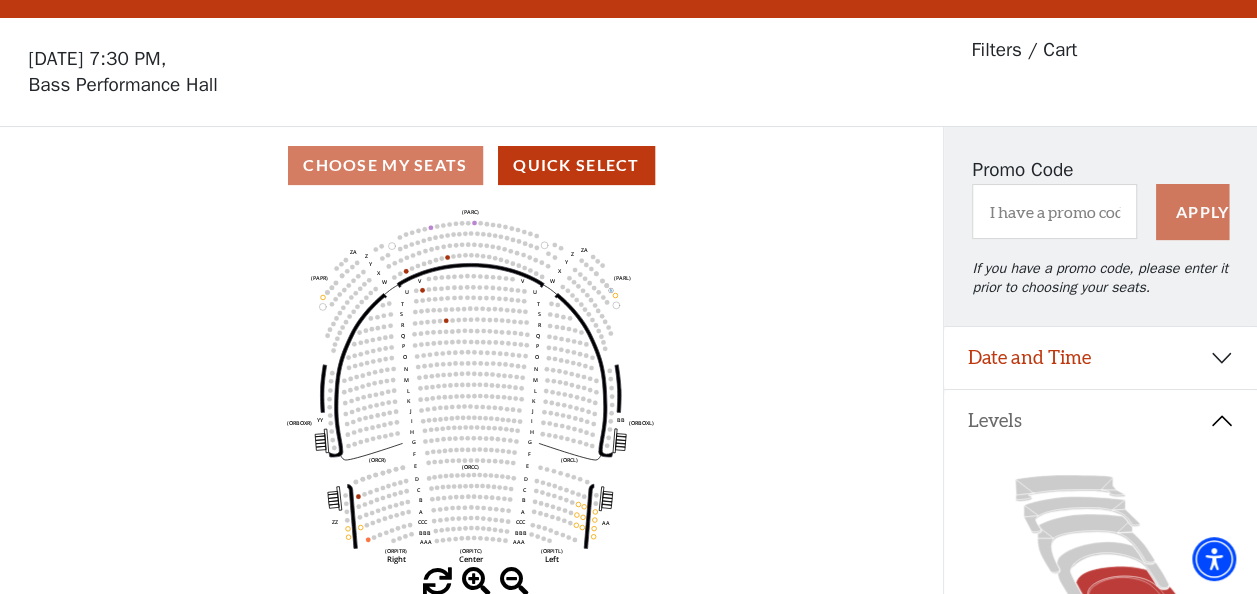 scroll, scrollTop: 92, scrollLeft: 0, axis: vertical 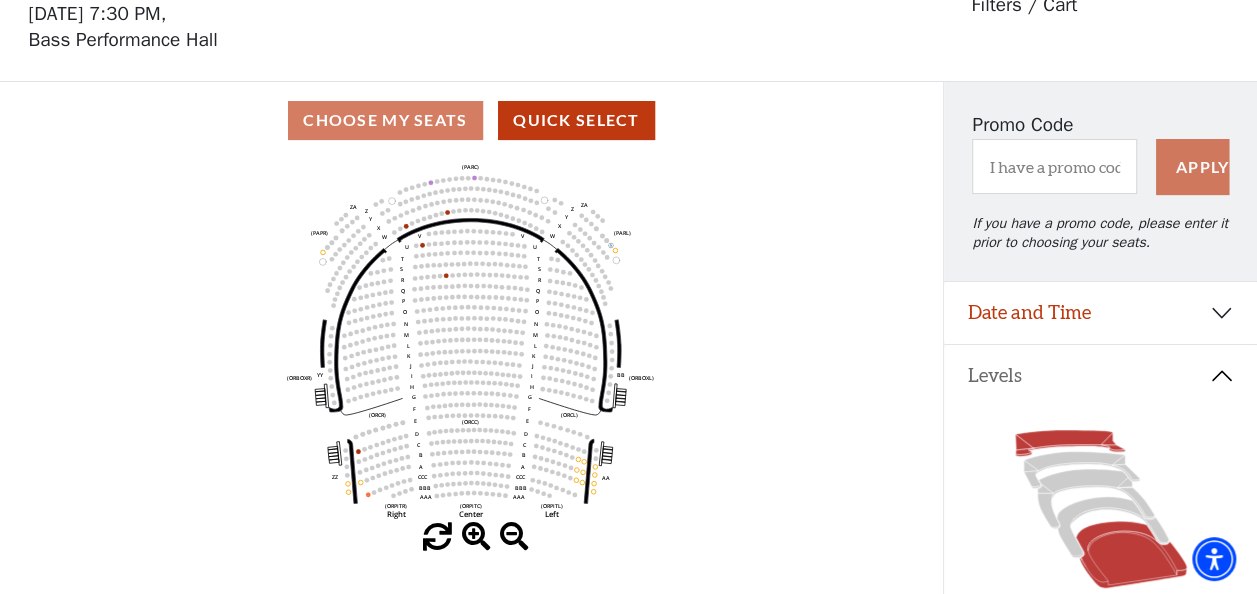 click 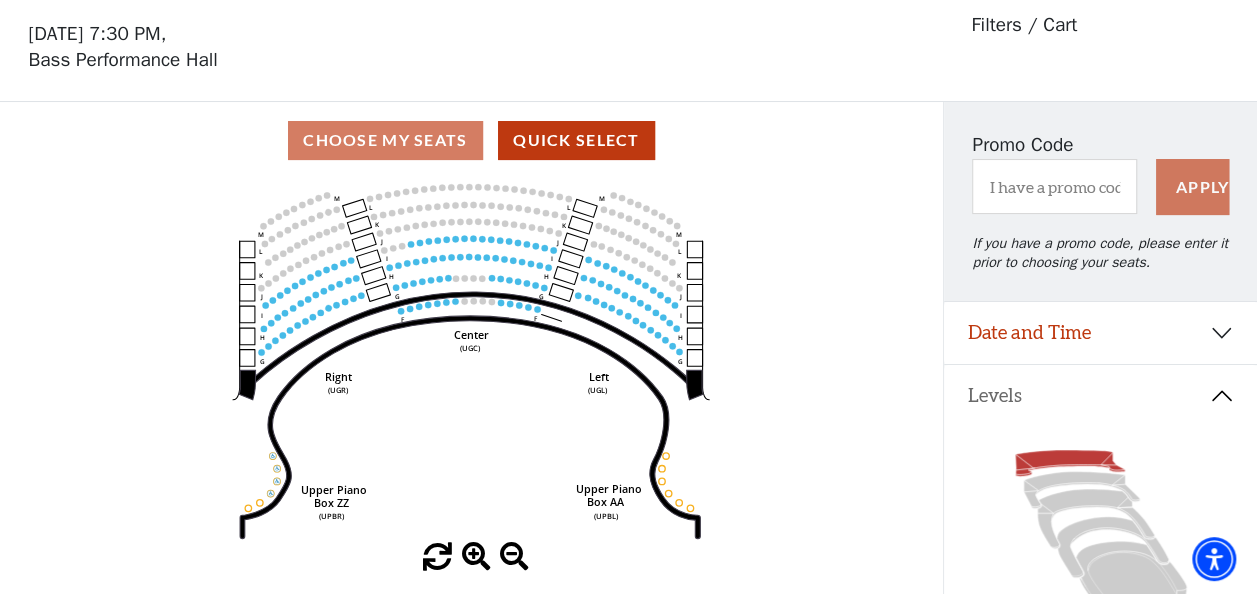 scroll, scrollTop: 92, scrollLeft: 0, axis: vertical 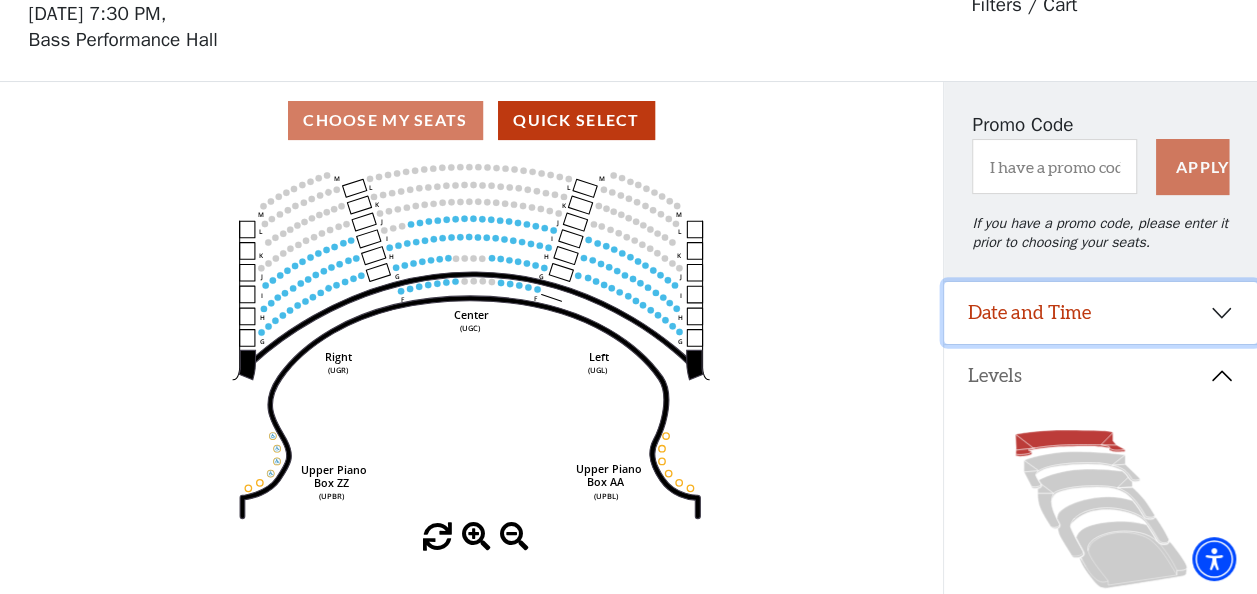 click on "Date and Time" at bounding box center [1100, 313] 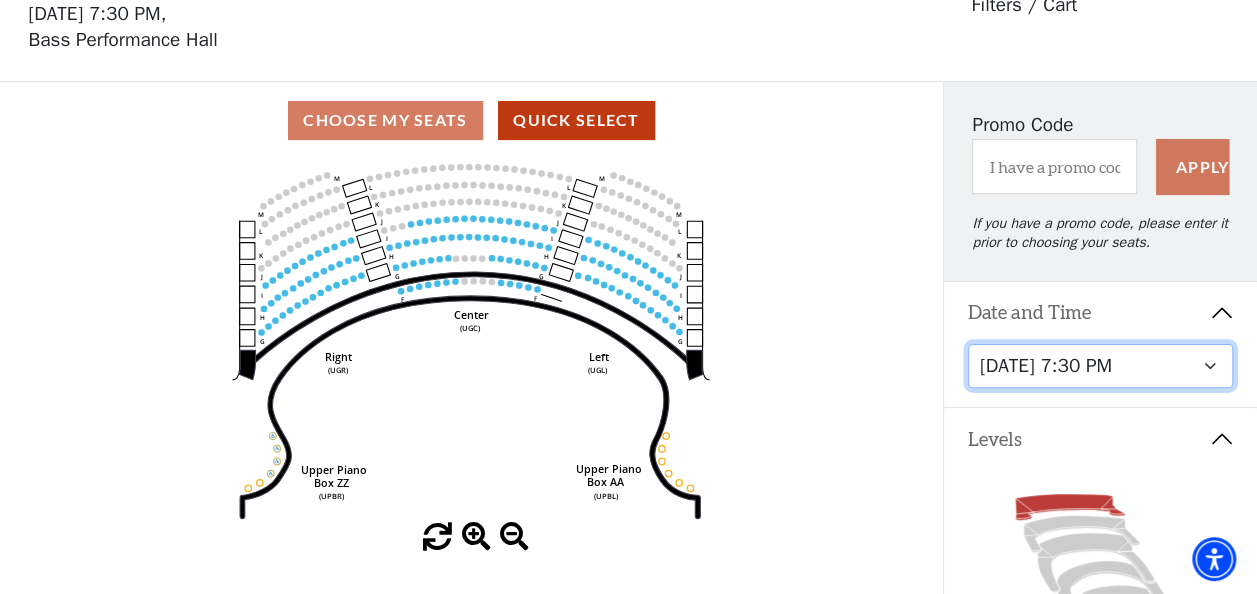 click on "Tuesday, October 28 at 7:30 PM Wednesday, October 29 at 7:30 PM Thursday, October 30 at 7:30 PM Friday, October 31 at 7:30 PM Saturday, November 1 at 1:30 PM Saturday, November 1 at 7:30 PM Sunday, November 2 at 1:30 PM Sunday, November 2 at 6:30 PM" at bounding box center [1101, 366] 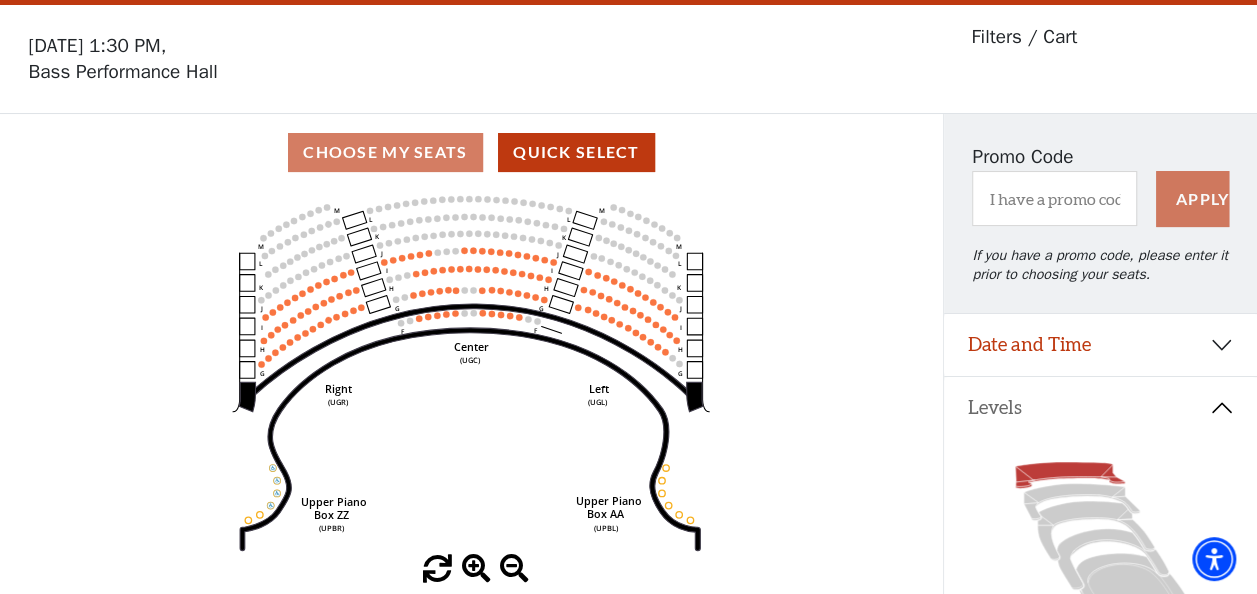 scroll, scrollTop: 92, scrollLeft: 0, axis: vertical 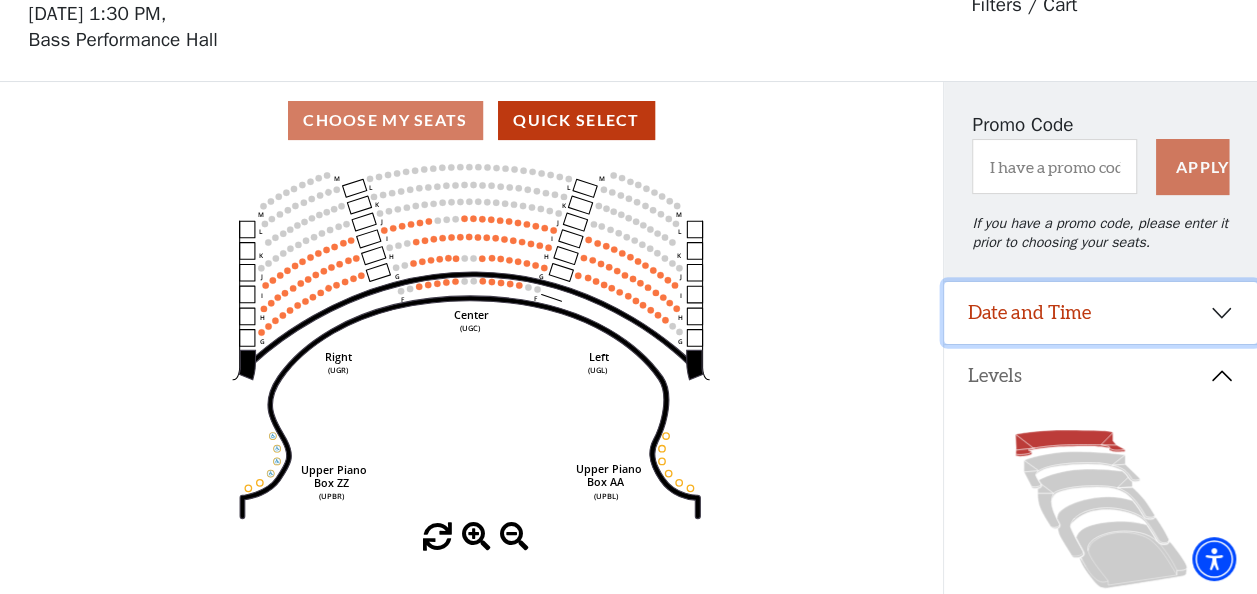click on "Date and Time" at bounding box center [1100, 313] 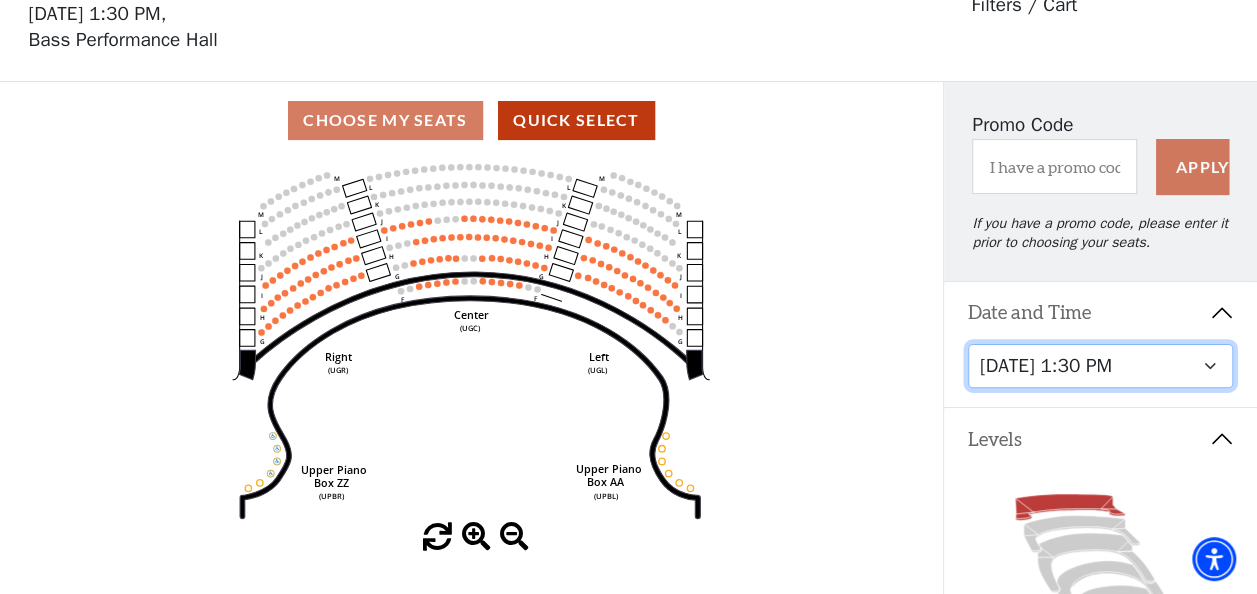 click on "Tuesday, October 28 at 7:30 PM Wednesday, October 29 at 7:30 PM Thursday, October 30 at 7:30 PM Friday, October 31 at 7:30 PM Saturday, November 1 at 1:30 PM Saturday, November 1 at 7:30 PM Sunday, November 2 at 1:30 PM Sunday, November 2 at 6:30 PM" at bounding box center (1101, 366) 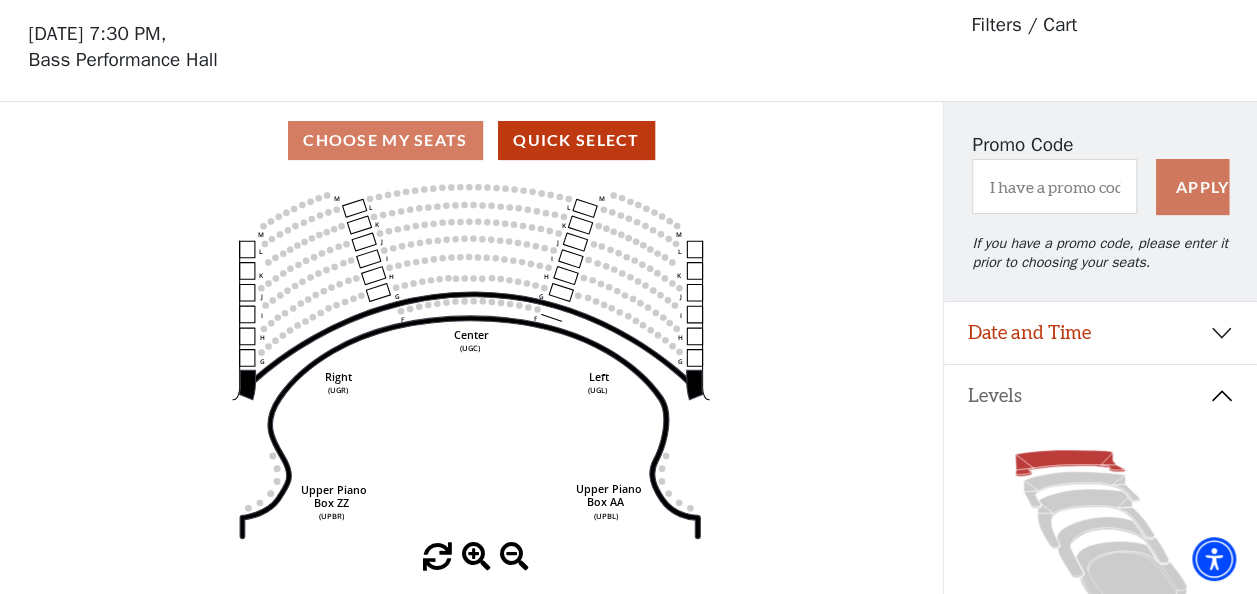 scroll, scrollTop: 92, scrollLeft: 0, axis: vertical 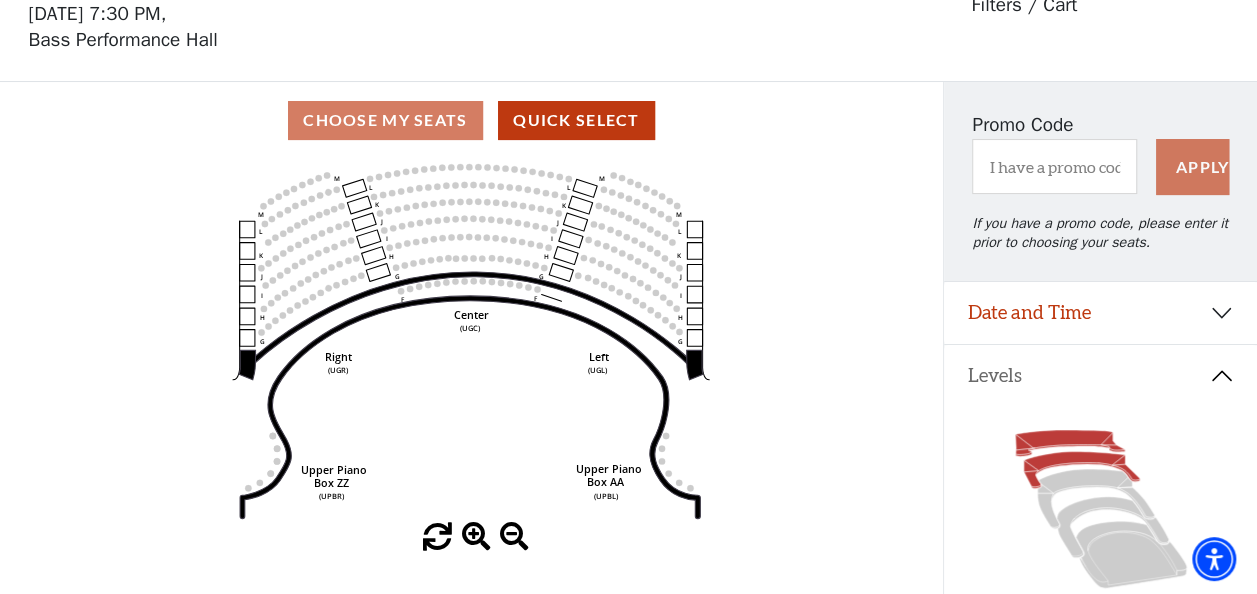 click 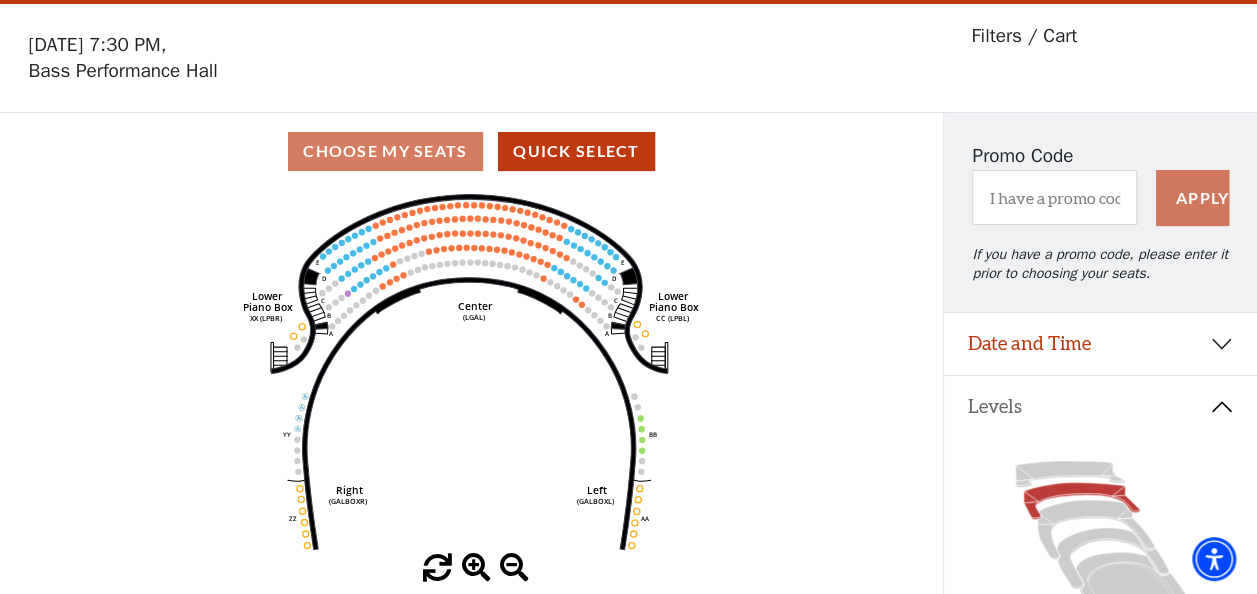 scroll, scrollTop: 92, scrollLeft: 0, axis: vertical 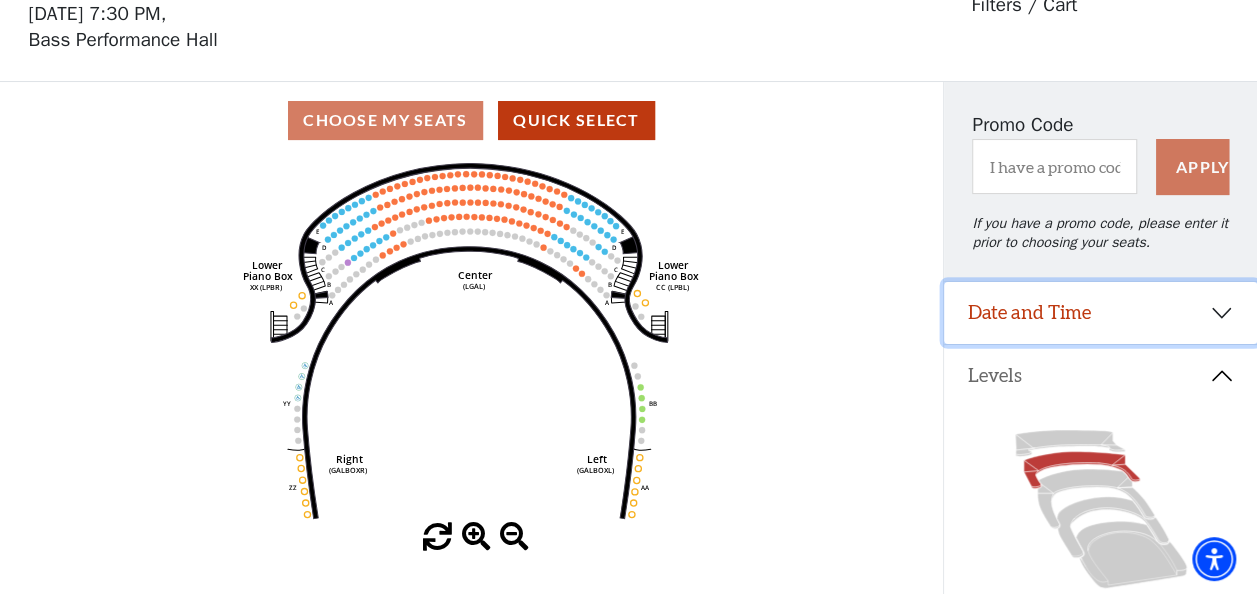 click on "Date and Time" at bounding box center [1100, 313] 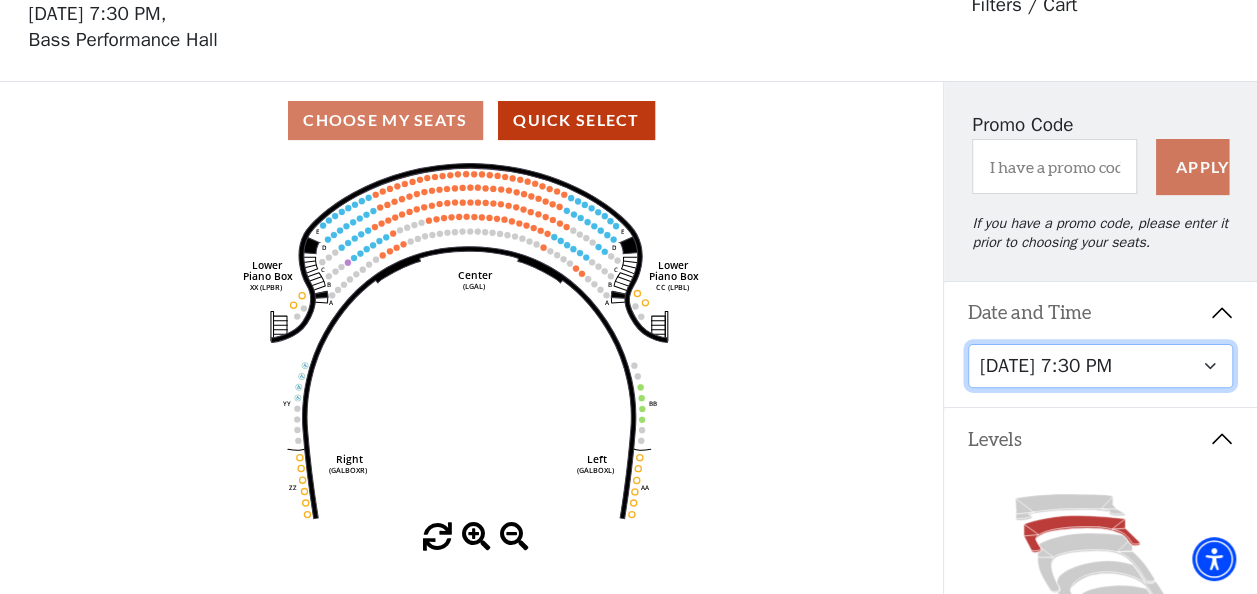 click on "Tuesday, October 28 at 7:30 PM Wednesday, October 29 at 7:30 PM Thursday, October 30 at 7:30 PM Friday, October 31 at 7:30 PM Saturday, November 1 at 1:30 PM Saturday, November 1 at 7:30 PM Sunday, November 2 at 1:30 PM Sunday, November 2 at 6:30 PM" at bounding box center [1101, 366] 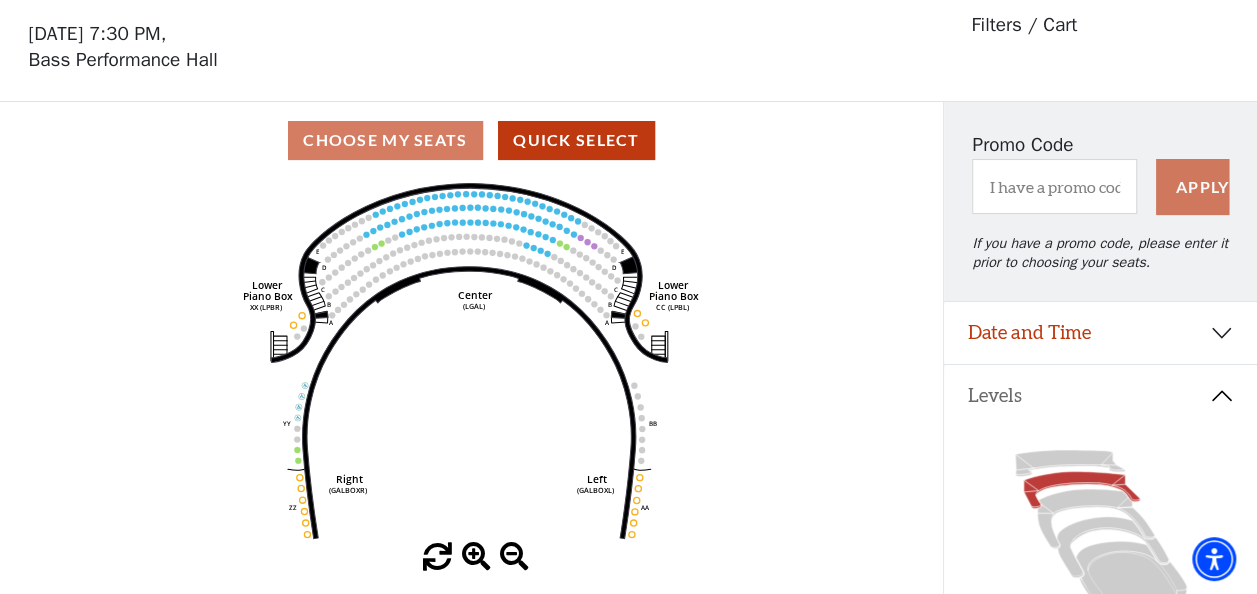 scroll, scrollTop: 92, scrollLeft: 0, axis: vertical 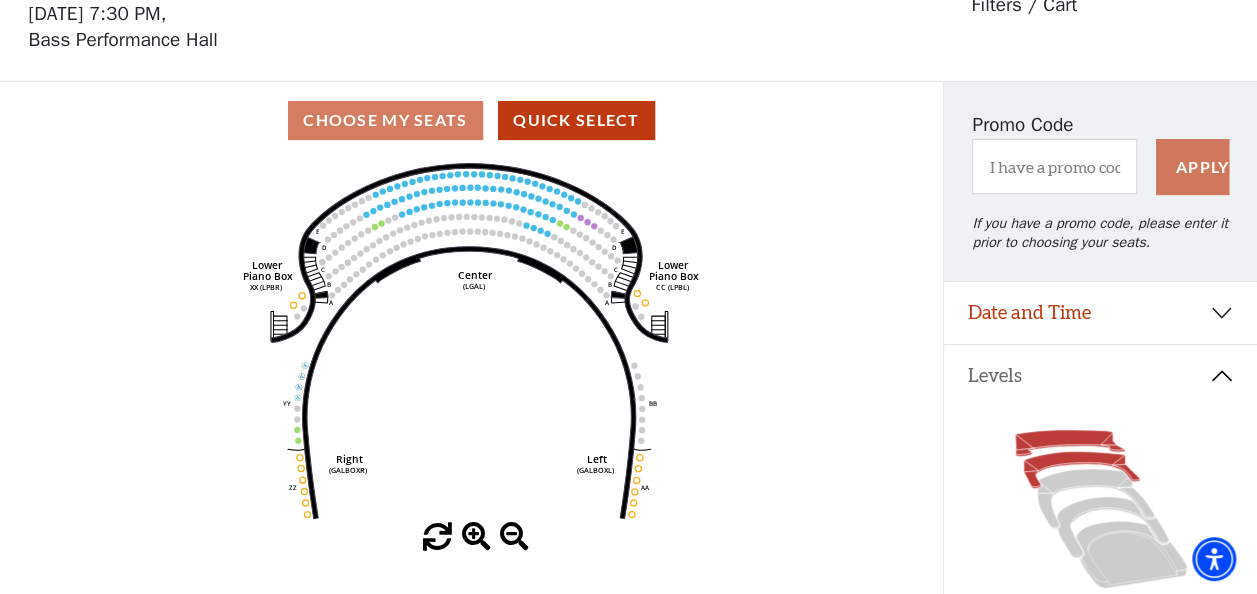 click 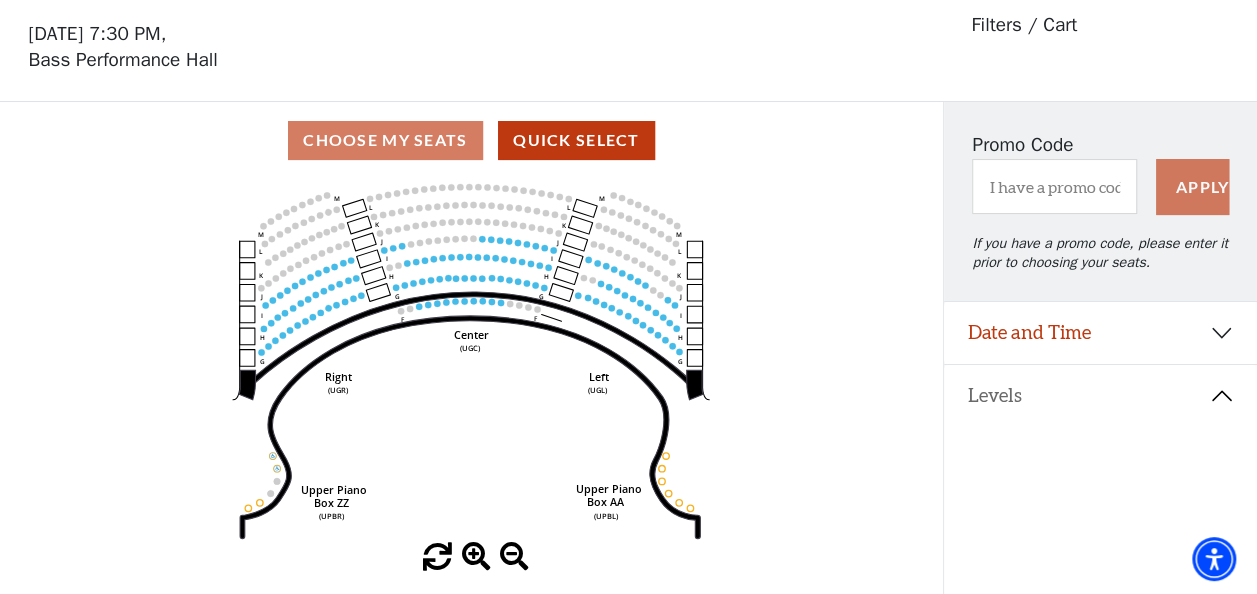 scroll, scrollTop: 92, scrollLeft: 0, axis: vertical 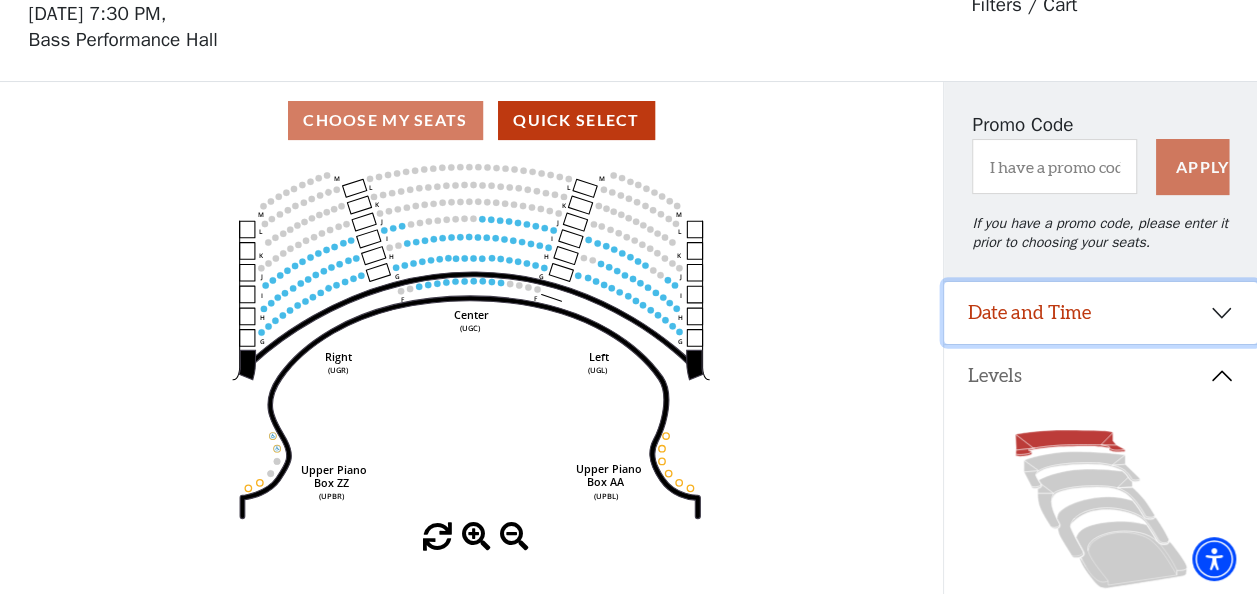 click on "Date and Time" at bounding box center [1100, 313] 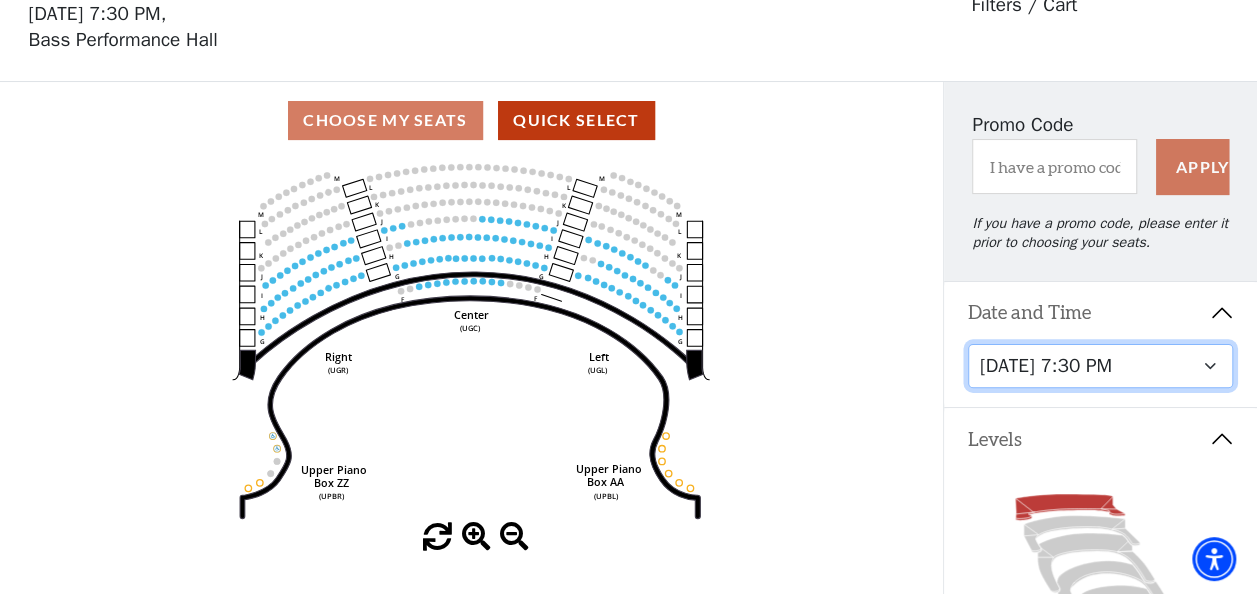 click on "Tuesday, October 28 at 7:30 PM Wednesday, October 29 at 7:30 PM Thursday, October 30 at 7:30 PM Friday, October 31 at 7:30 PM Saturday, November 1 at 1:30 PM Saturday, November 1 at 7:30 PM Sunday, November 2 at 1:30 PM Sunday, November 2 at 6:30 PM" at bounding box center (1101, 366) 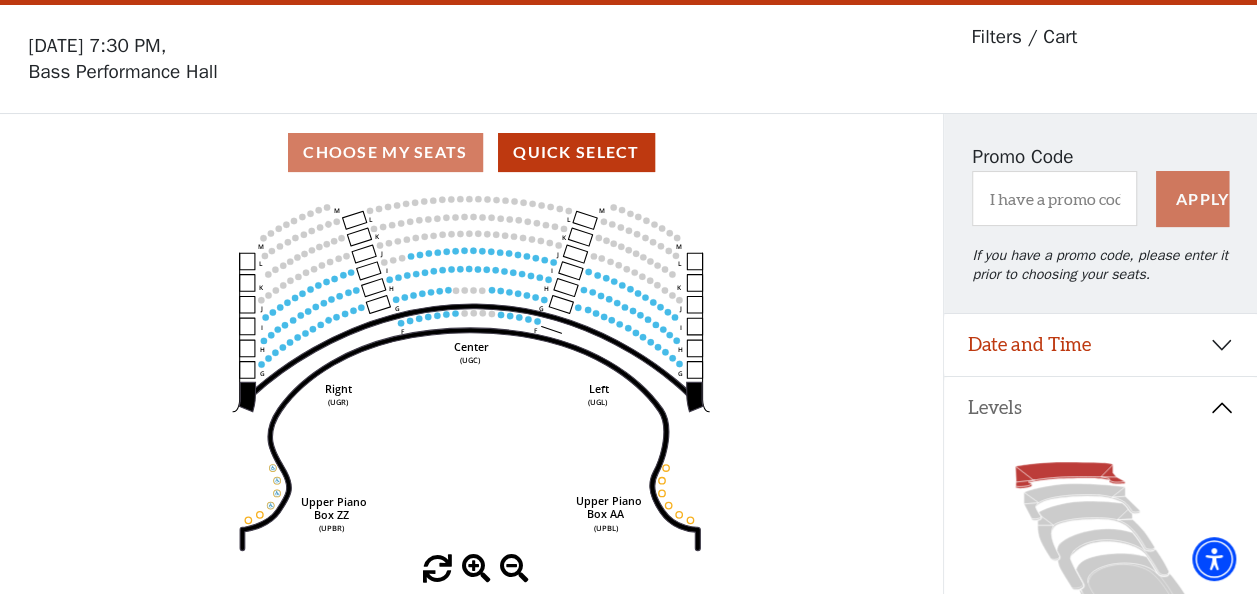 scroll, scrollTop: 92, scrollLeft: 0, axis: vertical 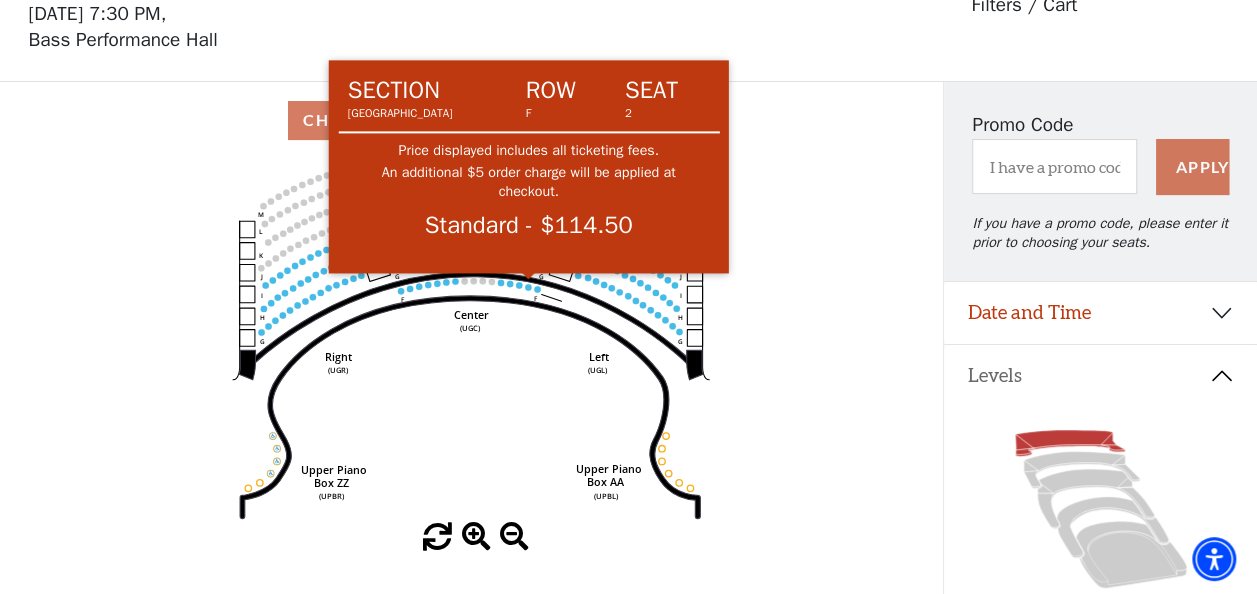click 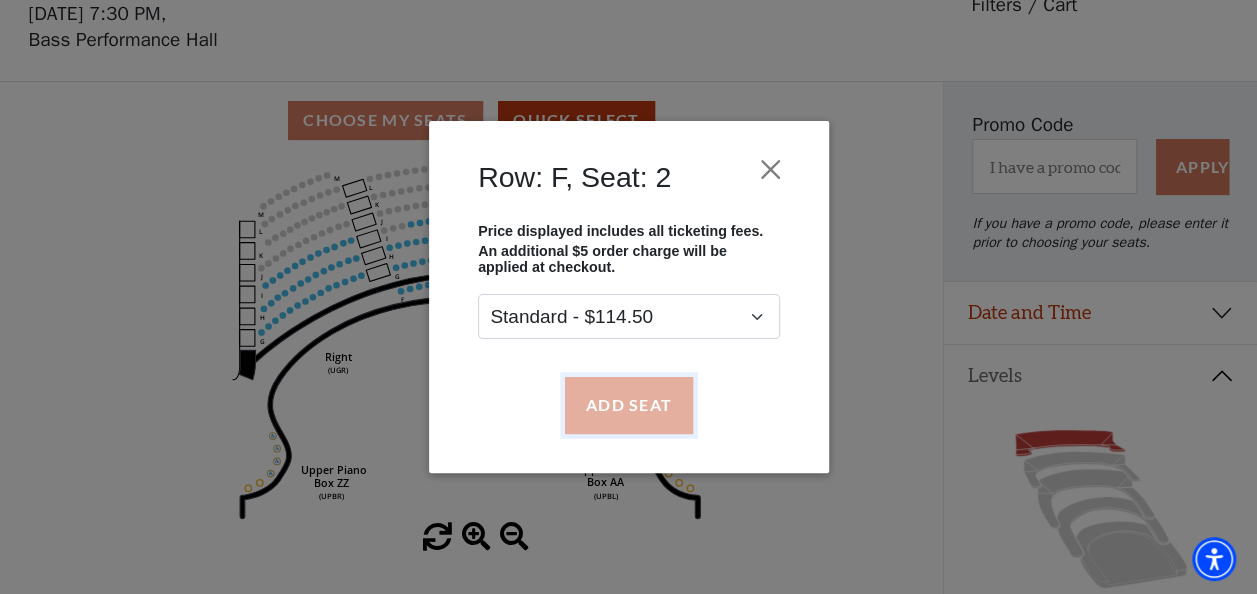 click on "Add Seat" at bounding box center [628, 405] 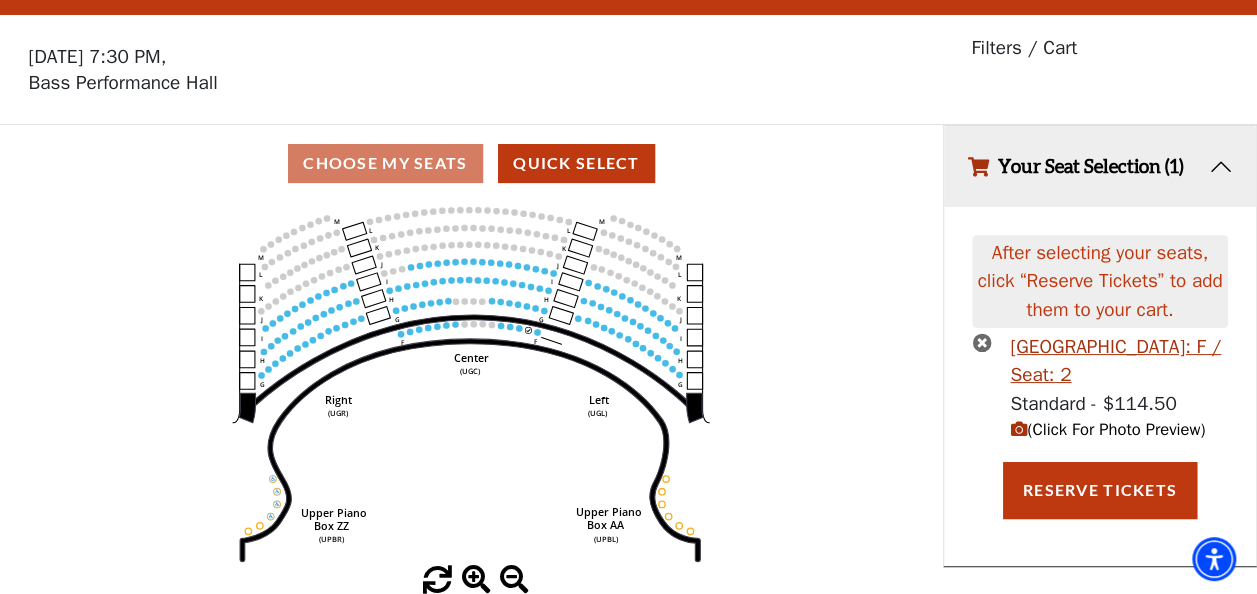 scroll, scrollTop: 0, scrollLeft: 0, axis: both 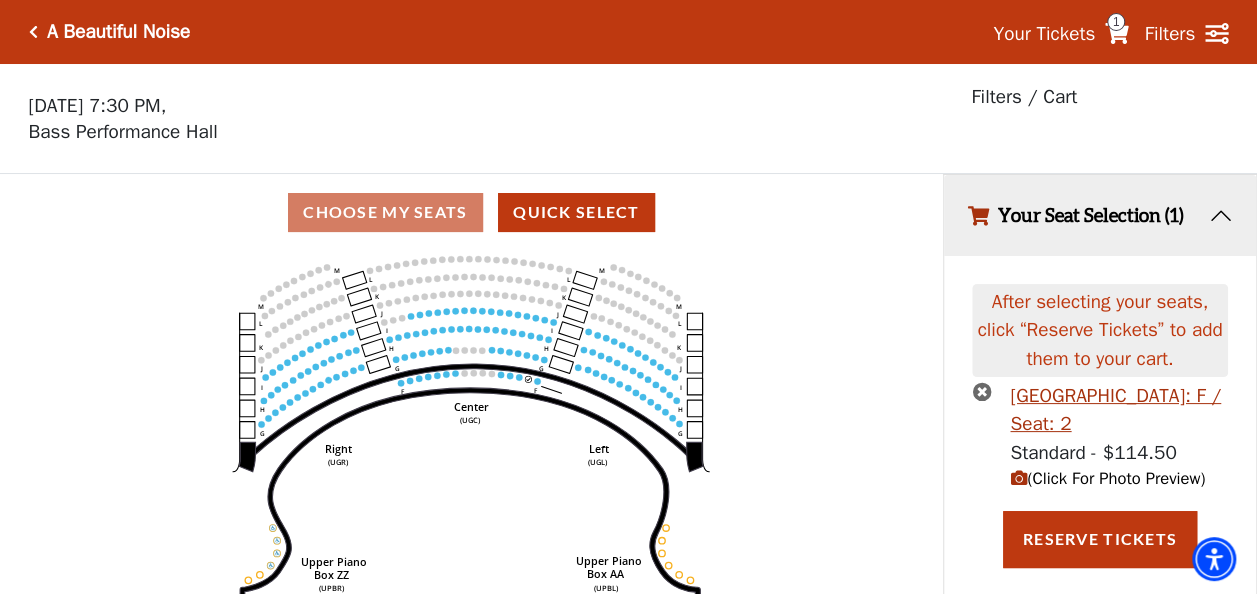 click 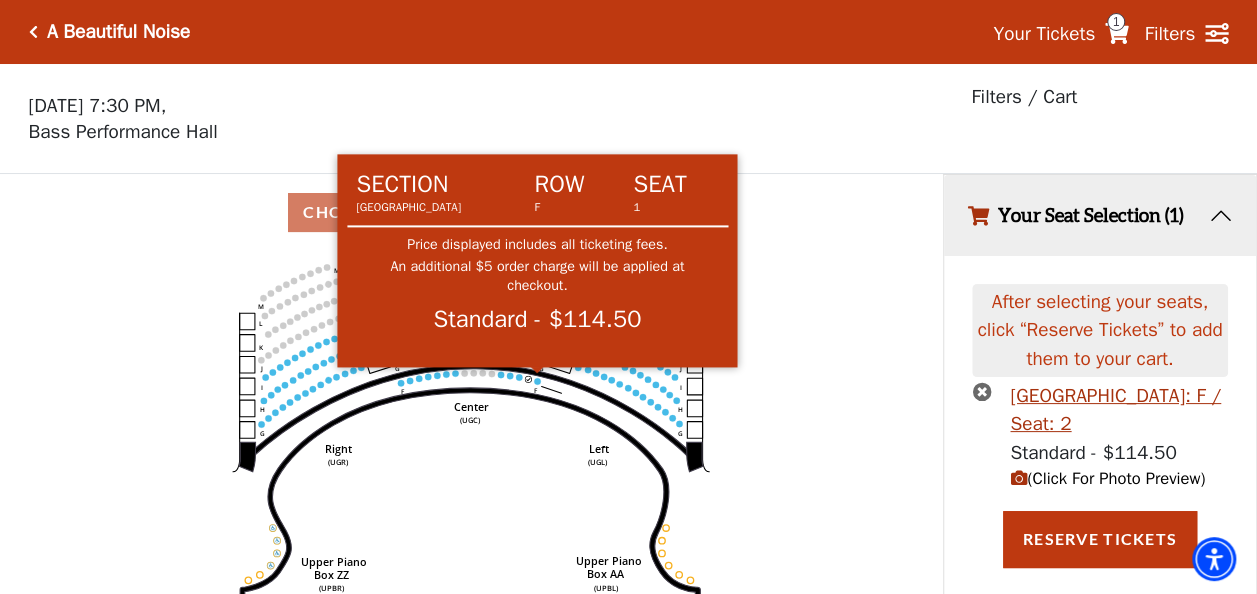 click 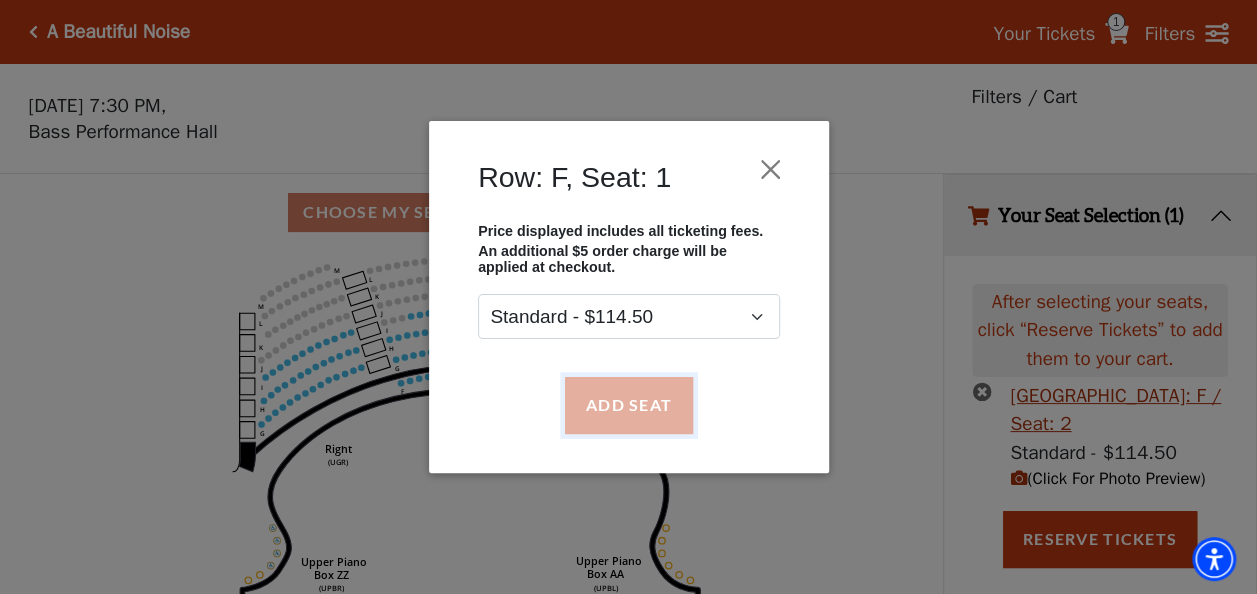 click on "Add Seat" at bounding box center (628, 405) 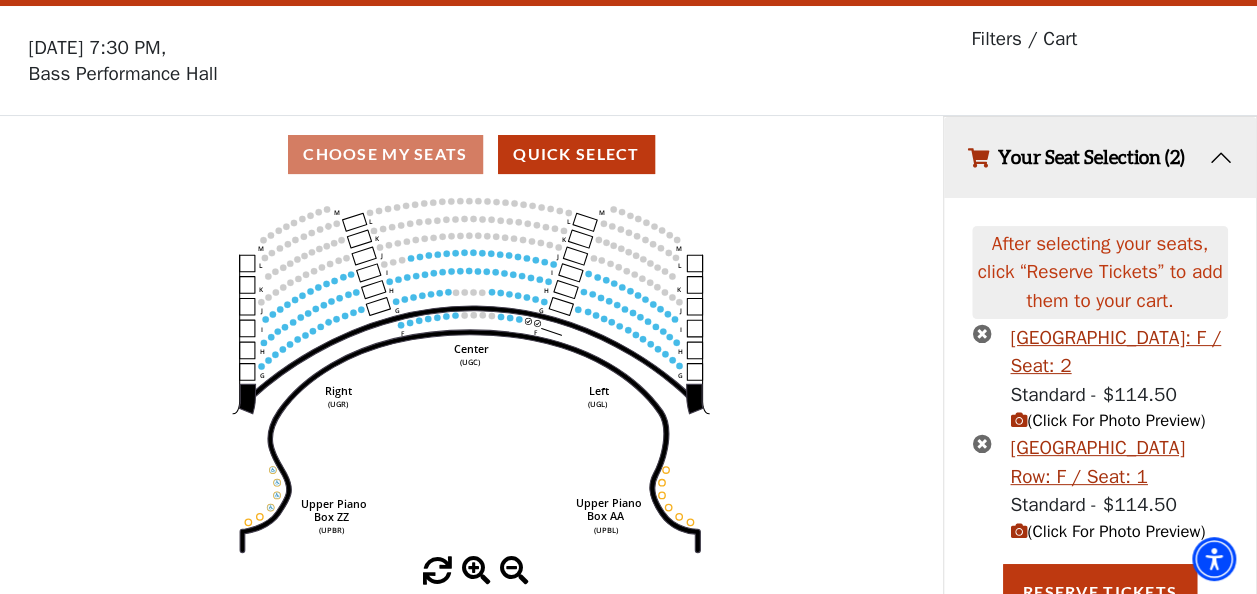 scroll, scrollTop: 80, scrollLeft: 0, axis: vertical 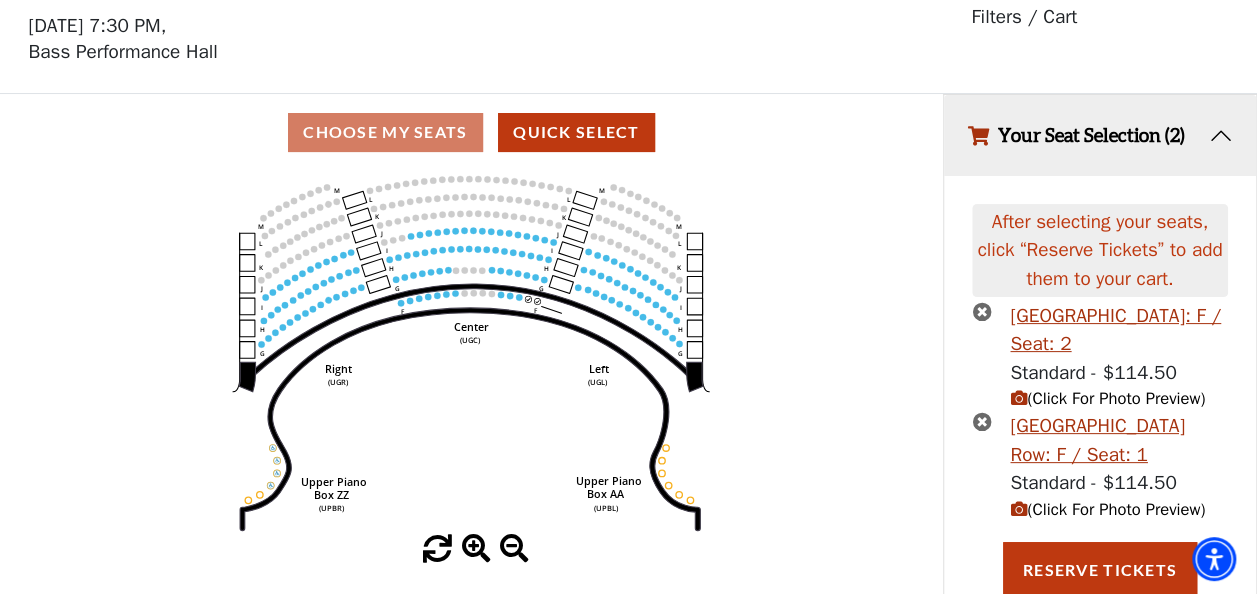 click on "Center   (UGC)   Right   (UGR)   Left   (UGL)   Upper Piano   Box ZZ   (UPBR)   Upper Piano   Box AA   (UPBL)   M   L   K   J   I   H   G   M   L   K   J   I   H   G   M   L   K   J   I   H   G   F   M   L   K   J   I   H   G   F" 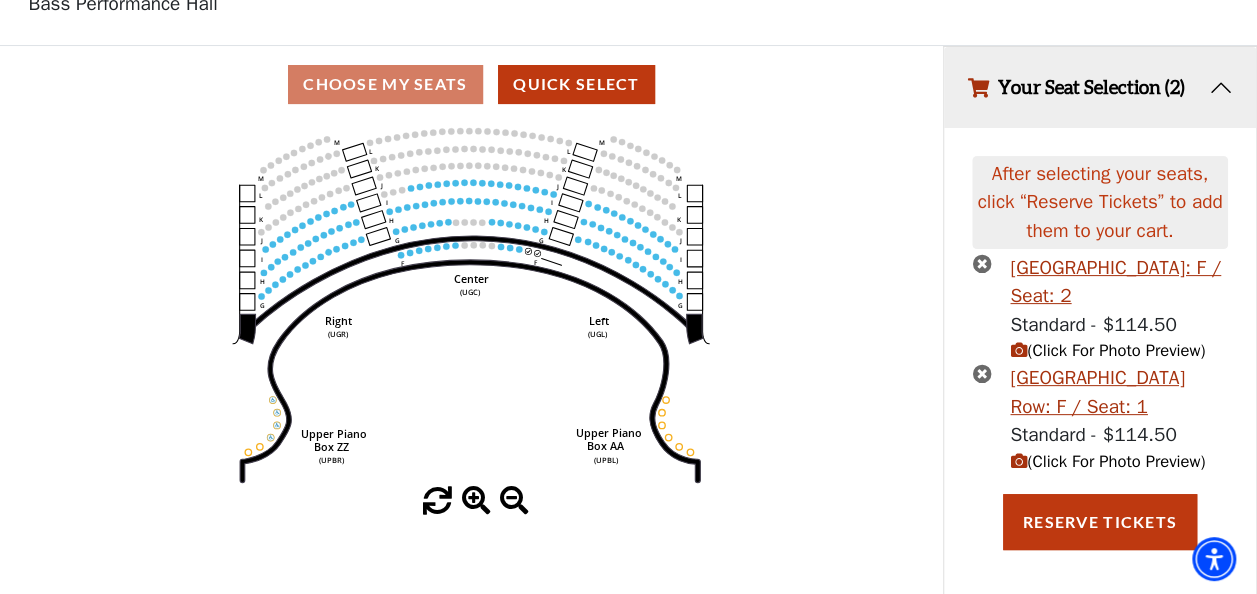 scroll, scrollTop: 129, scrollLeft: 0, axis: vertical 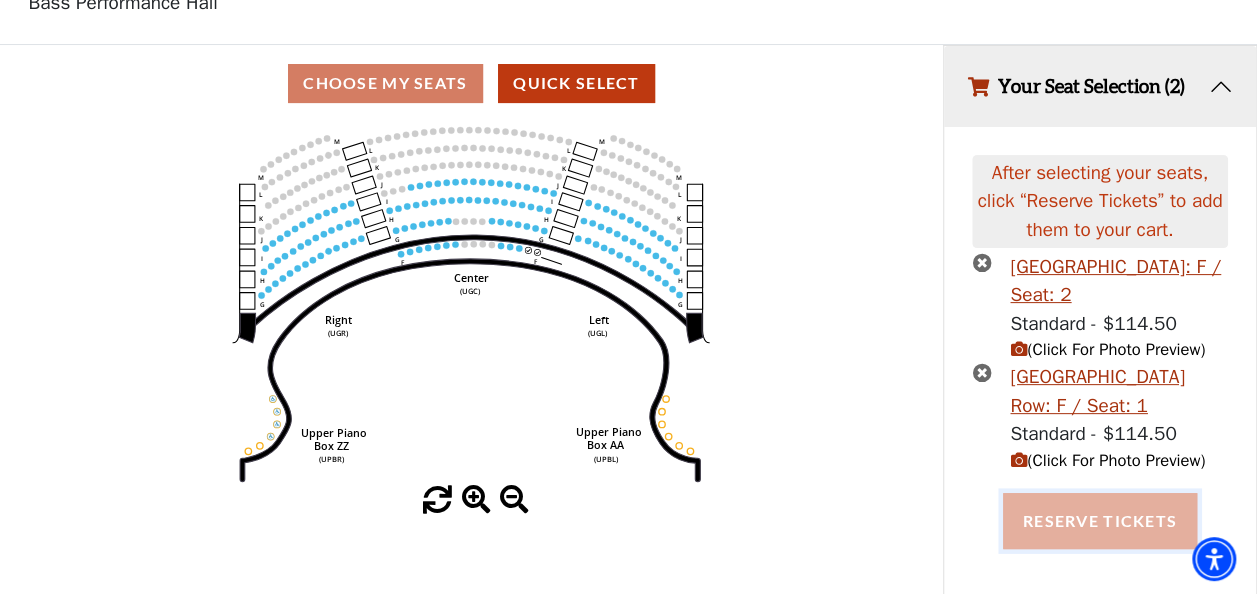 click on "Reserve Tickets" at bounding box center (1100, 521) 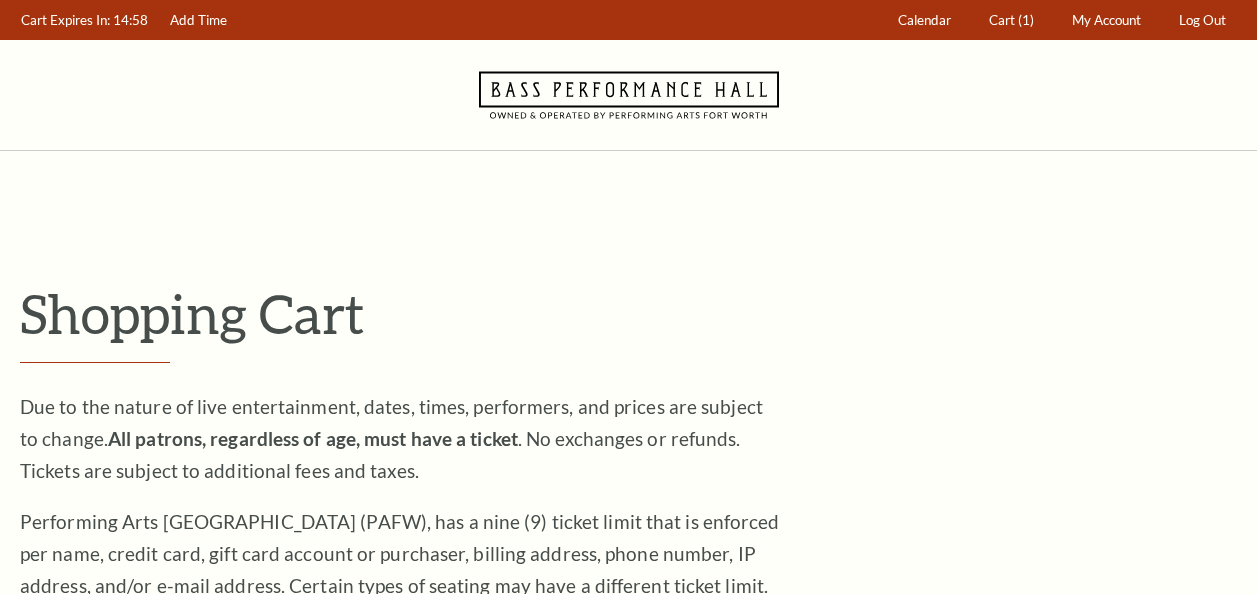 scroll, scrollTop: 0, scrollLeft: 0, axis: both 